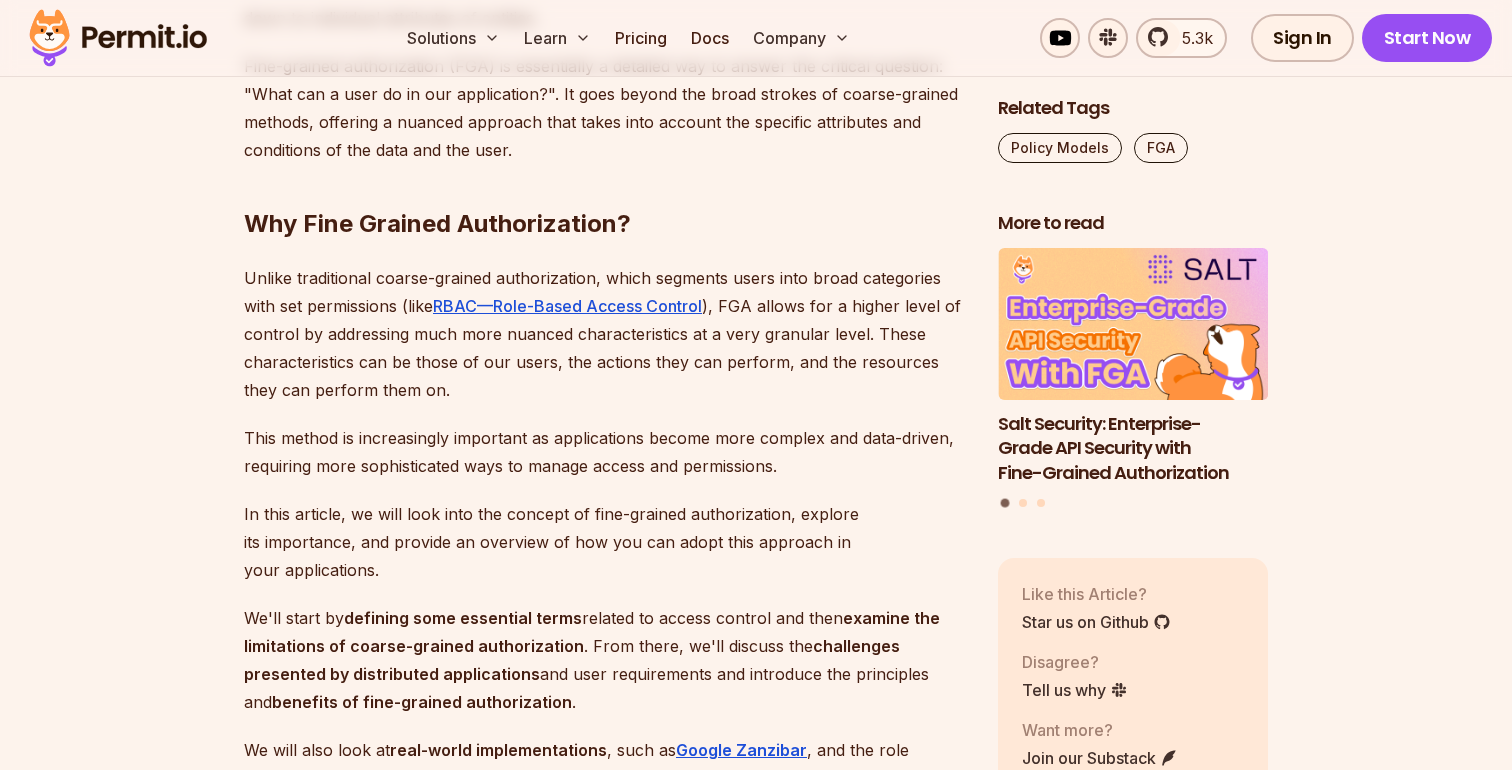 scroll, scrollTop: 1313, scrollLeft: 0, axis: vertical 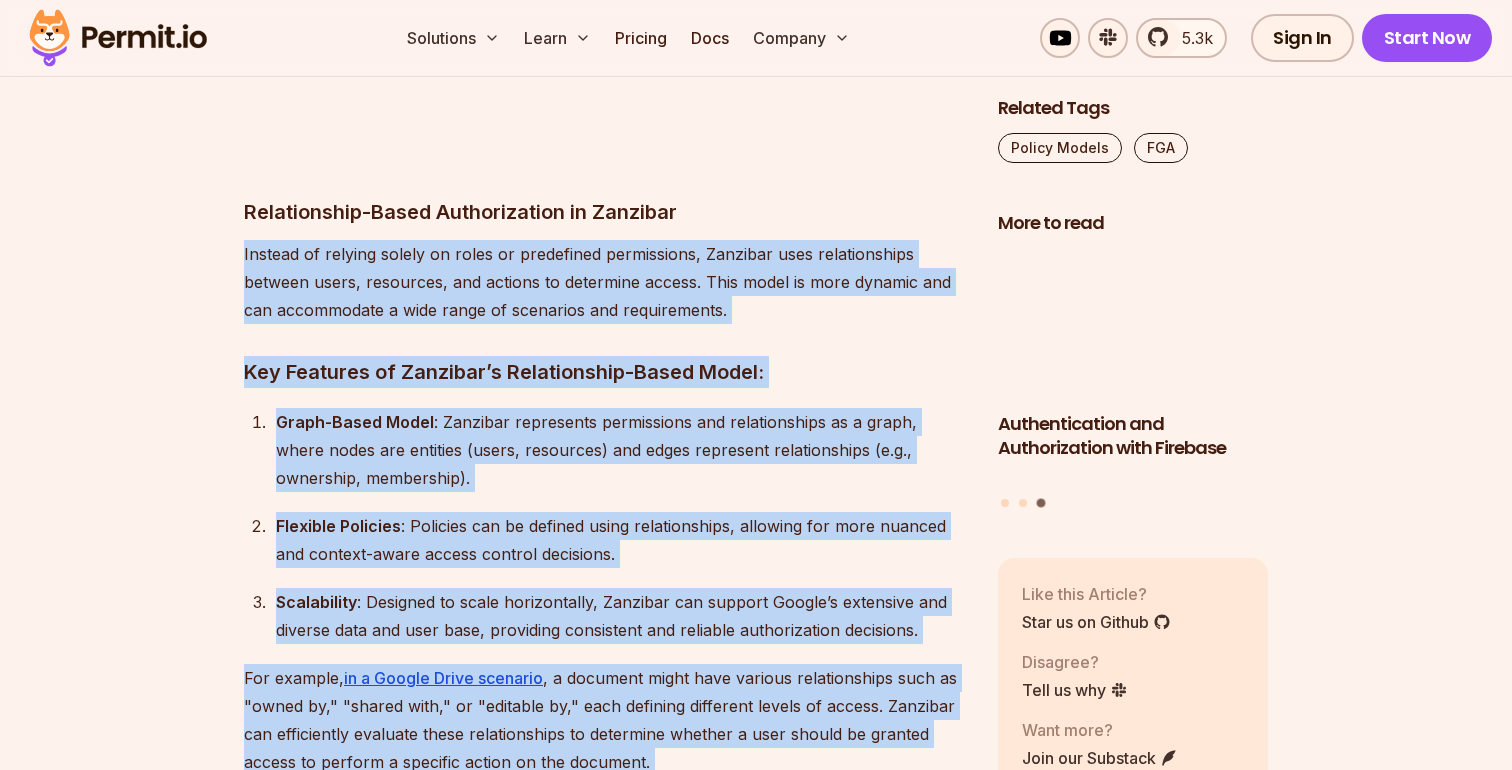 drag, startPoint x: 747, startPoint y: 737, endPoint x: 75, endPoint y: 205, distance: 857.0928 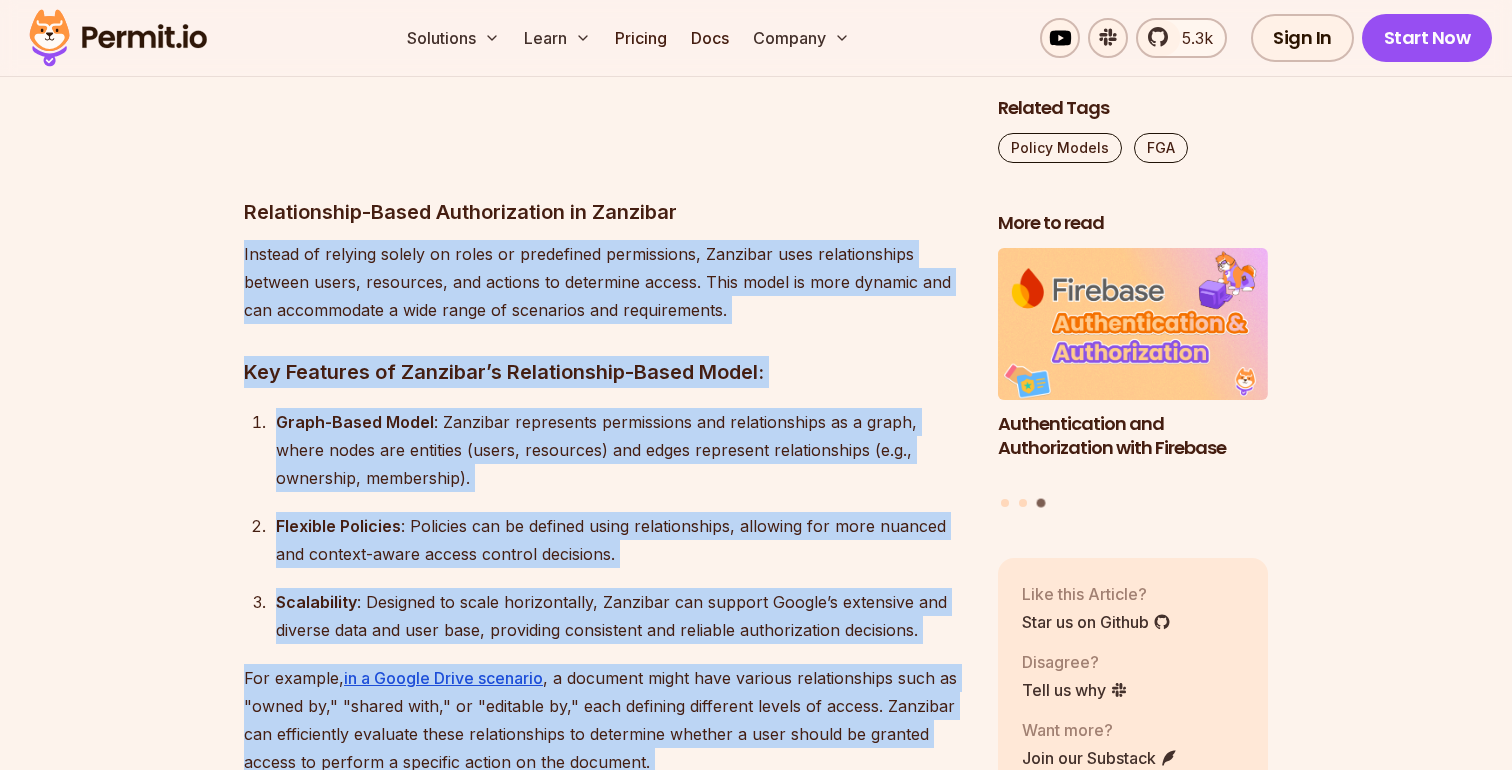 click on "Table of Contents In recent years, this software security term has become very prominent with its aim to provide a more detailed and precise method of controlling what users can do within an application, down to individual attributes of entities. Fine-grained authorization (FGA) is essentially a detailed way to answer the critical question: "What can a user do in our application?". It goes beyond the broad strokes of coarse-grained methods, offering a nuanced approach that takes into account the specific attributes and conditions of the data and the user. Why Fine Grained Authorization? Unlike traditional coarse-grained authorization, which segments users into broad categories with set permissions (like  RBAC—Role-Based Access Control ), FGA allows for a higher level of control by addressing much more nuanced characteristics at a very granular level. These characteristics can be those of our users, the actions they can perform, and the resources they can perform them on. We'll start by  .  , such as  ⁠ ." at bounding box center [756, 627] 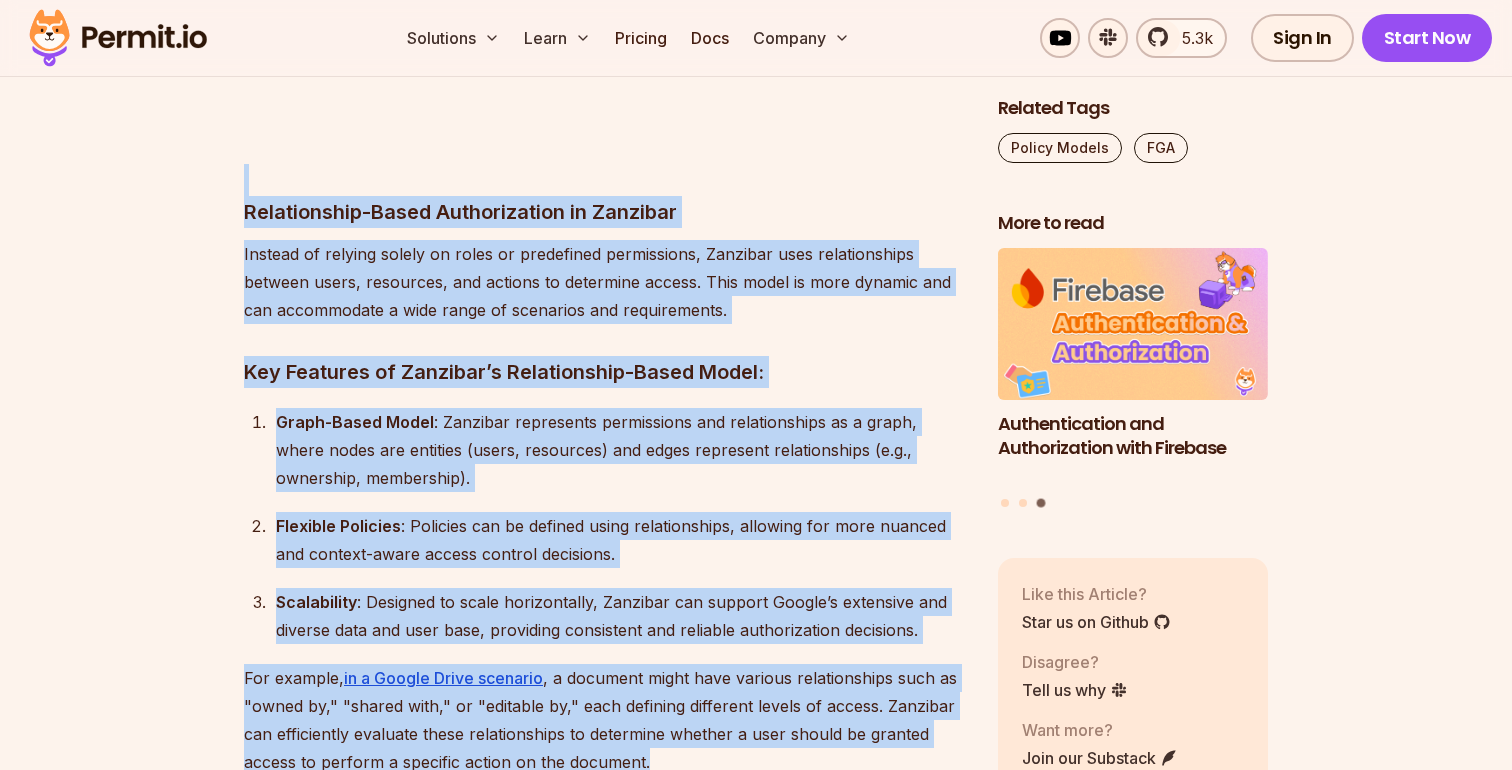 drag, startPoint x: 177, startPoint y: 113, endPoint x: 709, endPoint y: 714, distance: 802.6363 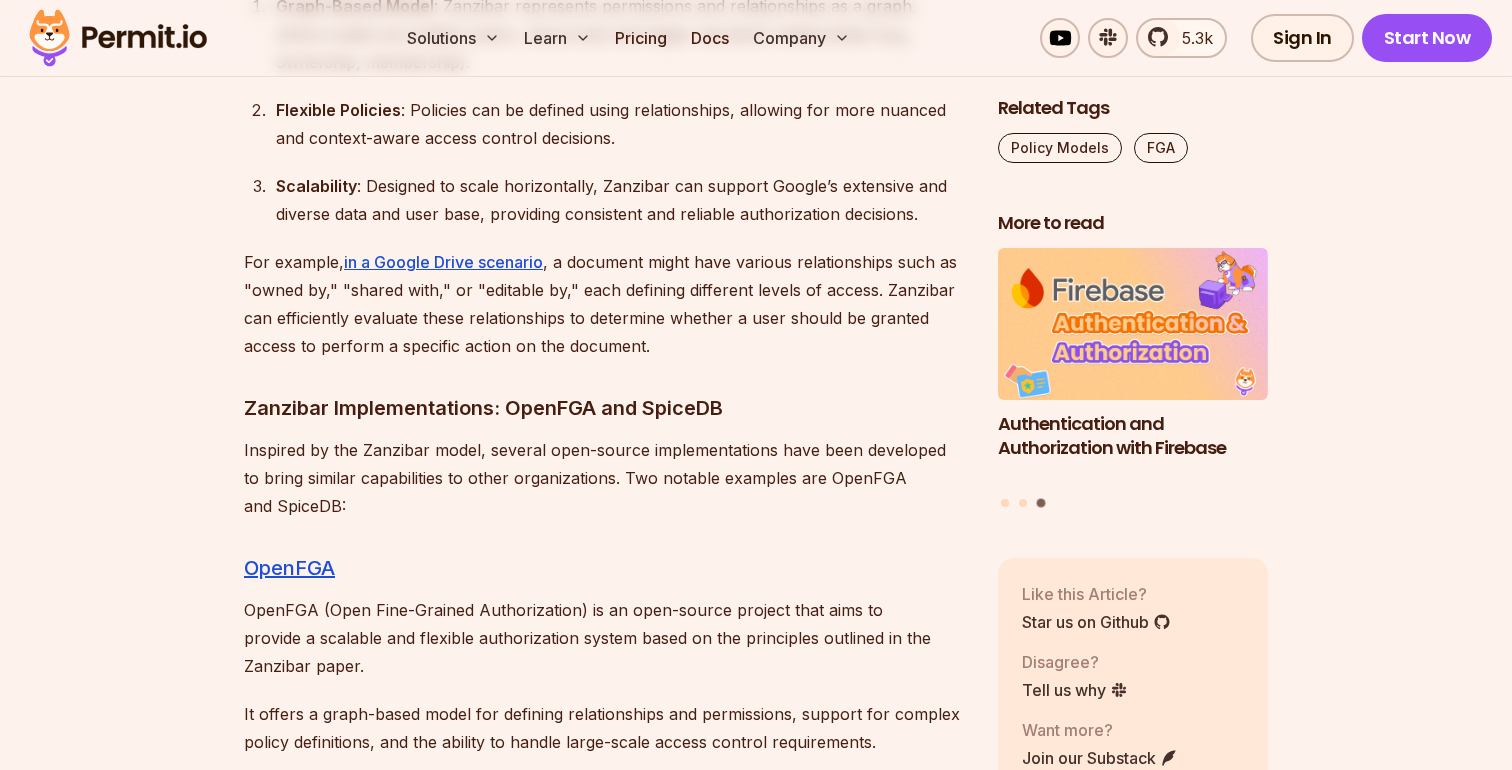 scroll, scrollTop: 9713, scrollLeft: 0, axis: vertical 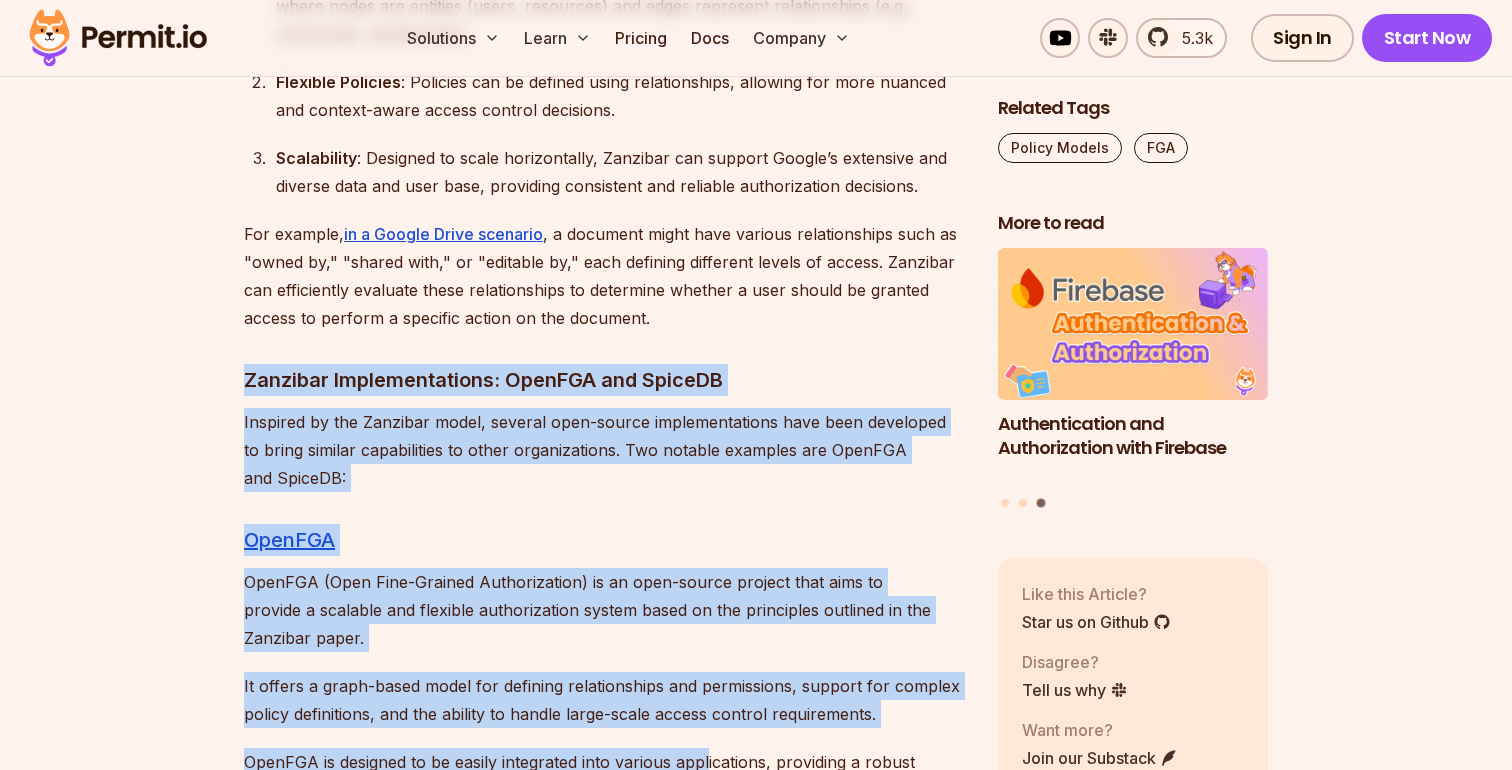 drag, startPoint x: 709, startPoint y: 714, endPoint x: 185, endPoint y: 326, distance: 652.01227 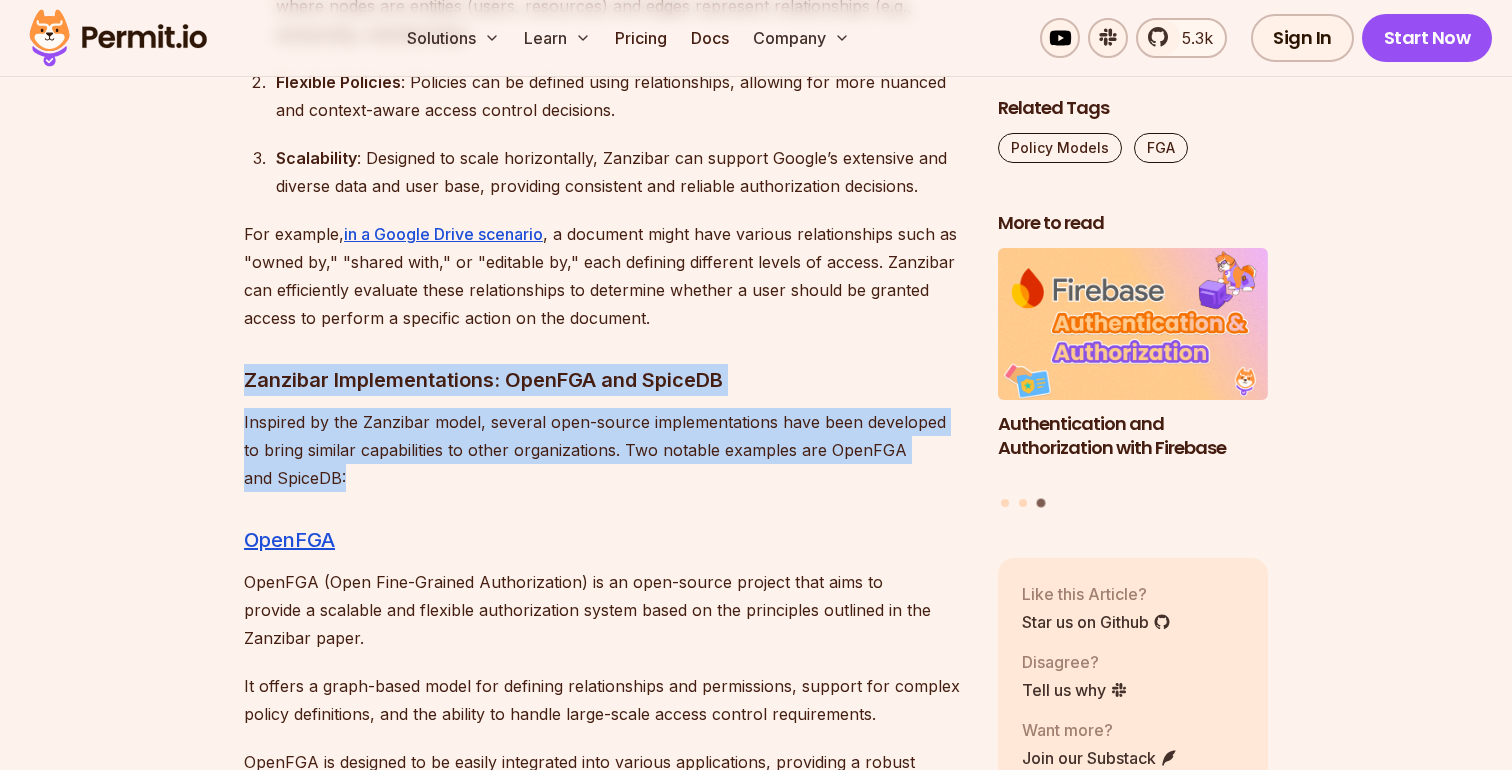 drag, startPoint x: 193, startPoint y: 318, endPoint x: 490, endPoint y: 461, distance: 329.63312 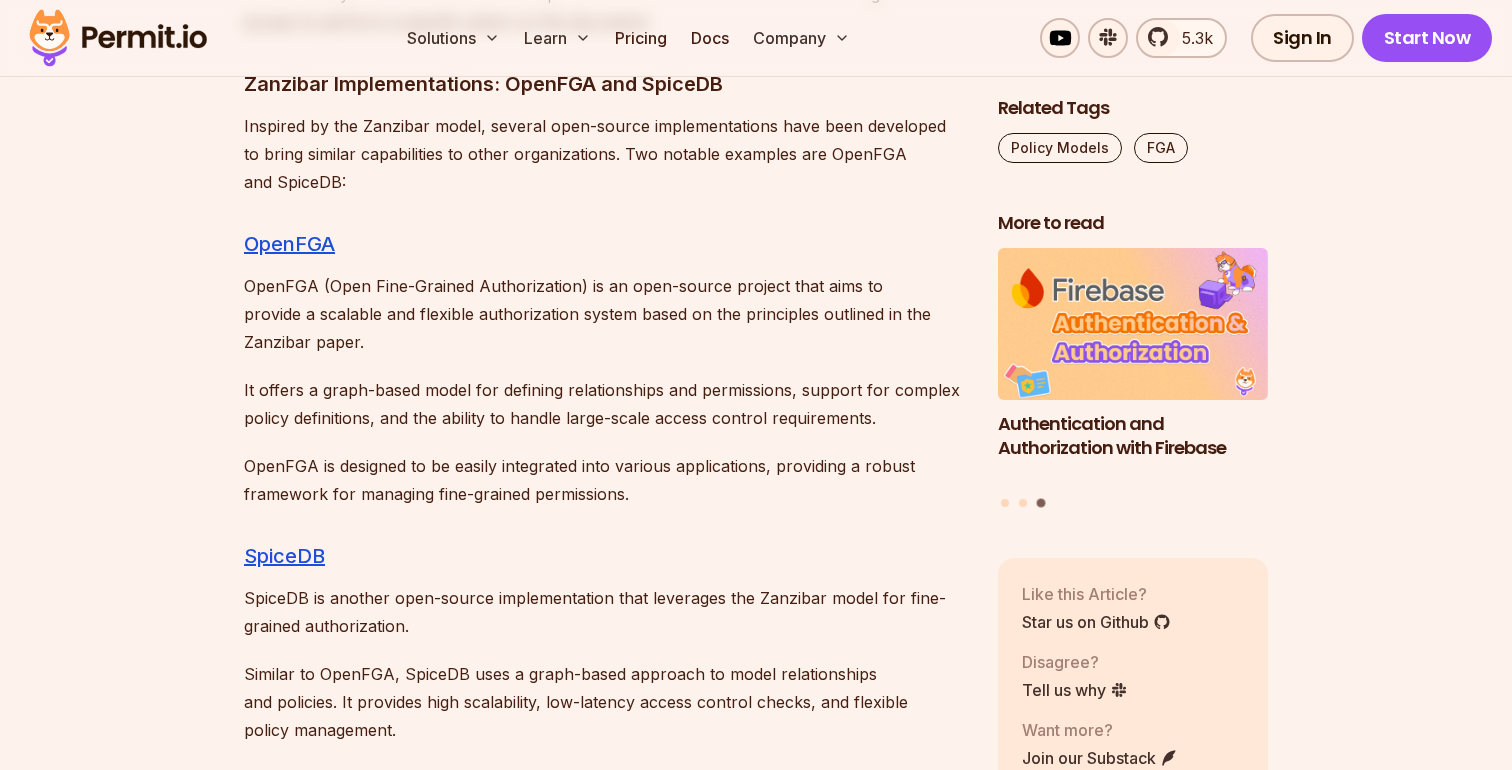 scroll, scrollTop: 10003, scrollLeft: 0, axis: vertical 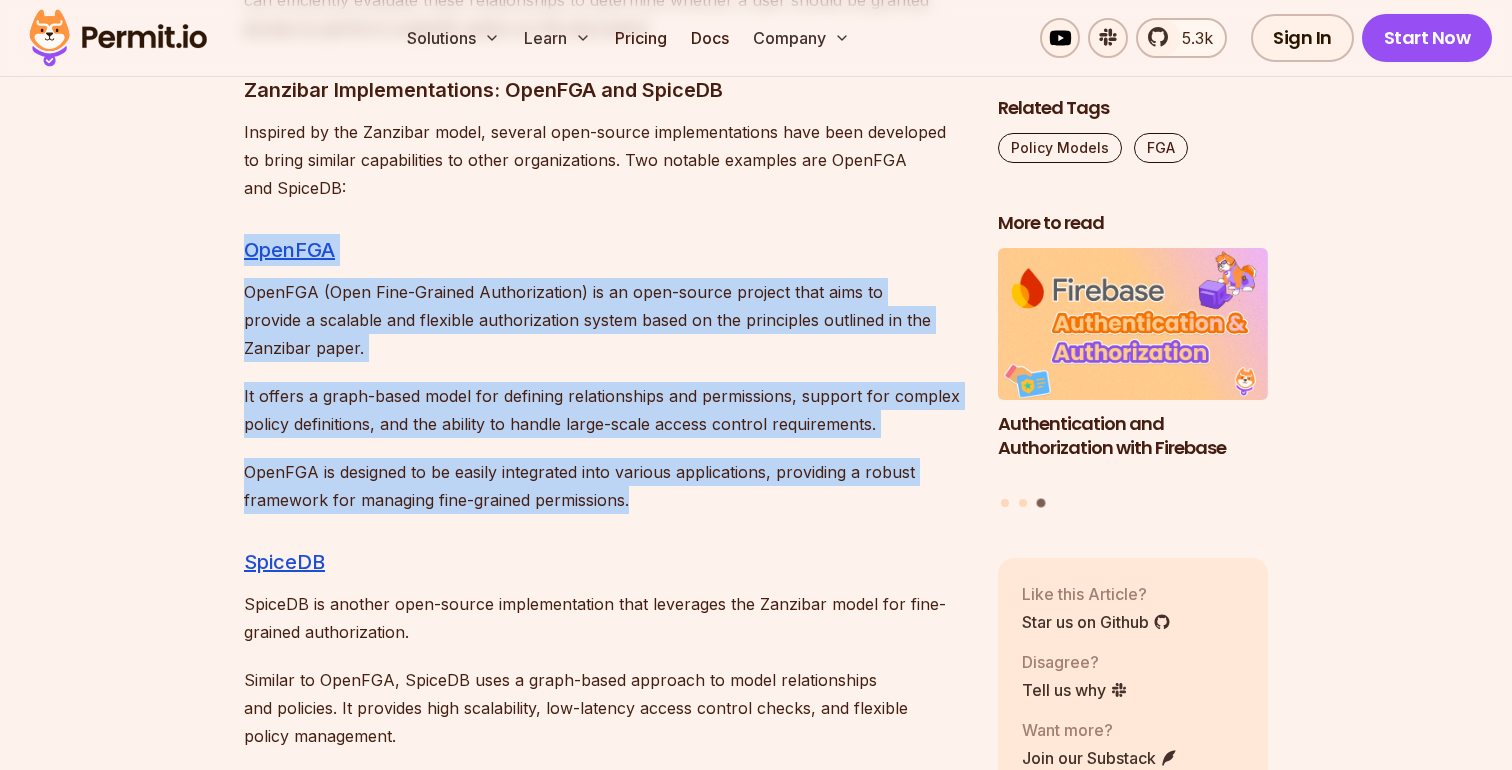 drag, startPoint x: 667, startPoint y: 448, endPoint x: 603, endPoint y: 137, distance: 317.51694 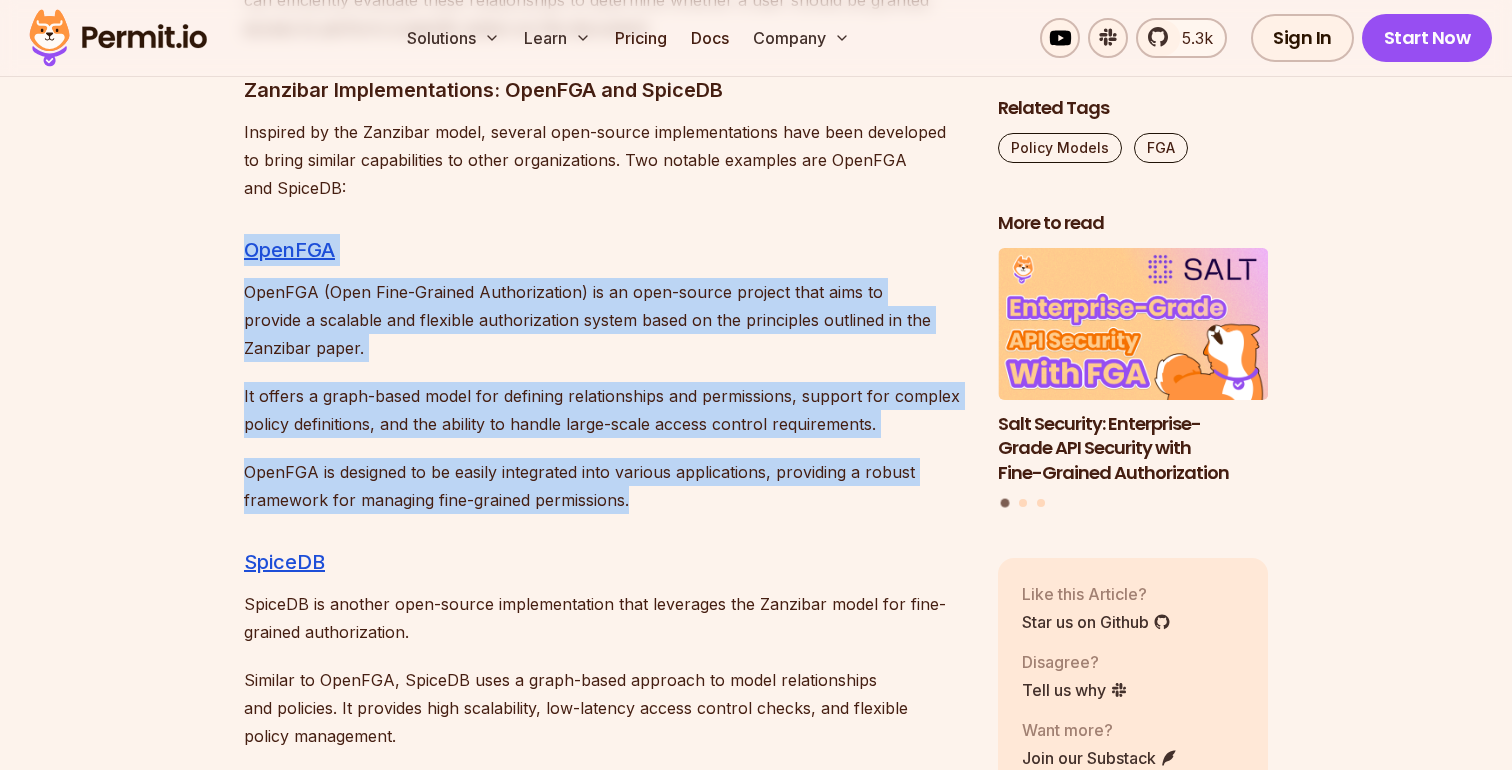 click on "OpenFGA is designed to be easily integrated into various applications, providing a robust framework for managing fine-grained permissions." at bounding box center [605, 486] 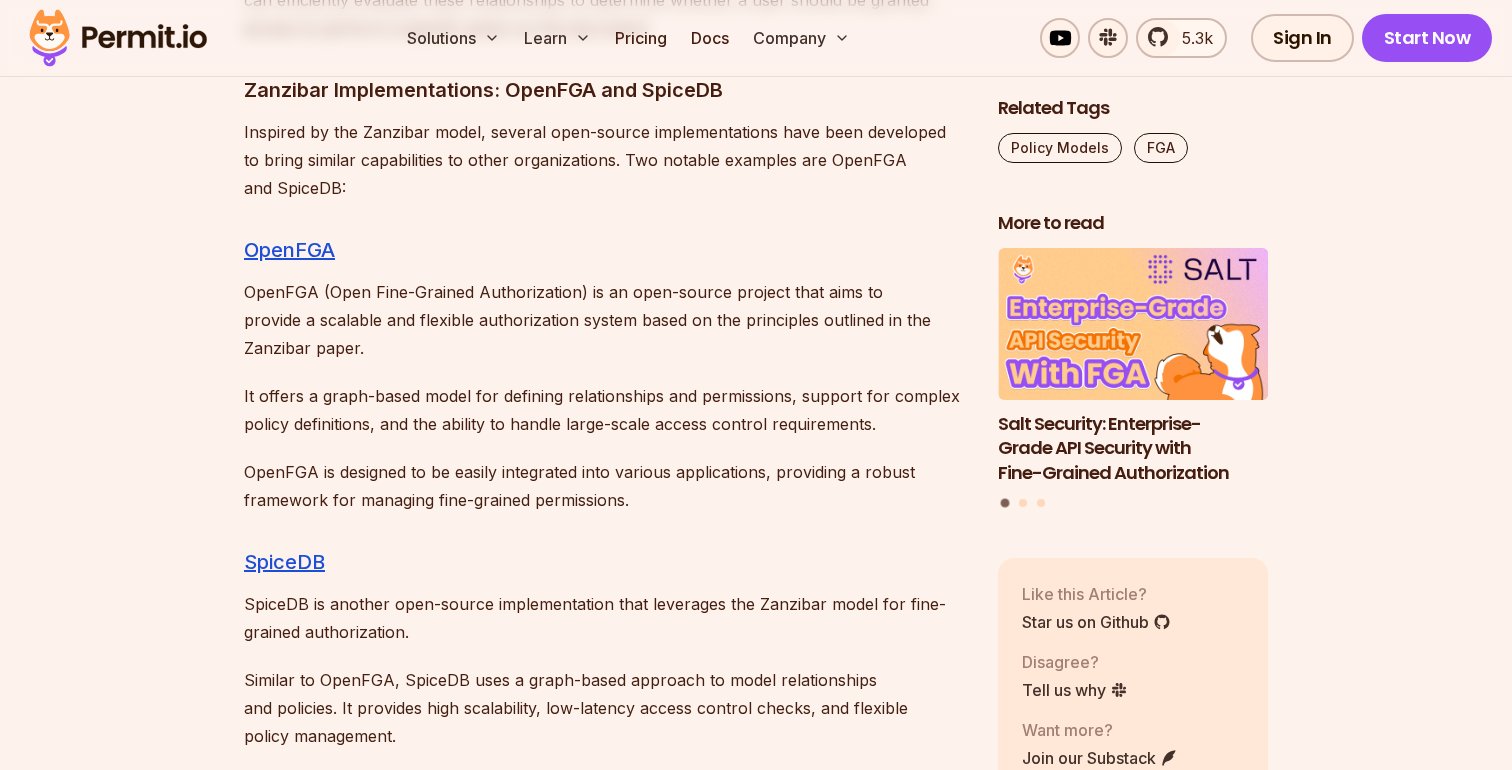 click on "OpenFGA is designed to be easily integrated into various applications, providing a robust framework for managing fine-grained permissions." at bounding box center [605, 486] 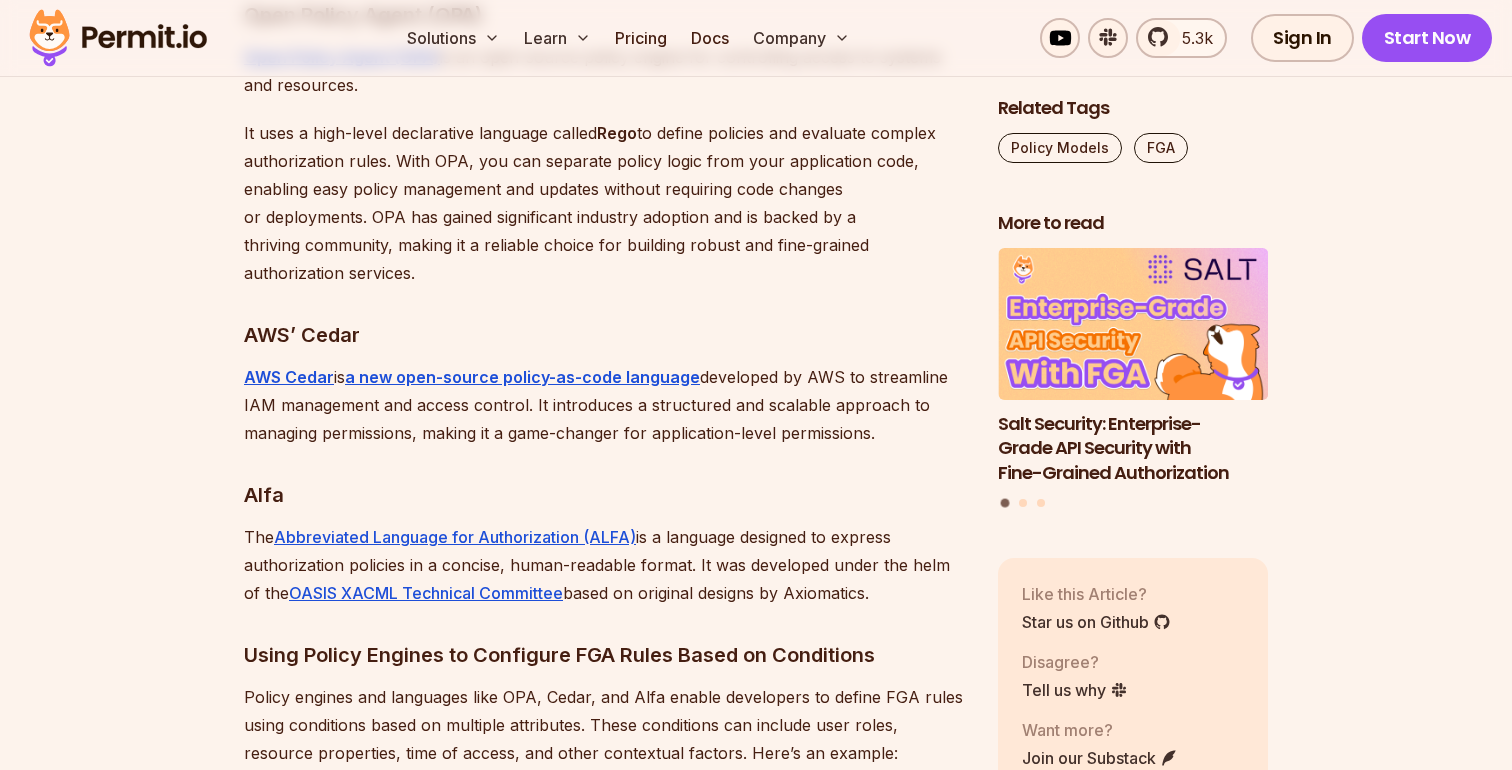 scroll, scrollTop: 12318, scrollLeft: 0, axis: vertical 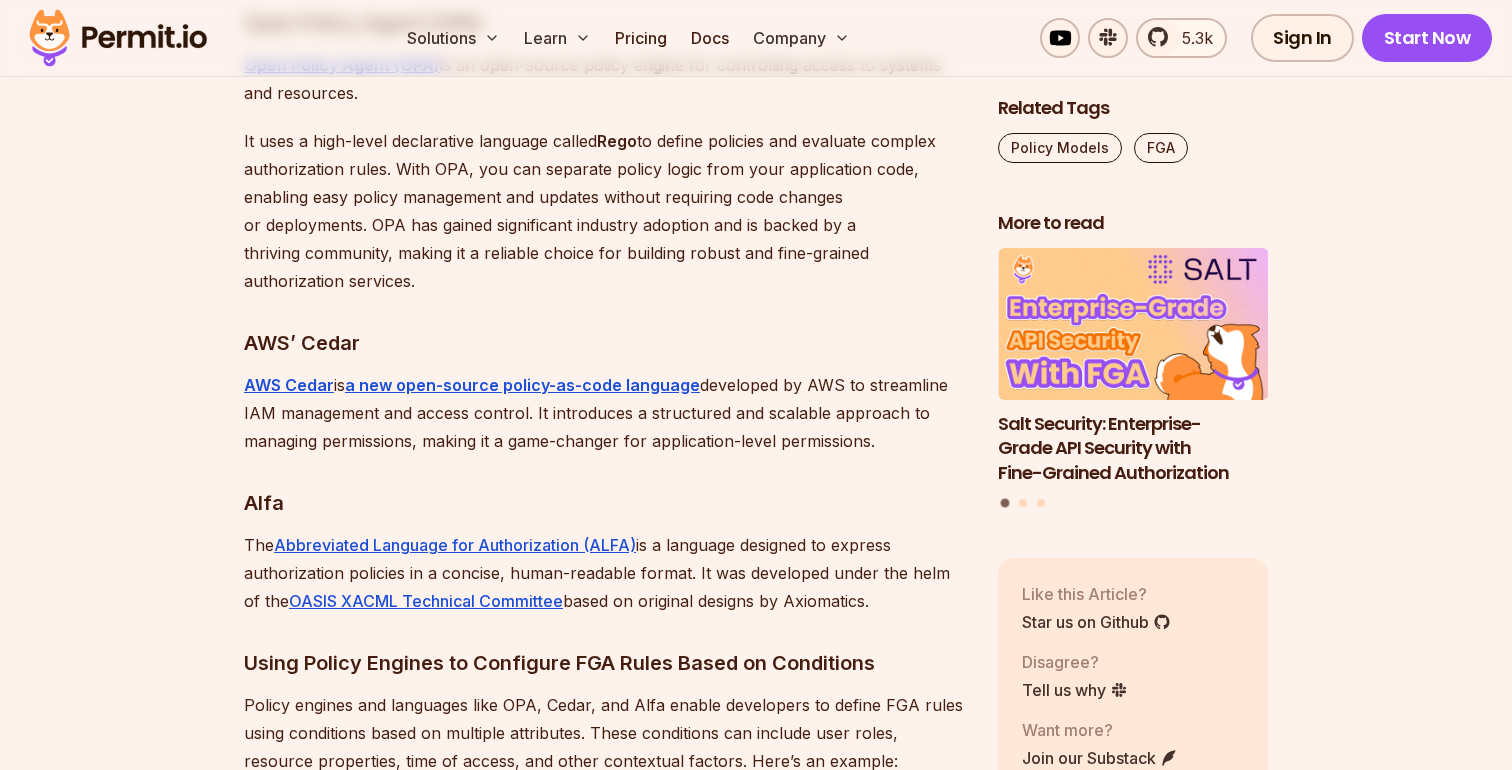 click on "Alfa" at bounding box center [605, 503] 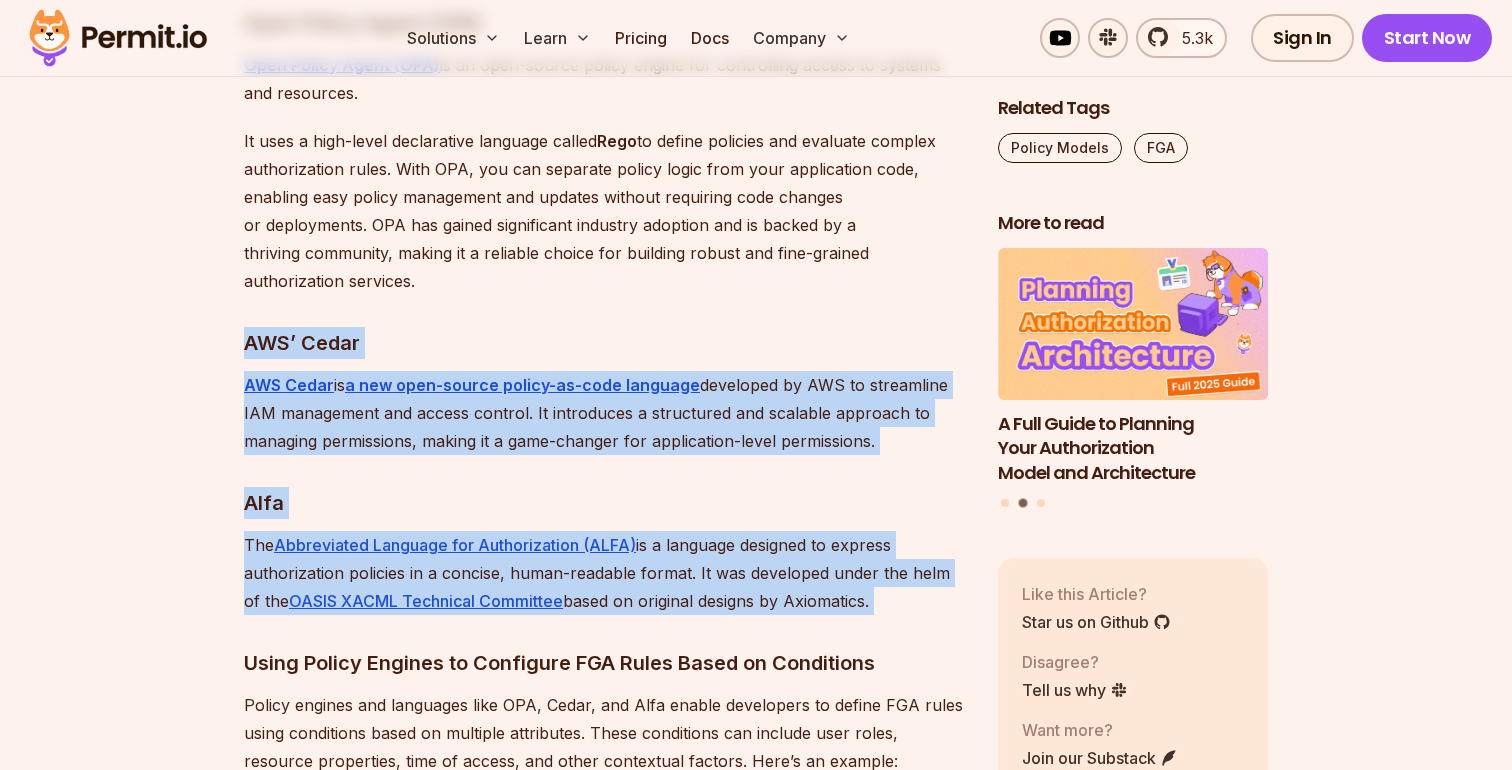 drag, startPoint x: 724, startPoint y: 256, endPoint x: 891, endPoint y: 570, distance: 355.6473 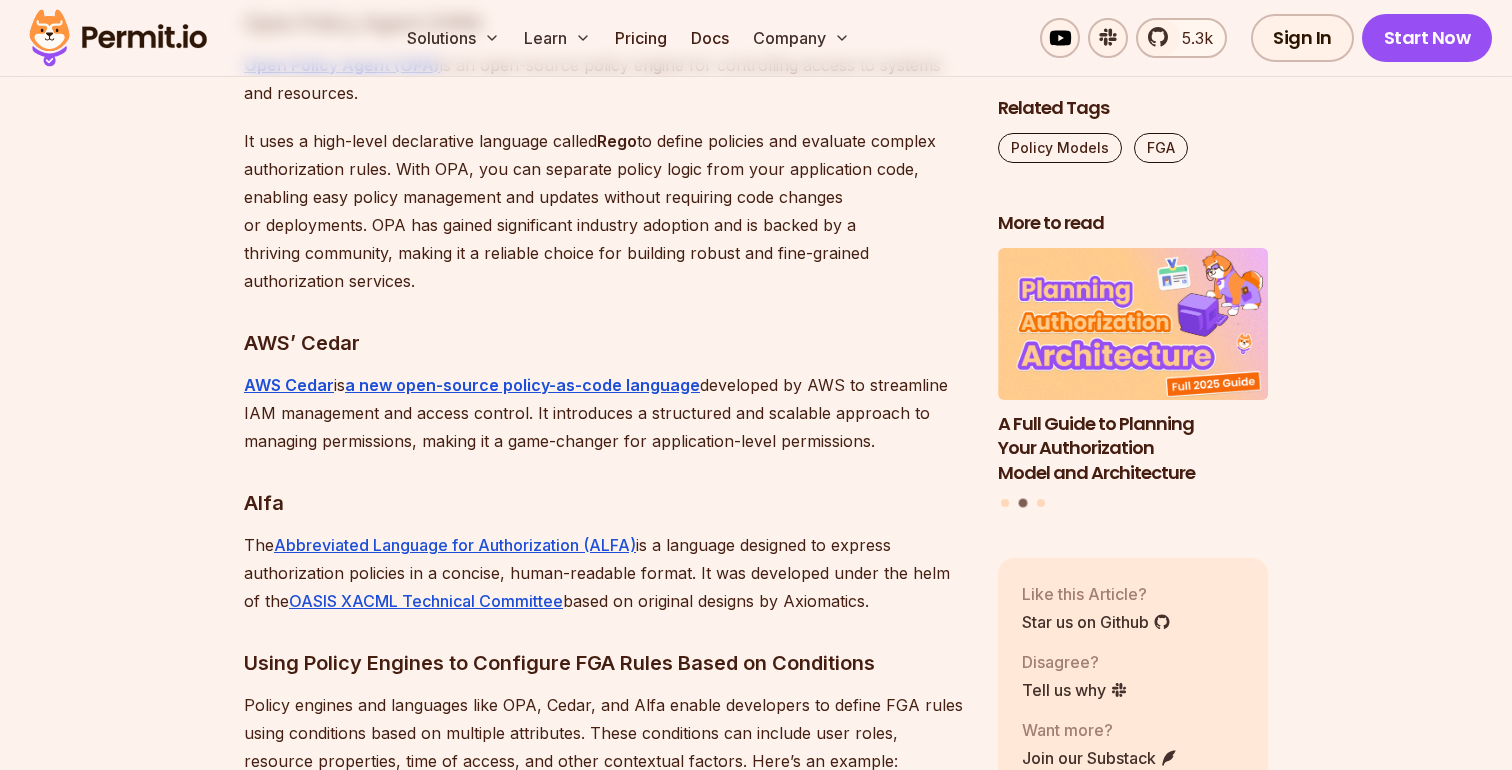 click on "Table of Contents In recent years, this software security term has become very prominent with its aim to provide a more detailed and precise method of controlling what users can do within an application, down to individual attributes of entities. Fine-grained authorization (FGA) is essentially a detailed way to answer the critical question: "What can a user do in our application?". It goes beyond the broad strokes of coarse-grained methods, offering a nuanced approach that takes into account the specific attributes and conditions of the data and the user. Why Fine Grained Authorization? Unlike traditional coarse-grained authorization, which segments users into broad categories with set permissions (like  RBAC—Role-Based Access Control ), FGA allows for a higher level of control by addressing much more nuanced characteristics at a very granular level. These characteristics can be those of our users, the actions they can perform, and the resources they can perform them on. We'll start by  .  , such as  ⁠ ." at bounding box center [756, -2422] 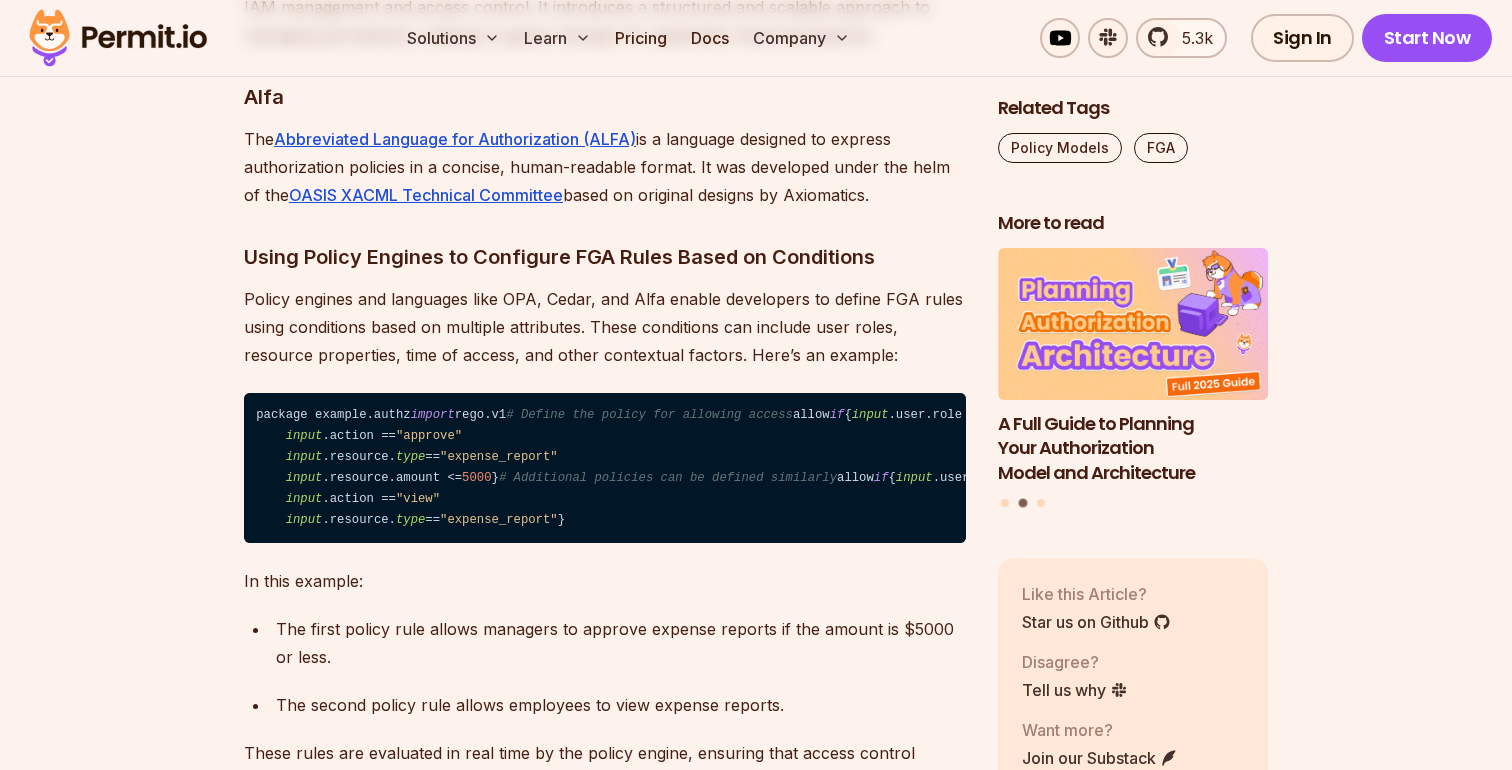 scroll, scrollTop: 12731, scrollLeft: 0, axis: vertical 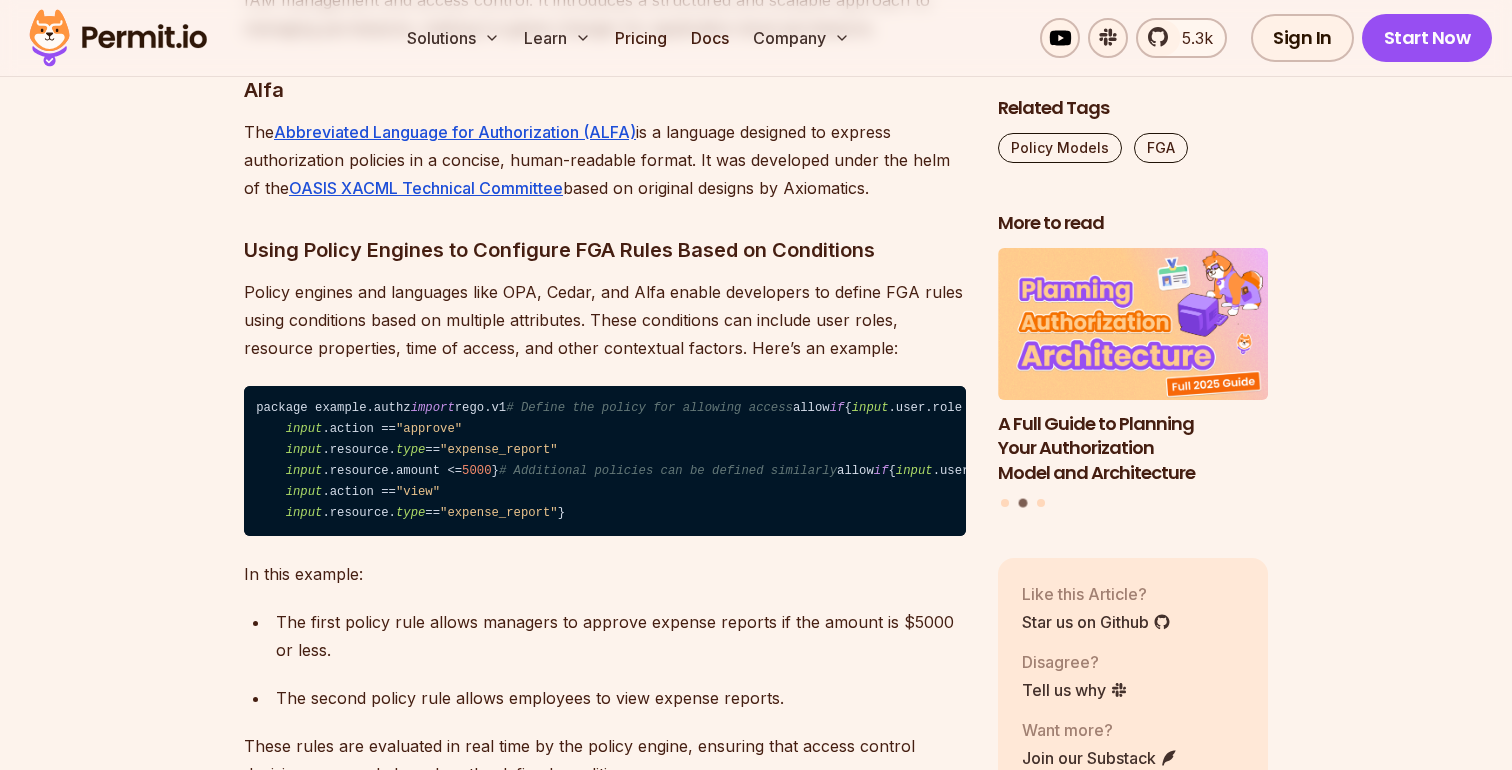 click on "Table of Contents In recent years, this software security term has become very prominent with its aim to provide a more detailed and precise method of controlling what users can do within an application, down to individual attributes of entities. Fine-grained authorization (FGA) is essentially a detailed way to answer the critical question: "What can a user do in our application?". It goes beyond the broad strokes of coarse-grained methods, offering a nuanced approach that takes into account the specific attributes and conditions of the data and the user. Why Fine Grained Authorization? Unlike traditional coarse-grained authorization, which segments users into broad categories with set permissions (like  RBAC—Role-Based Access Control ), FGA allows for a higher level of control by addressing much more nuanced characteristics at a very granular level. These characteristics can be those of our users, the actions they can perform, and the resources they can perform them on. We'll start by  .  , such as  ⁠ ." at bounding box center [756, -2835] 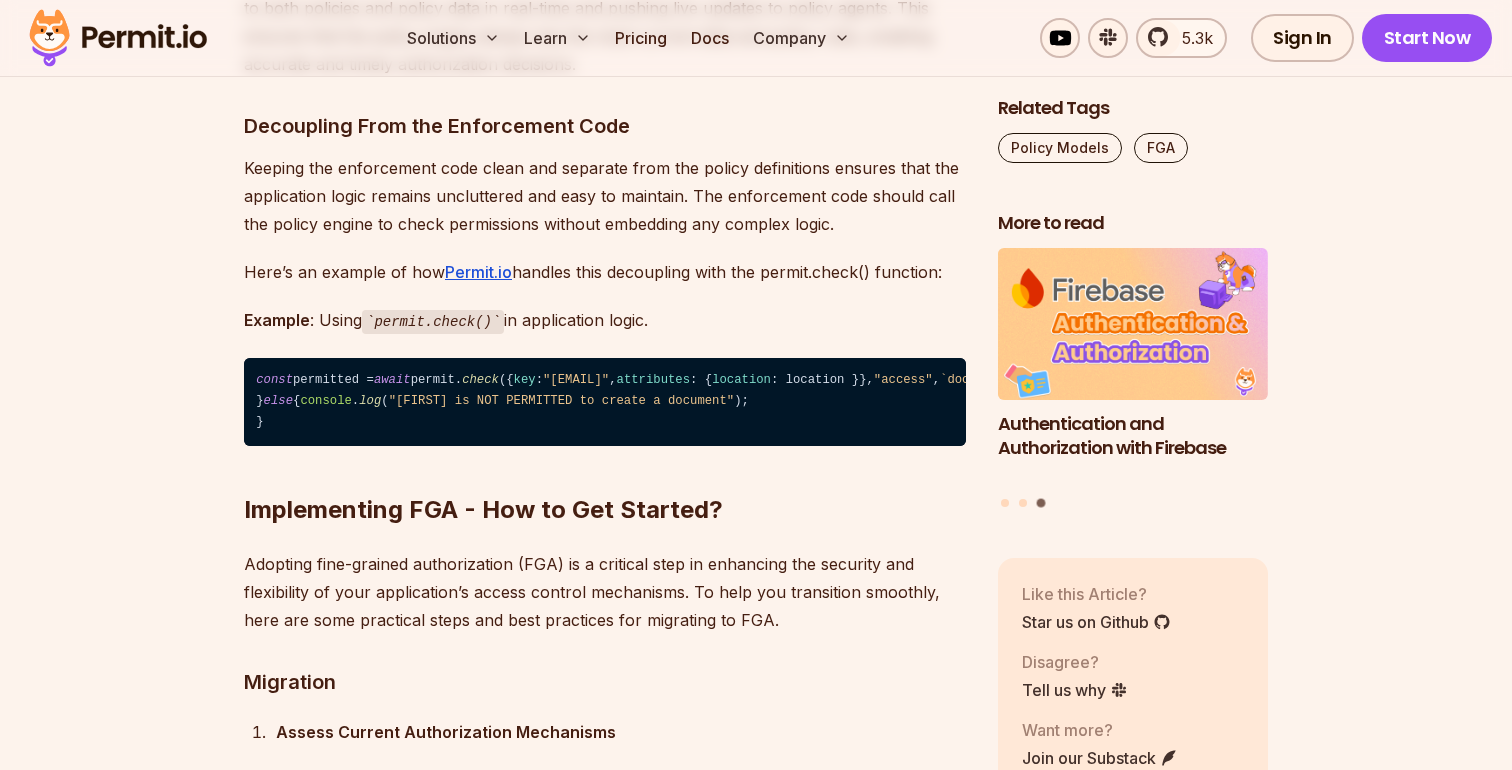 scroll, scrollTop: 14891, scrollLeft: 0, axis: vertical 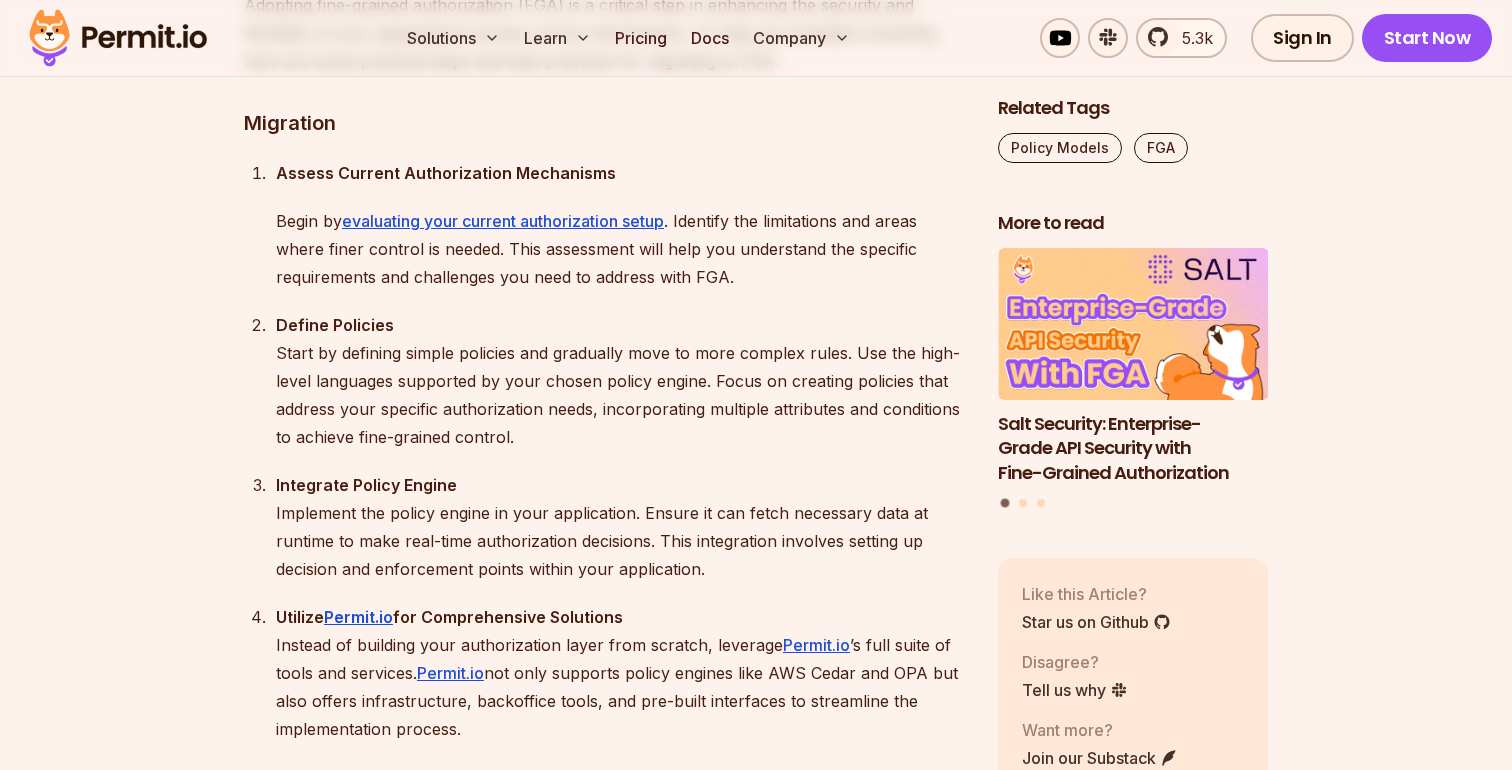 click on "Table of Contents In recent years, this software security term has become very prominent with its aim to provide a more detailed and precise method of controlling what users can do within an application, down to individual attributes of entities. Fine-grained authorization (FGA) is essentially a detailed way to answer the critical question: "What can a user do in our application?". It goes beyond the broad strokes of coarse-grained methods, offering a nuanced approach that takes into account the specific attributes and conditions of the data and the user. Why Fine Grained Authorization? Unlike traditional coarse-grained authorization, which segments users into broad categories with set permissions (like  RBAC—Role-Based Access Control ), FGA allows for a higher level of control by addressing much more nuanced characteristics at a very granular level. These characteristics can be those of our users, the actions they can perform, and the resources they can perform them on. We'll start by  .  , such as  ⁠ ." at bounding box center [756, -4995] 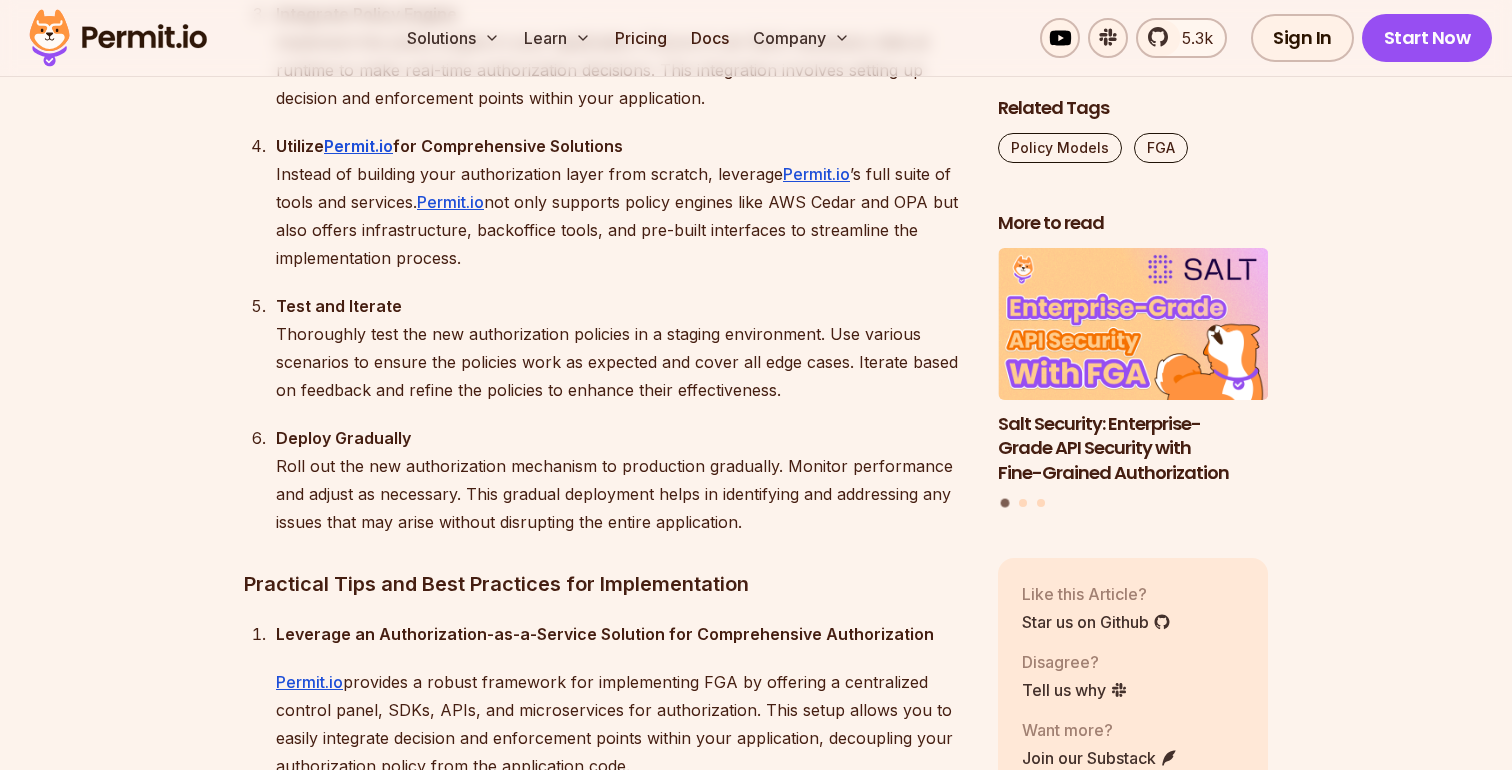 scroll, scrollTop: 15376, scrollLeft: 0, axis: vertical 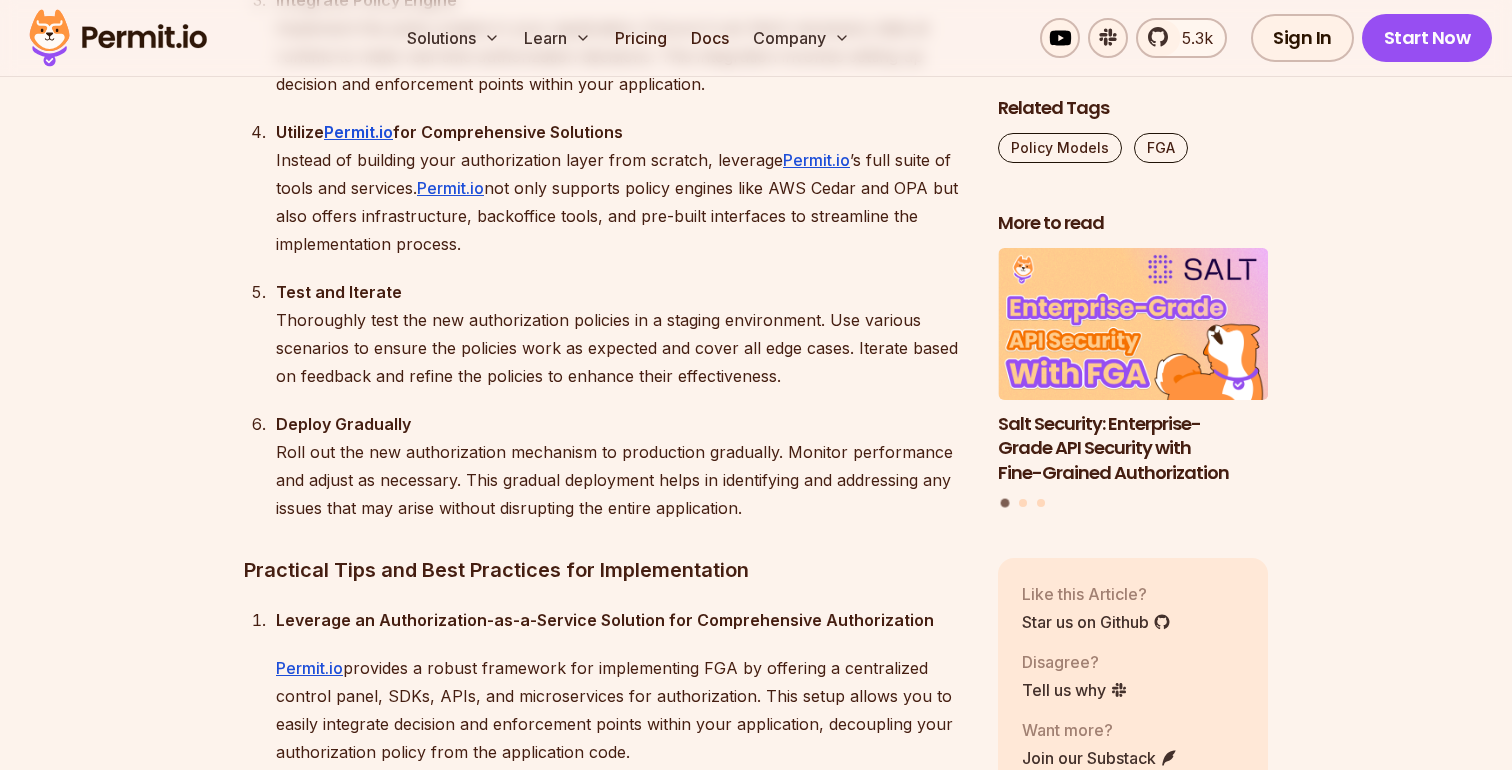 click on "Table of Contents In recent years, this software security term has become very prominent with its aim to provide a more detailed and precise method of controlling what users can do within an application, down to individual attributes of entities. Fine-grained authorization (FGA) is essentially a detailed way to answer the critical question: "What can a user do in our application?". It goes beyond the broad strokes of coarse-grained methods, offering a nuanced approach that takes into account the specific attributes and conditions of the data and the user. Why Fine Grained Authorization? Unlike traditional coarse-grained authorization, which segments users into broad categories with set permissions (like  RBAC—Role-Based Access Control ), FGA allows for a higher level of control by addressing much more nuanced characteristics at a very granular level. These characteristics can be those of our users, the actions they can perform, and the resources they can perform them on. We'll start by  .  , such as  ⁠ ." at bounding box center [756, -5480] 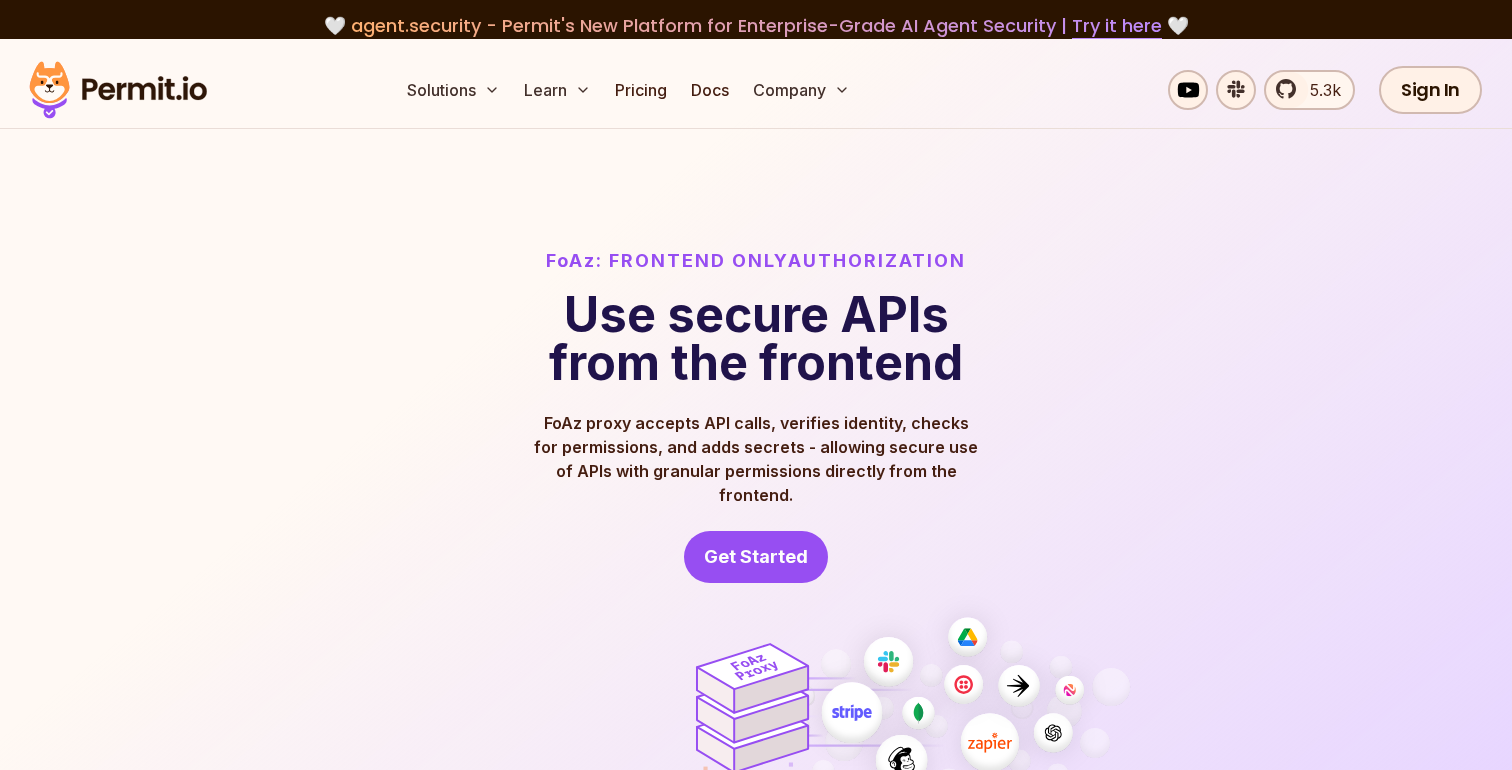 scroll, scrollTop: 0, scrollLeft: 0, axis: both 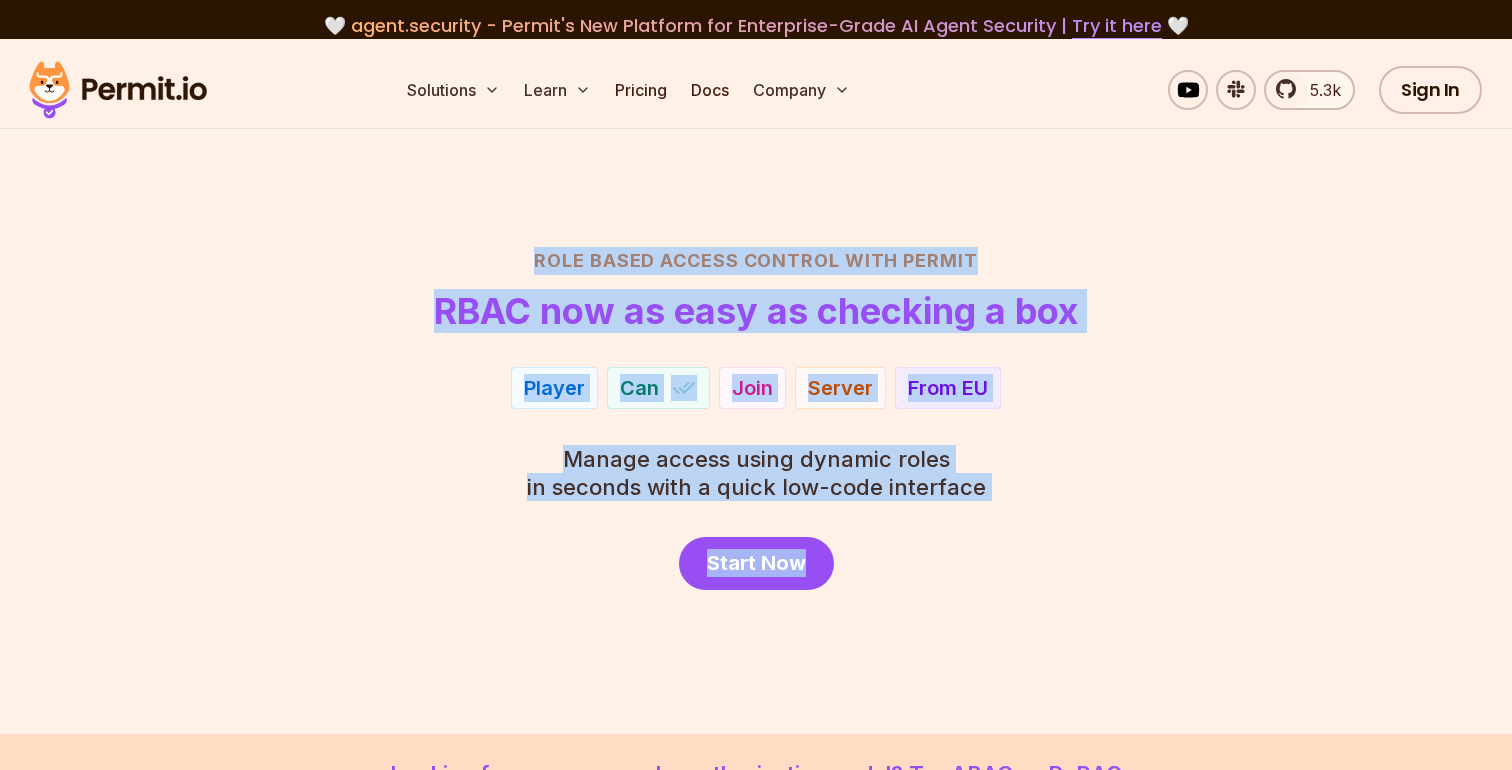 drag, startPoint x: 455, startPoint y: 233, endPoint x: 1176, endPoint y: 565, distance: 793.76636 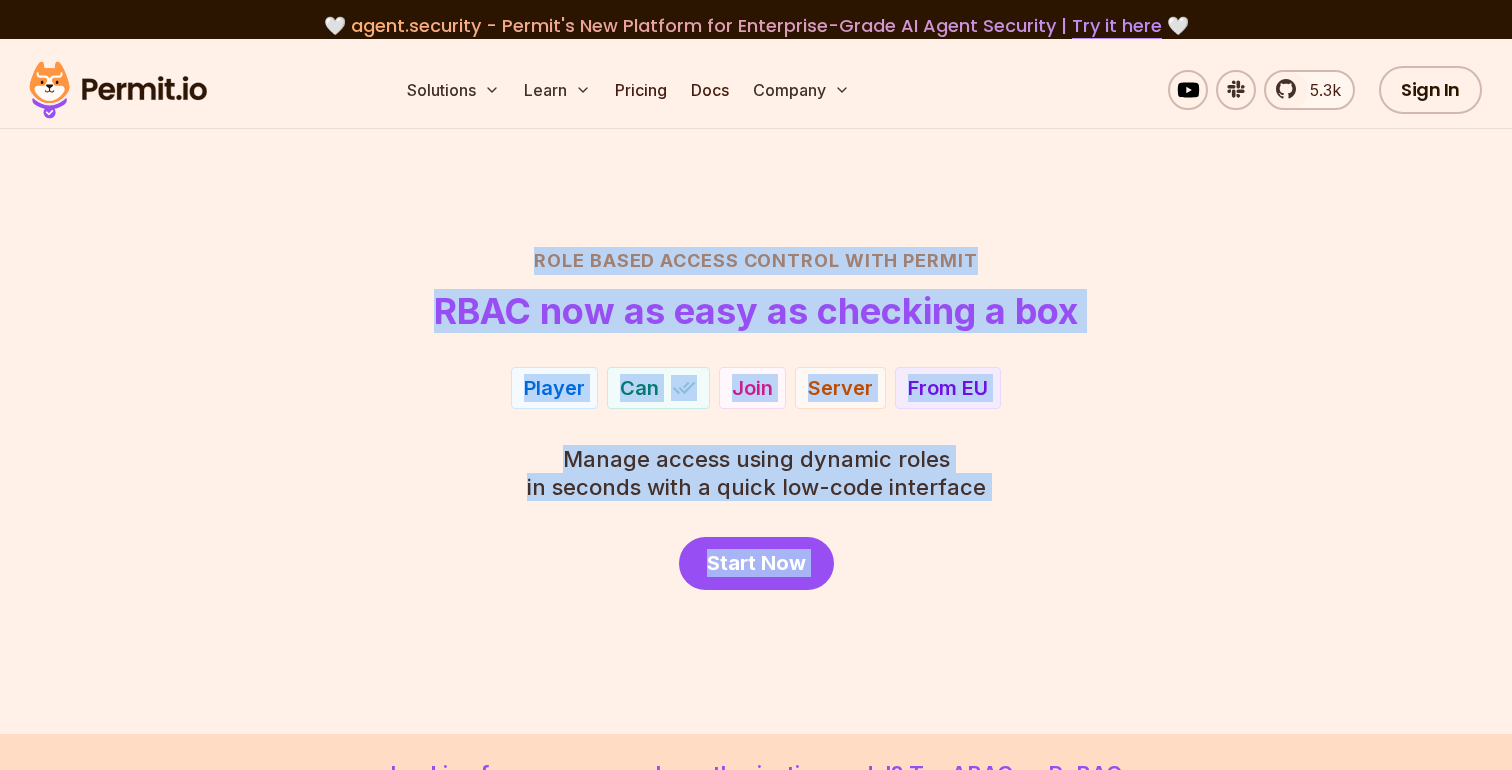 drag, startPoint x: 1176, startPoint y: 565, endPoint x: 508, endPoint y: 165, distance: 778.6039 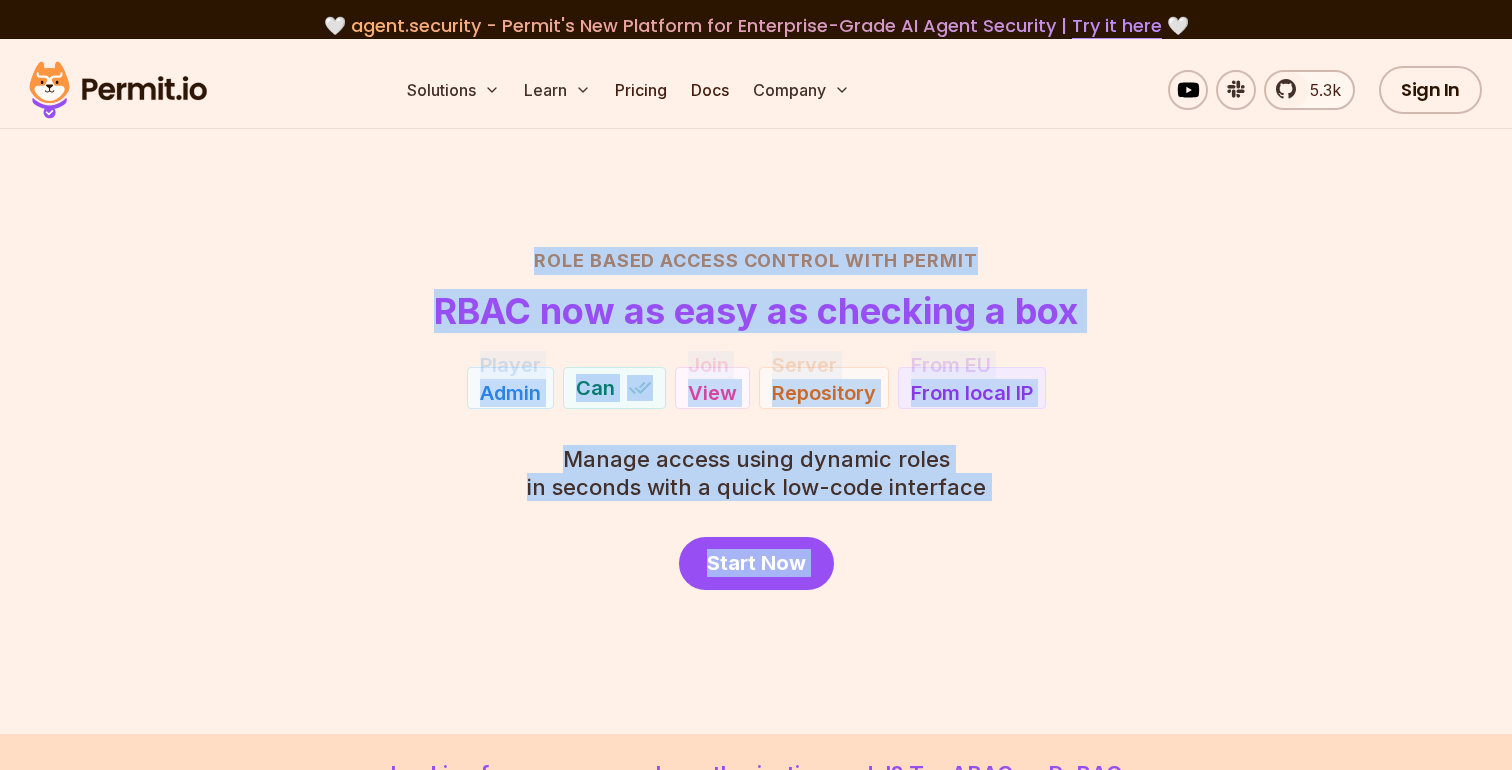 click on "Role Based Access Control   with Permit RBAC now as easy as checking a box Player Admin Can Join View Server Repository From EU From local IP Manage access using dynamic roles  in seconds with a quick low-code interface Start Now" at bounding box center (756, 386) 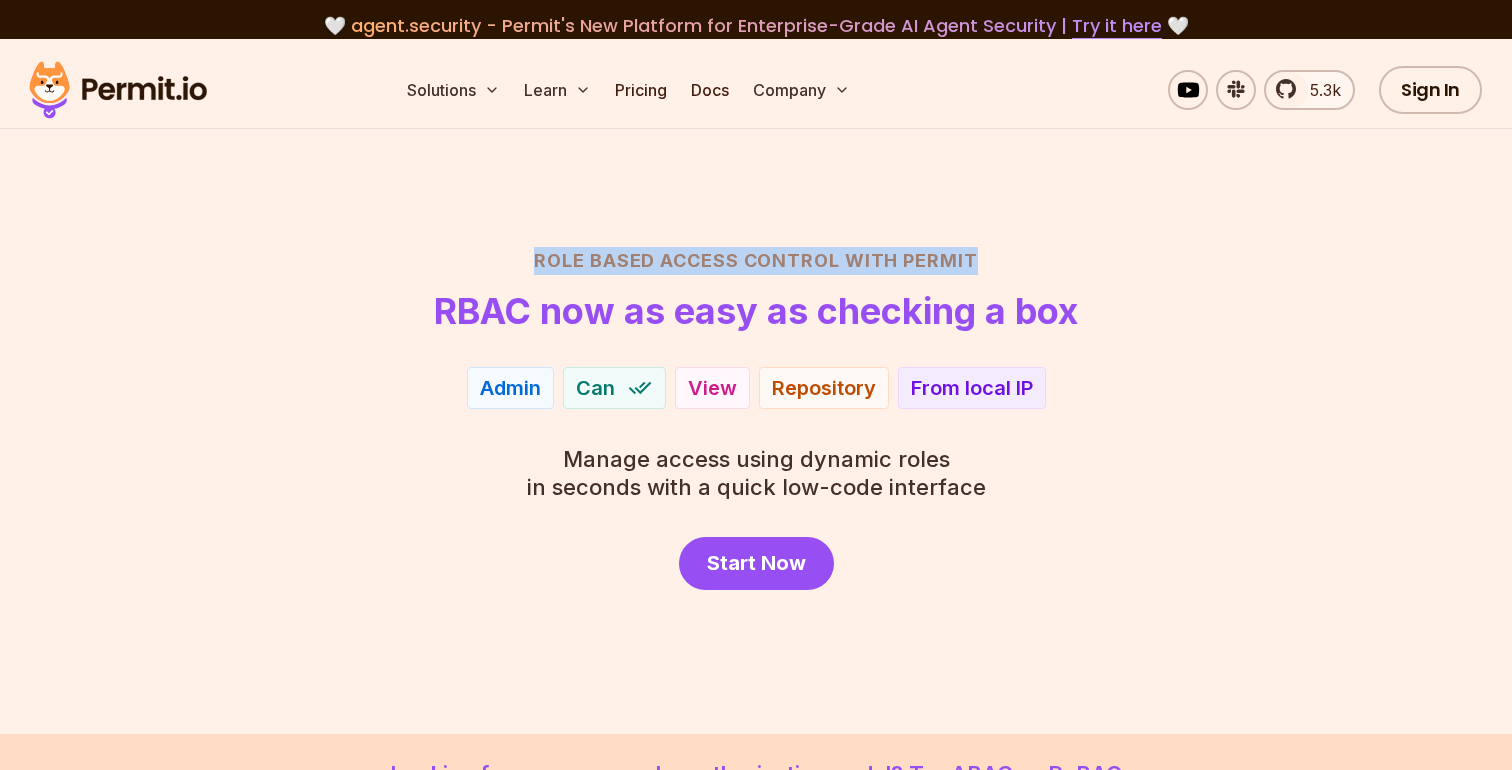 drag, startPoint x: 502, startPoint y: 214, endPoint x: 1370, endPoint y: 314, distance: 873.7414 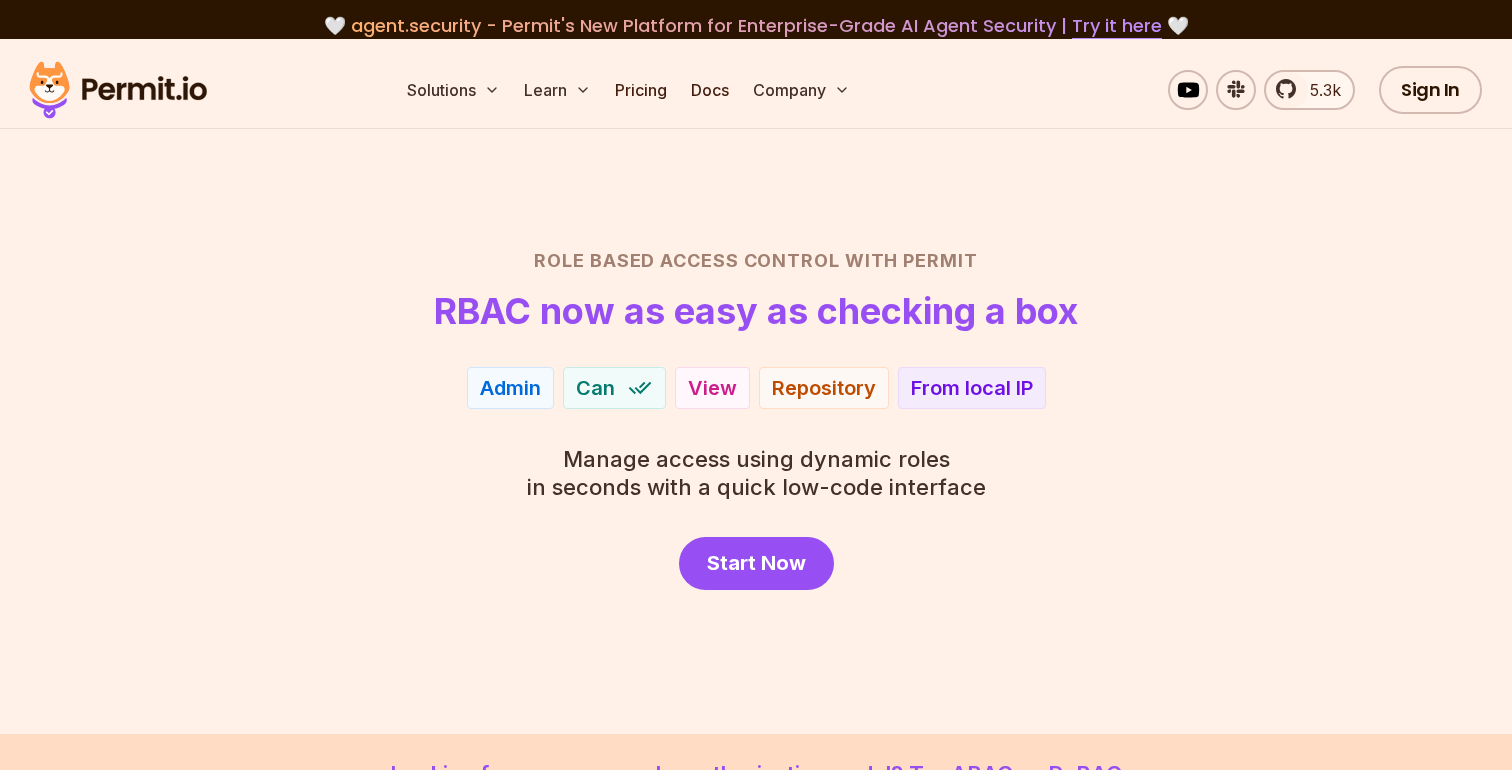 click on "Role Based Access Control   with Permit RBAC now as easy as checking a box" at bounding box center [756, 289] 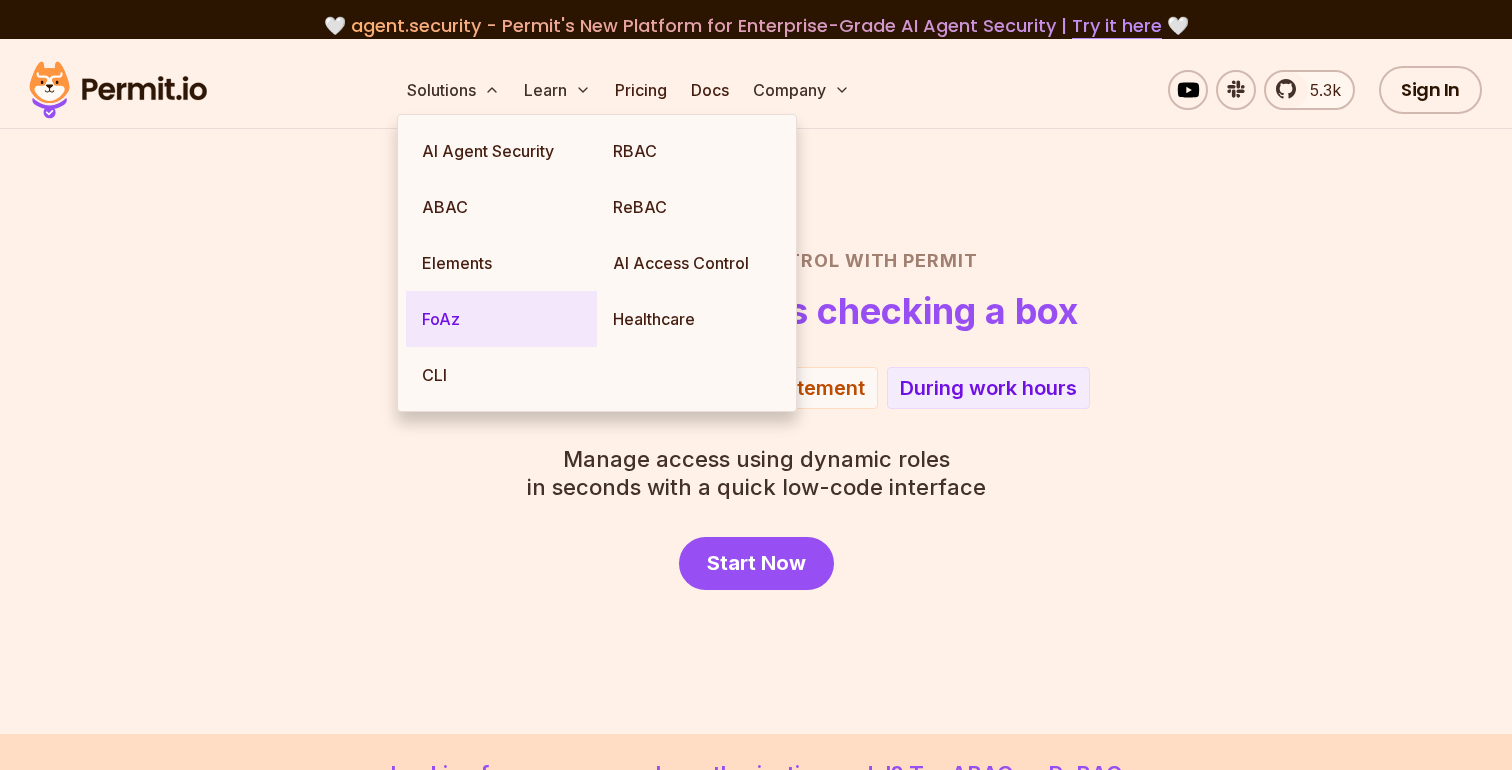 click on "FoAz" at bounding box center [501, 319] 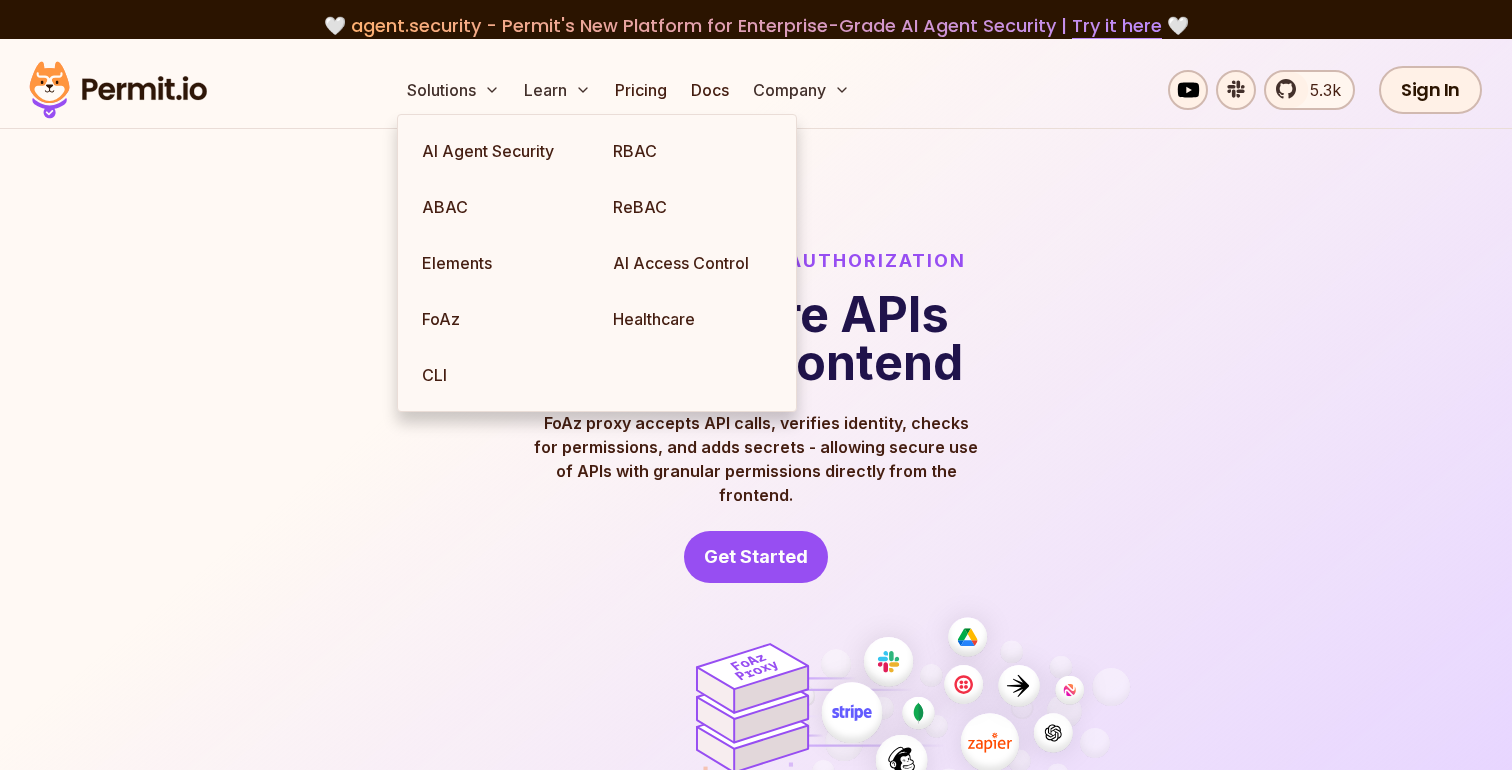 click on "FoAz:   Frontend Only  Authorization Use secure APIs from the frontend" at bounding box center (756, 317) 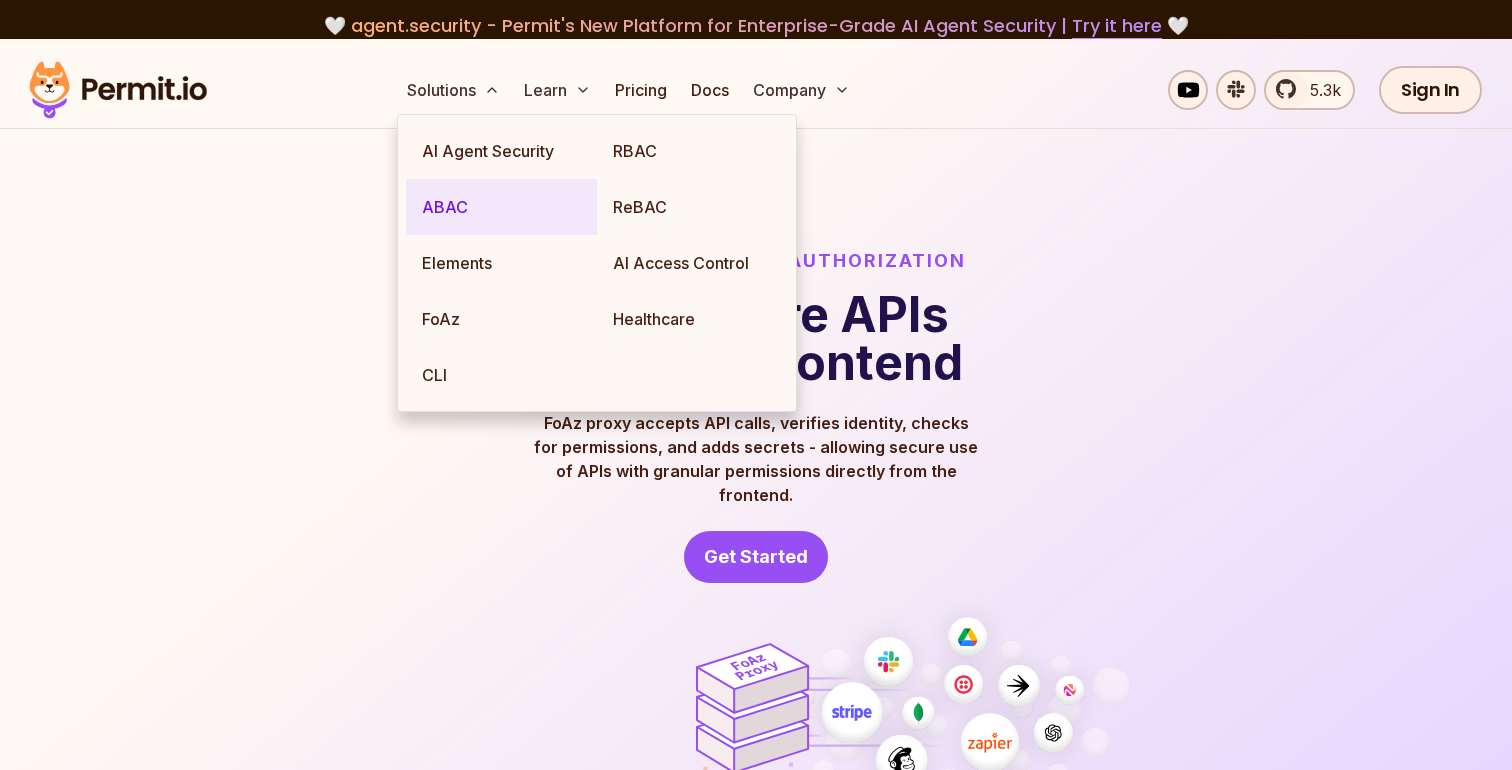 click on "ABAC" at bounding box center (501, 207) 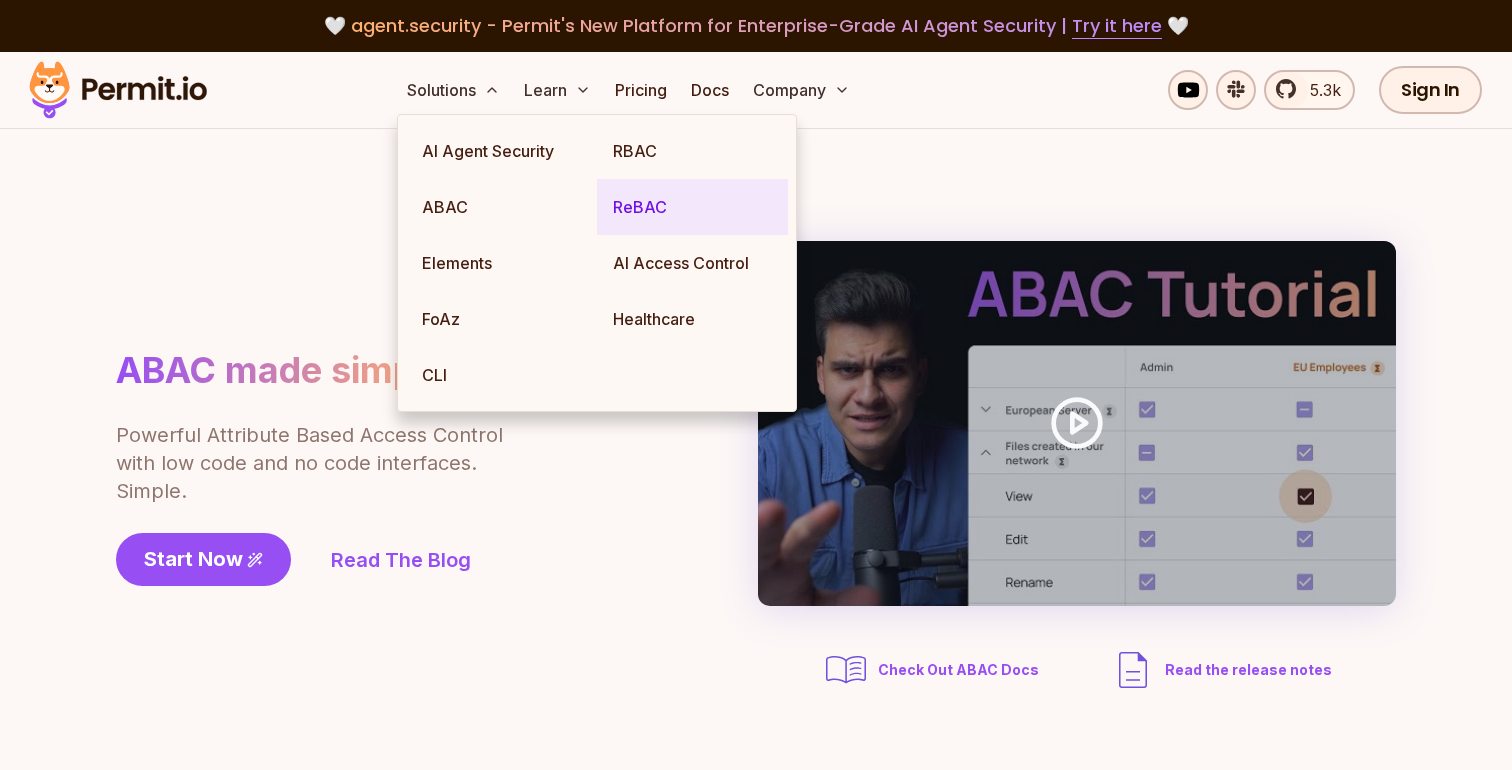 click on "ReBAC" at bounding box center [692, 207] 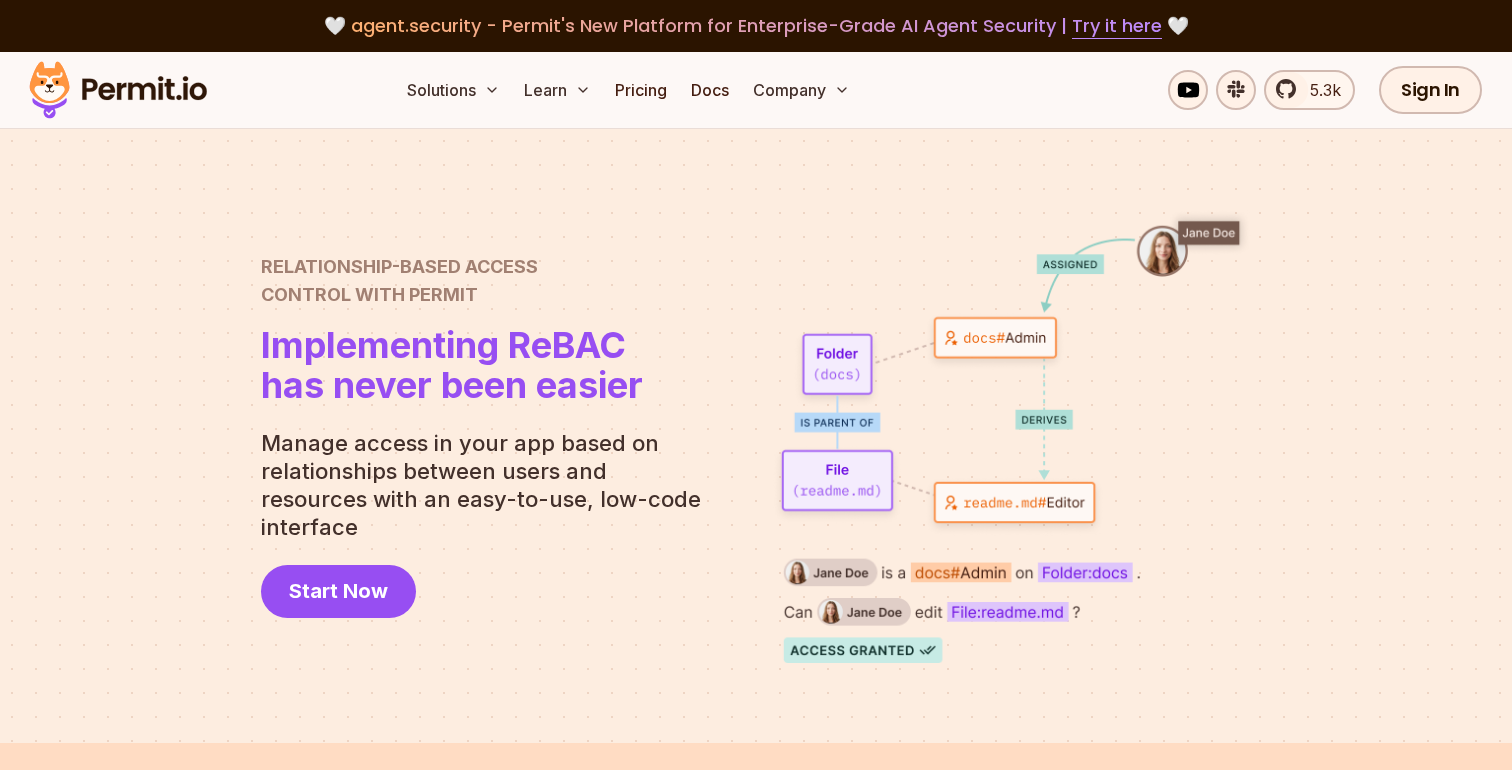 click on "Relationship-Based Access   Control with Permit Relationship Based Access Control Implementing ReBAC  has never been easier Manage access in your app based on relationships between users and resources with an easy-to-use, low-code interface Start Now" at bounding box center (489, 435) 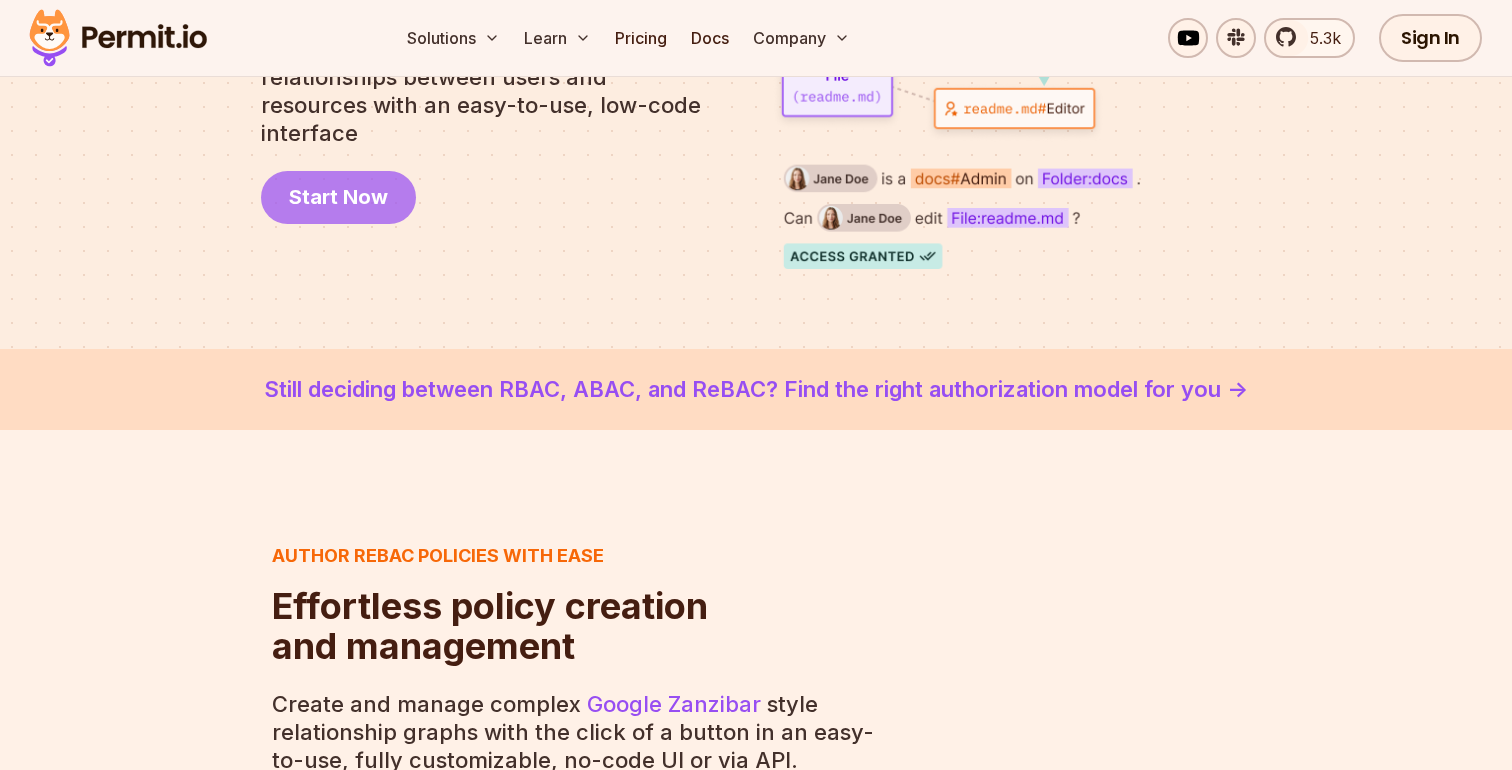scroll, scrollTop: 391, scrollLeft: 0, axis: vertical 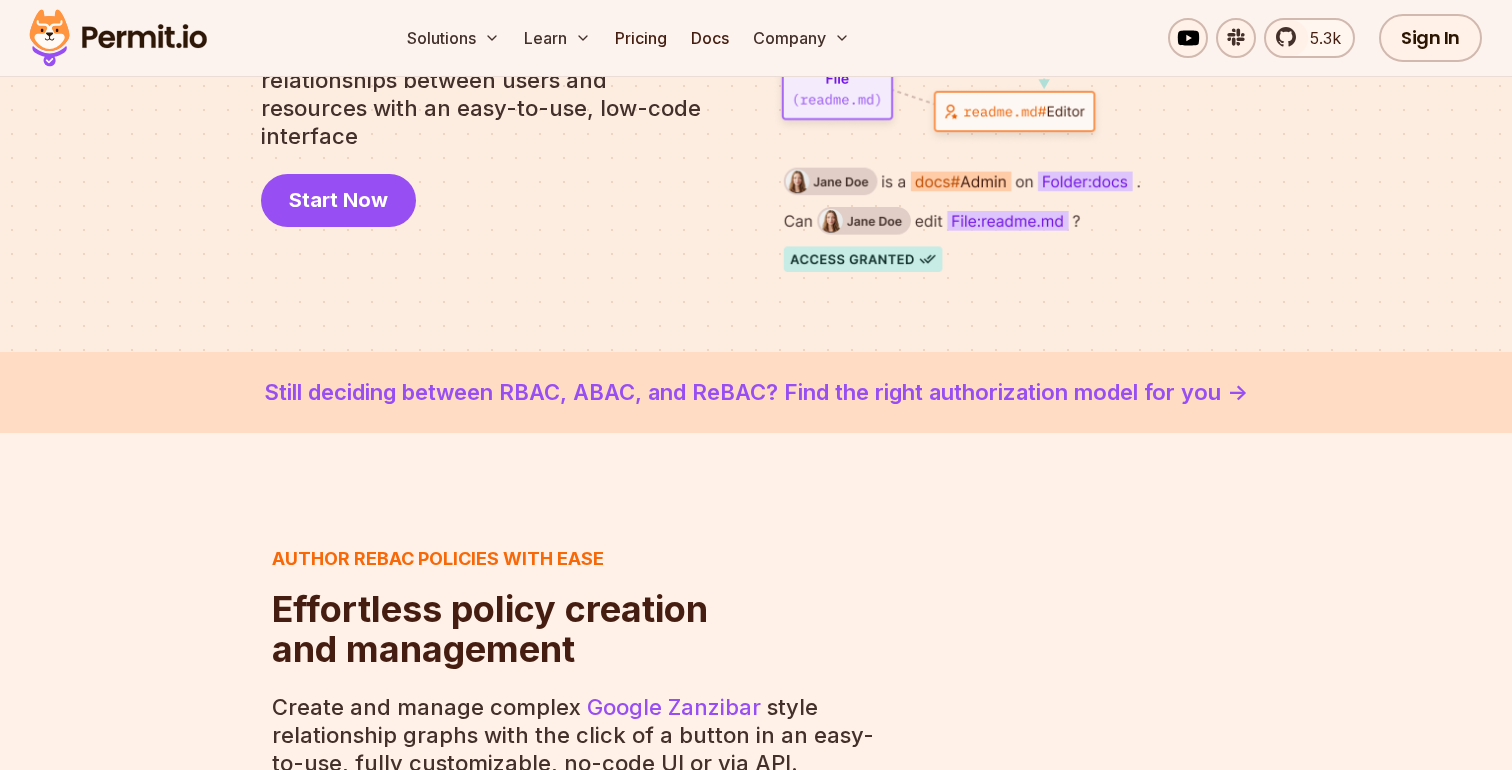 click on "Still deciding between RBAC, ABAC, and ReBAC? Find the right authorization model for you - >" at bounding box center (756, 392) 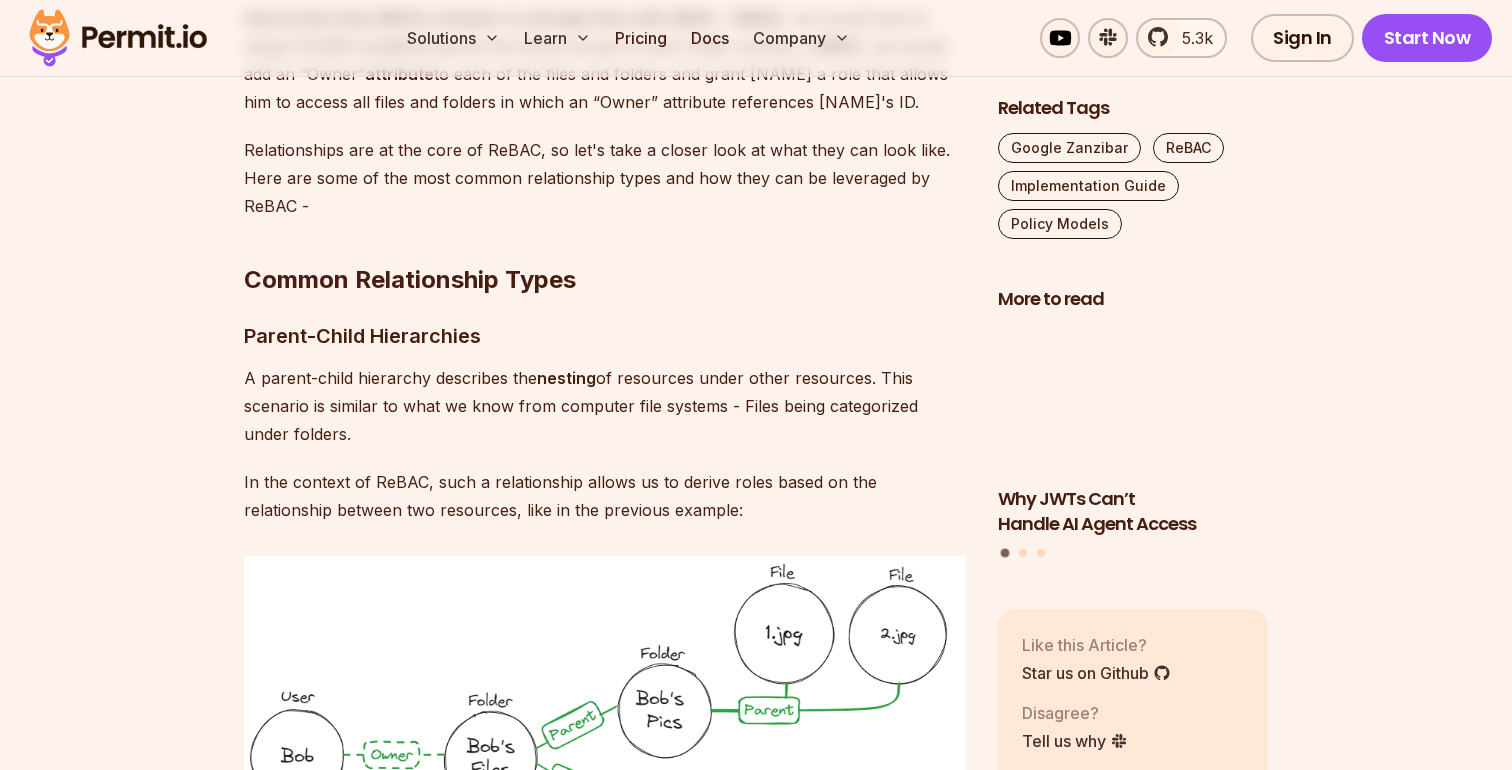 scroll, scrollTop: 5394, scrollLeft: 0, axis: vertical 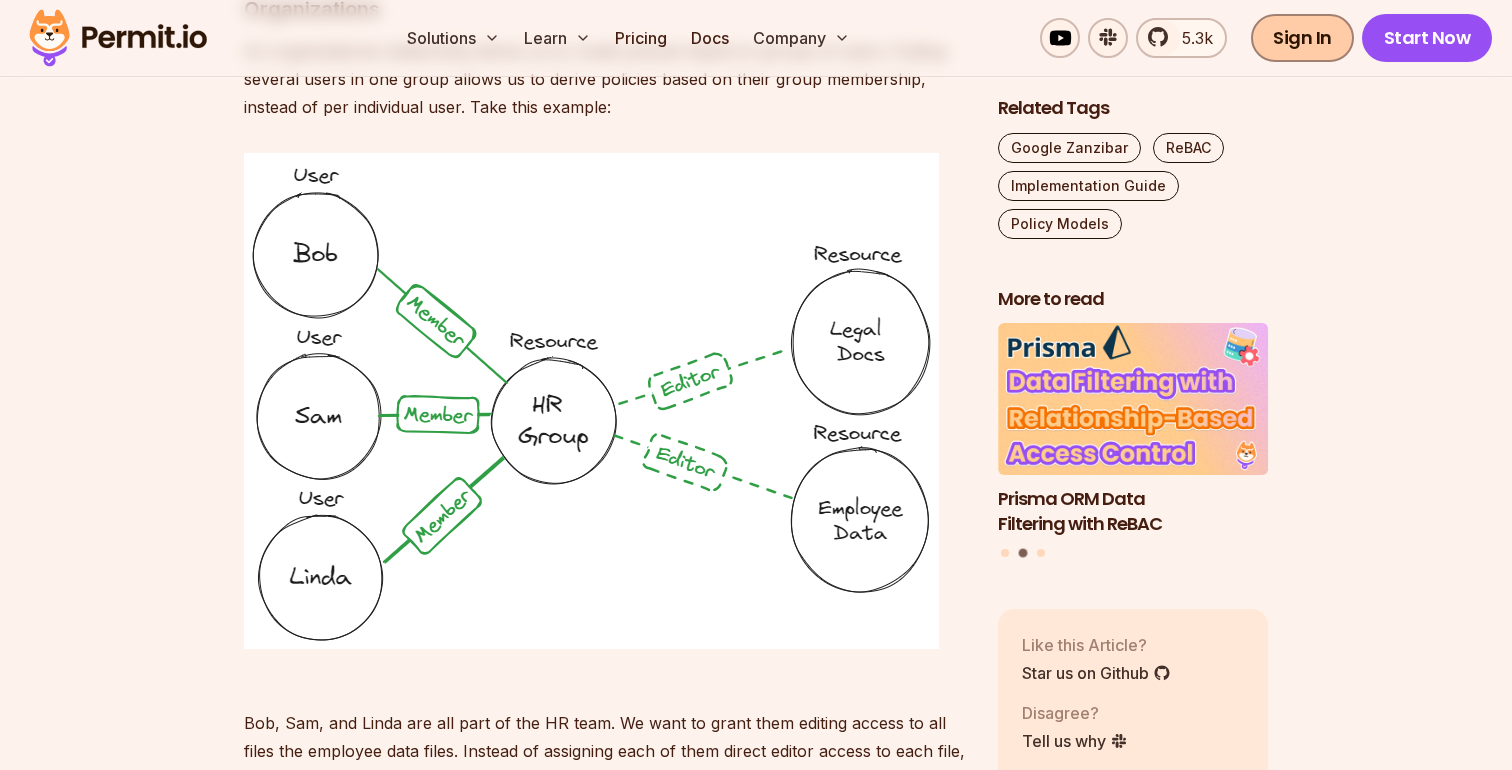 click on "Sign In" at bounding box center [1302, 38] 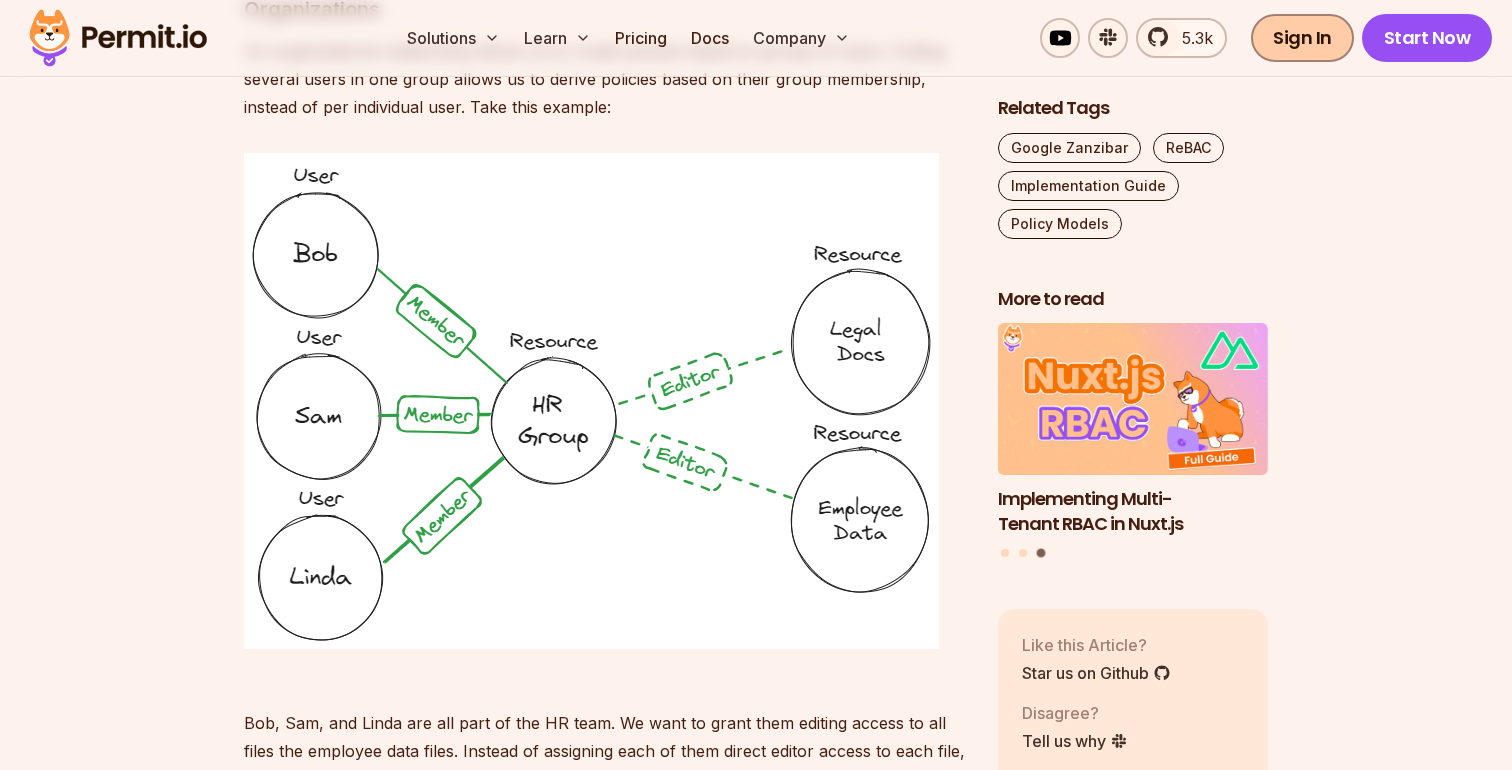 click on "Sign In" at bounding box center (1302, 38) 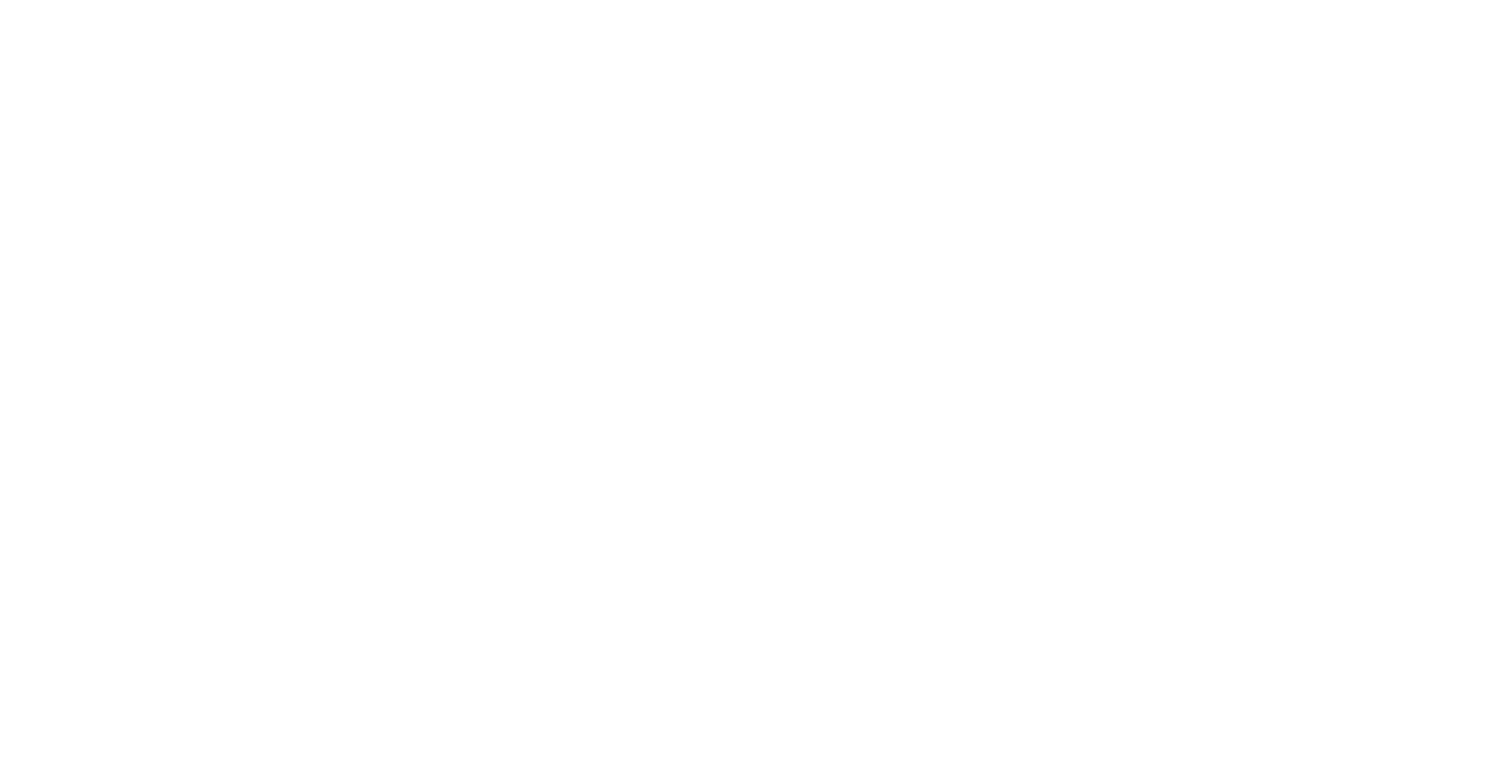 scroll, scrollTop: 0, scrollLeft: 0, axis: both 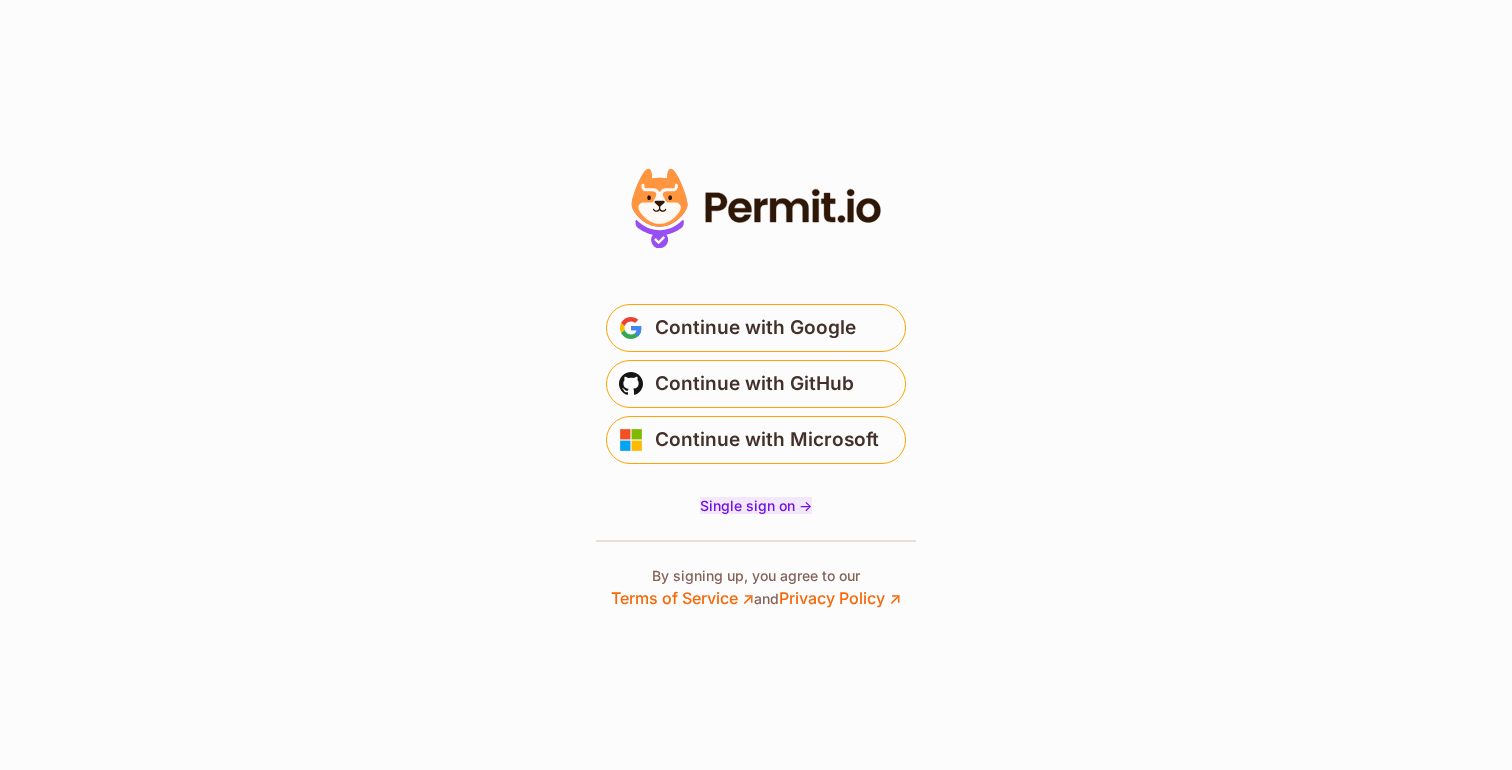 click on "Single sign on
->" at bounding box center [756, 505] 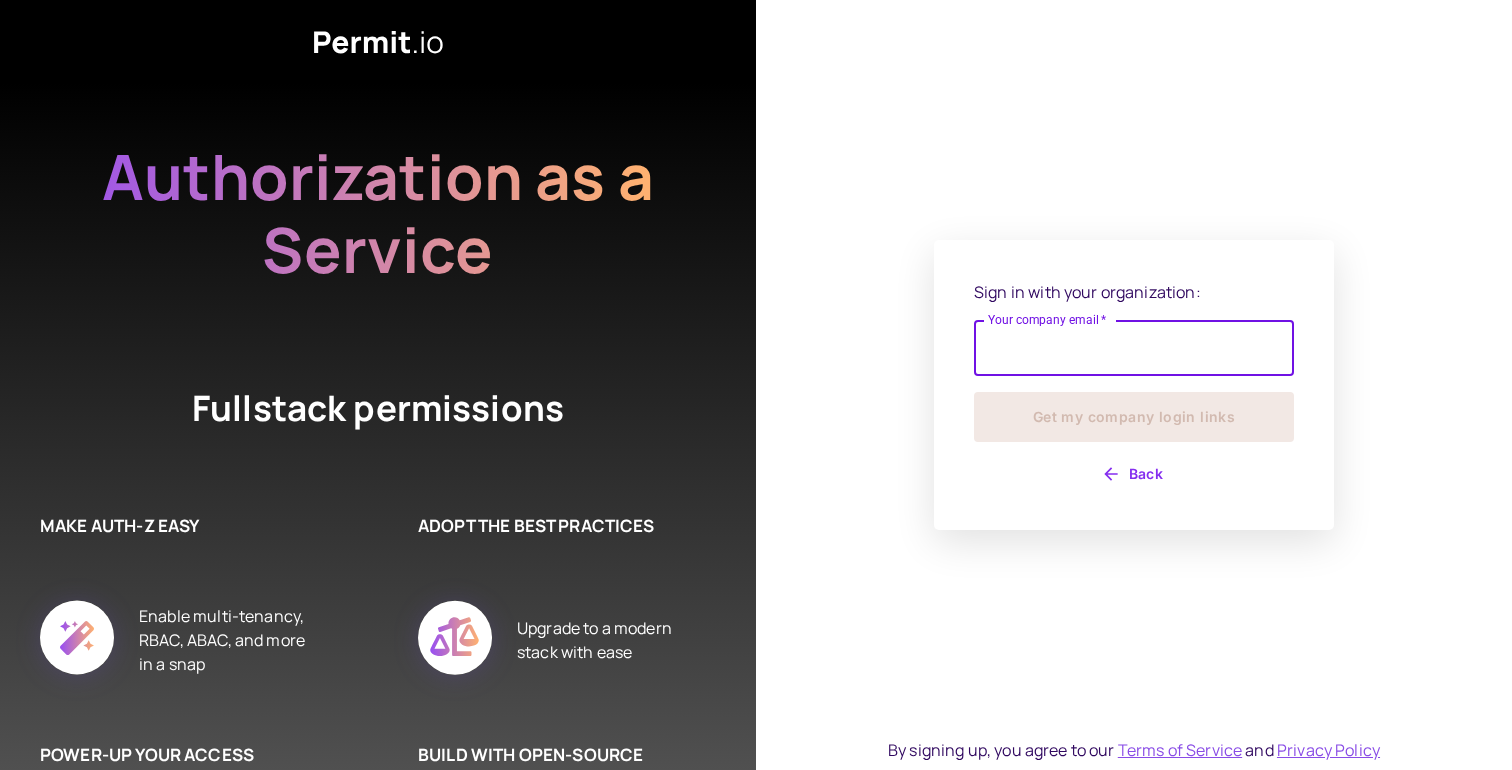 scroll, scrollTop: 0, scrollLeft: 0, axis: both 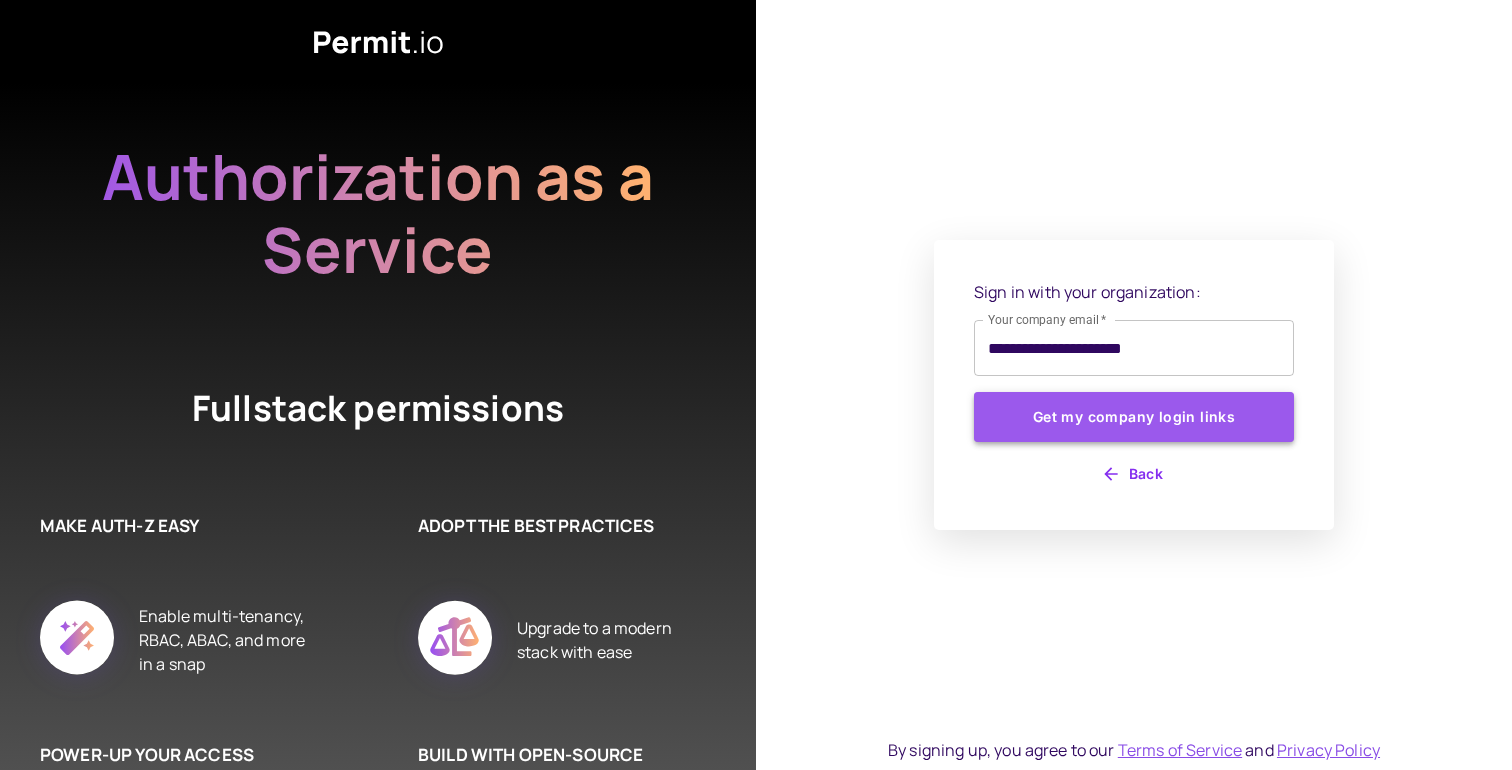 click on "Get my company login links" at bounding box center [1134, 417] 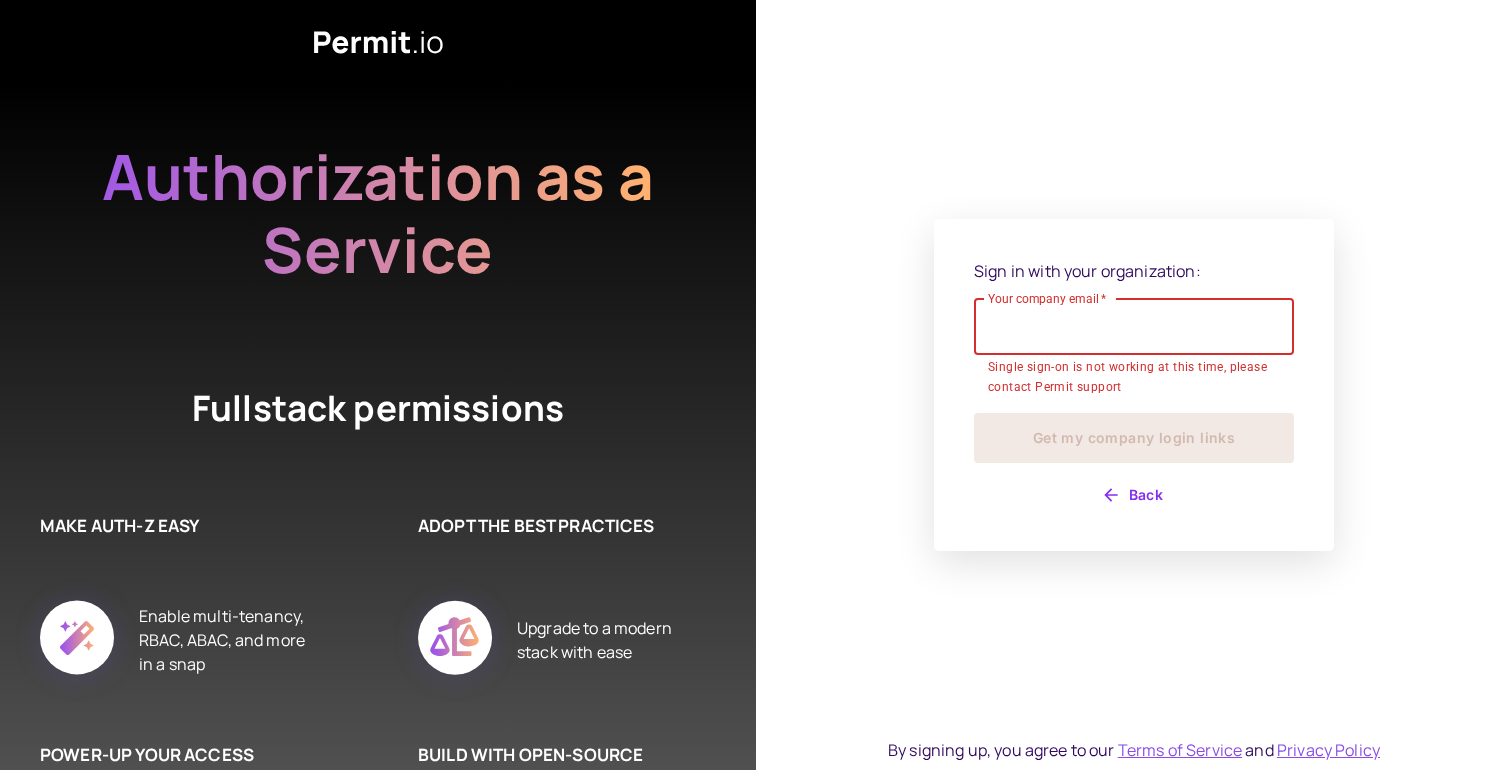 scroll, scrollTop: 0, scrollLeft: 0, axis: both 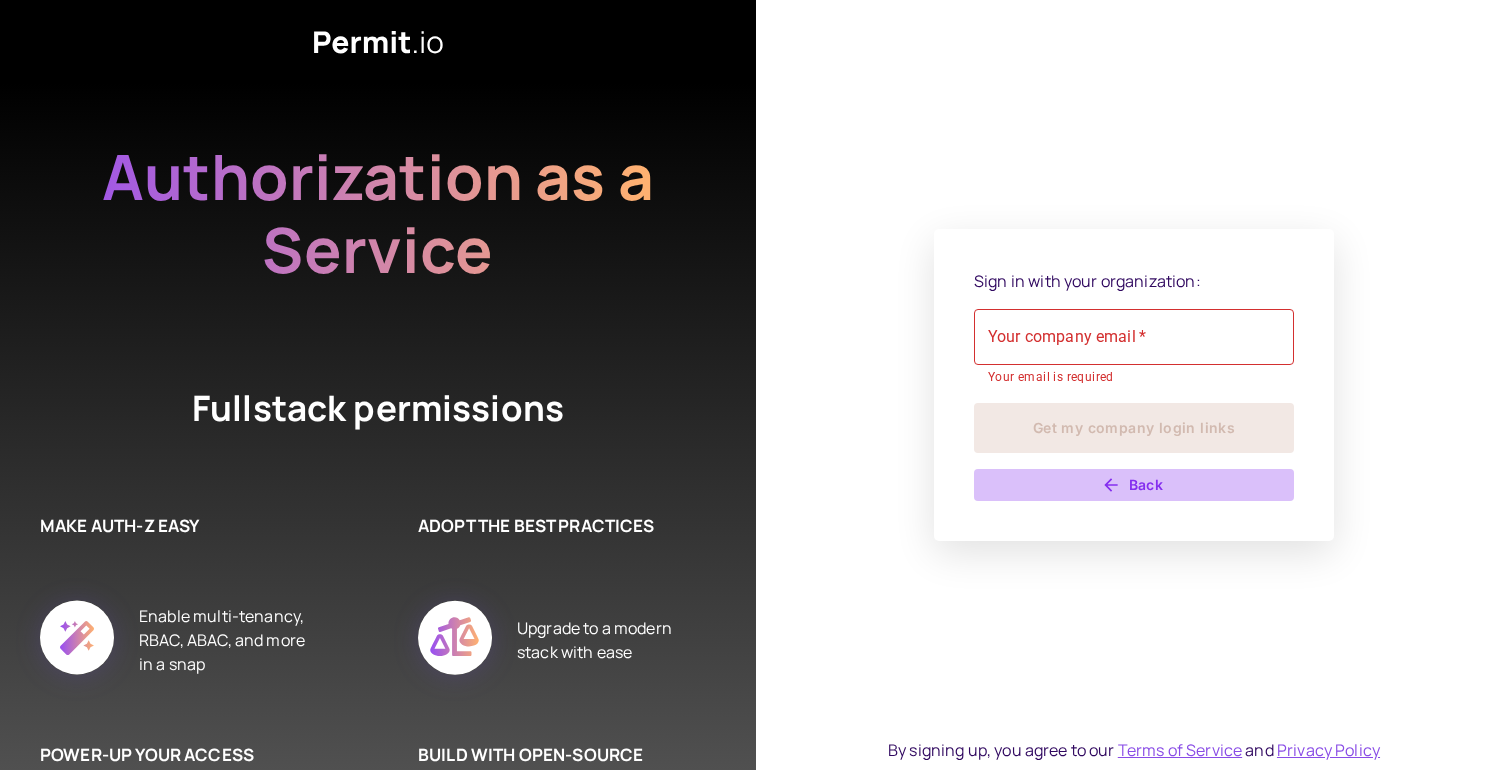 click on "Back" at bounding box center (1134, 485) 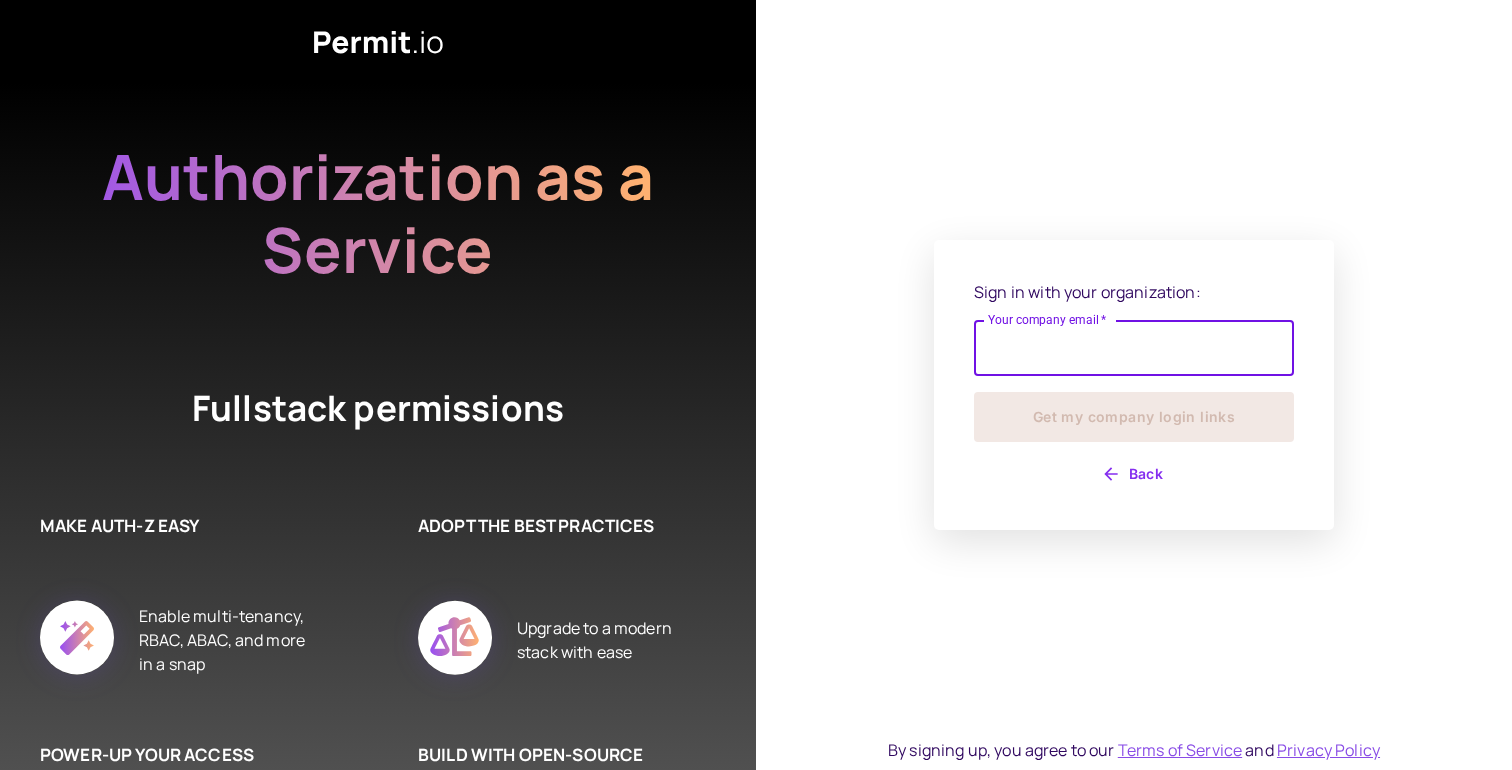 scroll, scrollTop: 0, scrollLeft: 0, axis: both 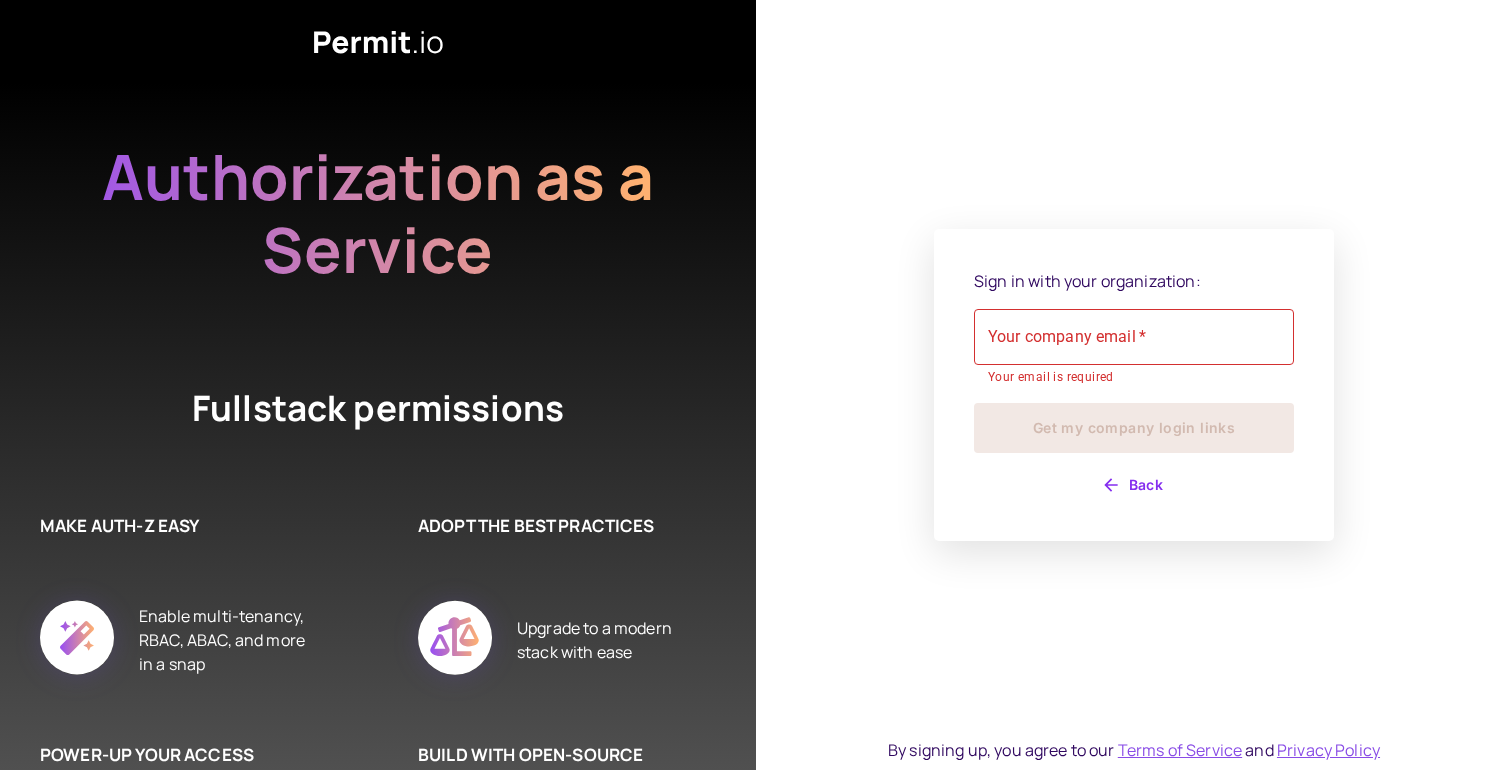click on "Sign in with your organization: Your company email   * Your company email   * Your email is required Get my company login links Back" at bounding box center (1134, 385) 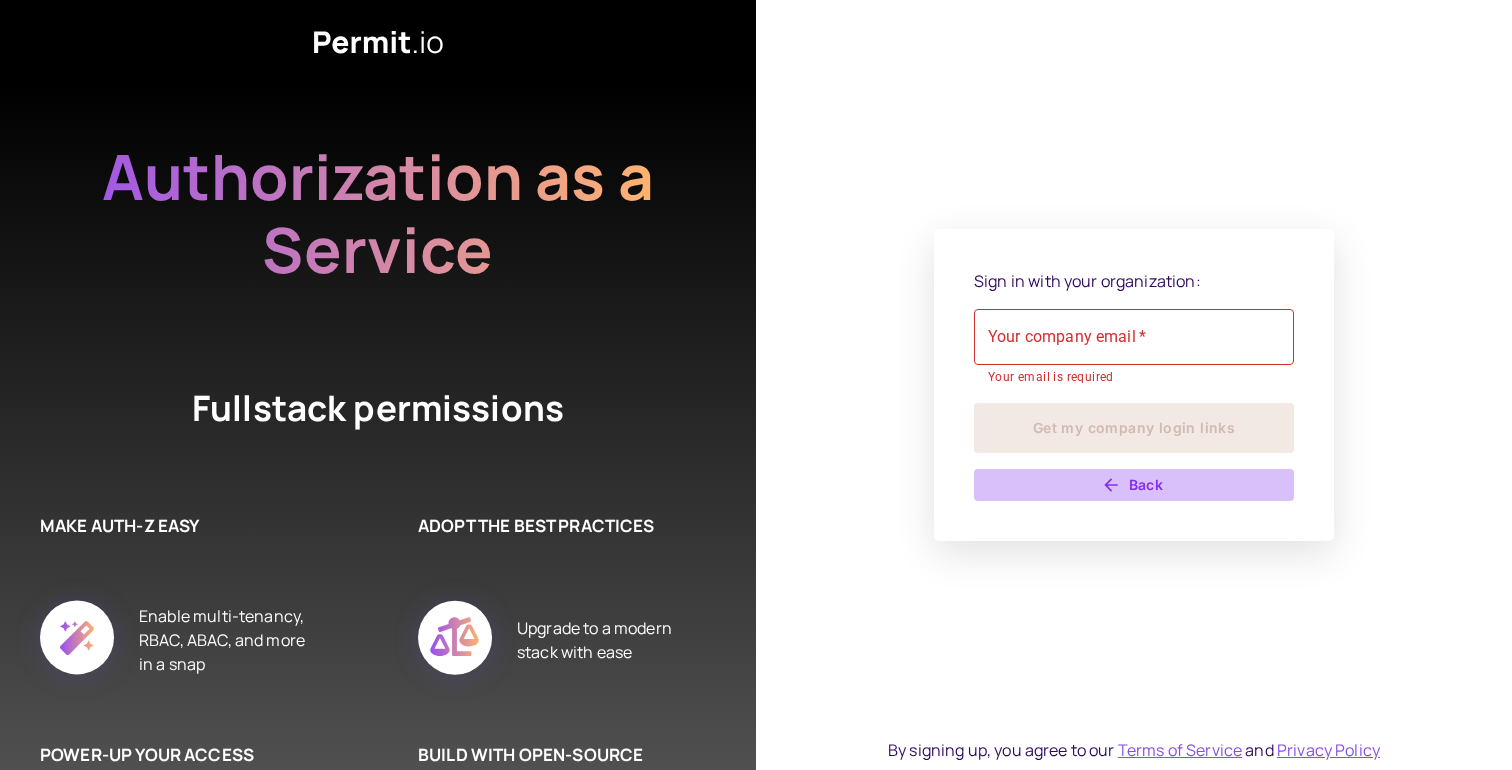 click on "Back" at bounding box center [1134, 485] 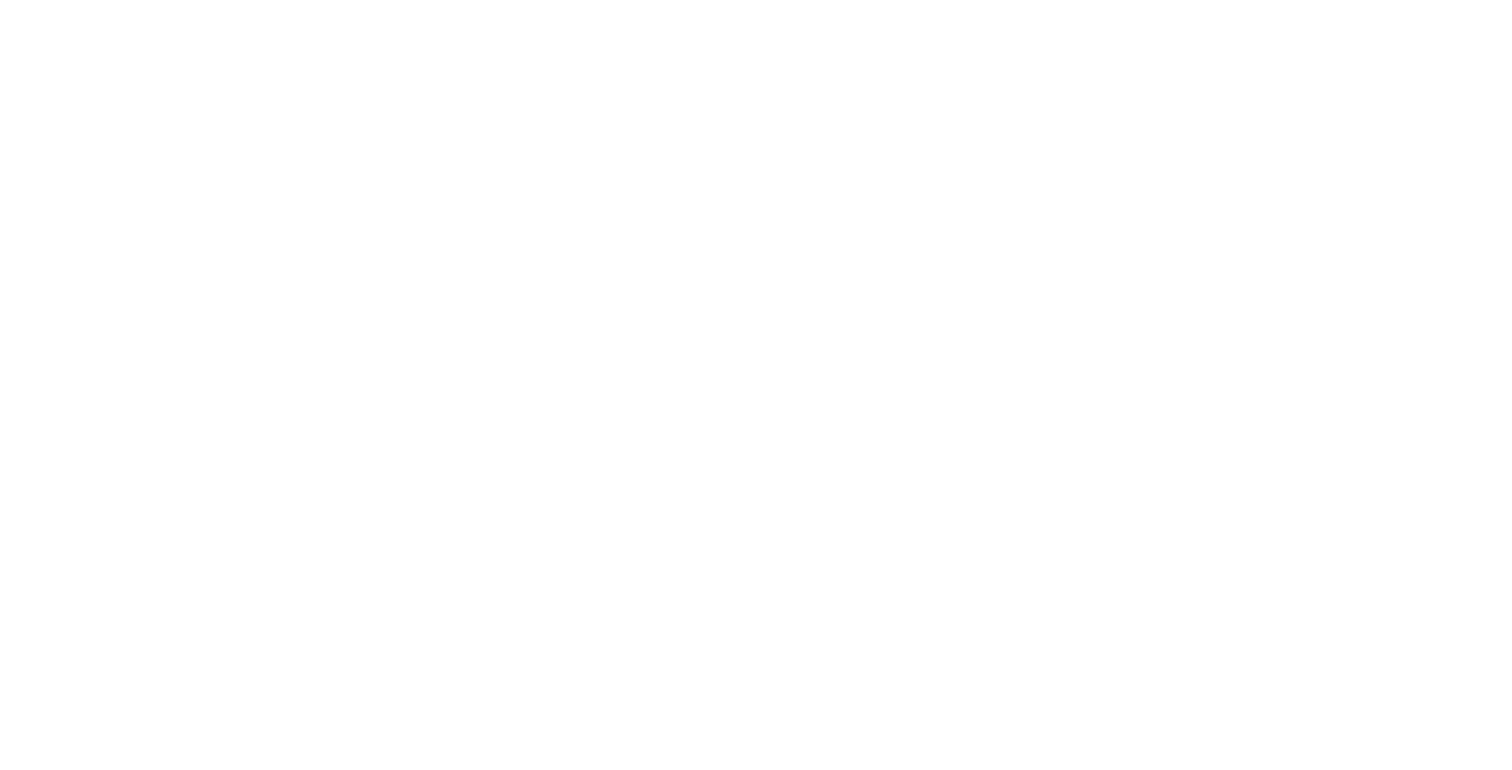 scroll, scrollTop: 0, scrollLeft: 0, axis: both 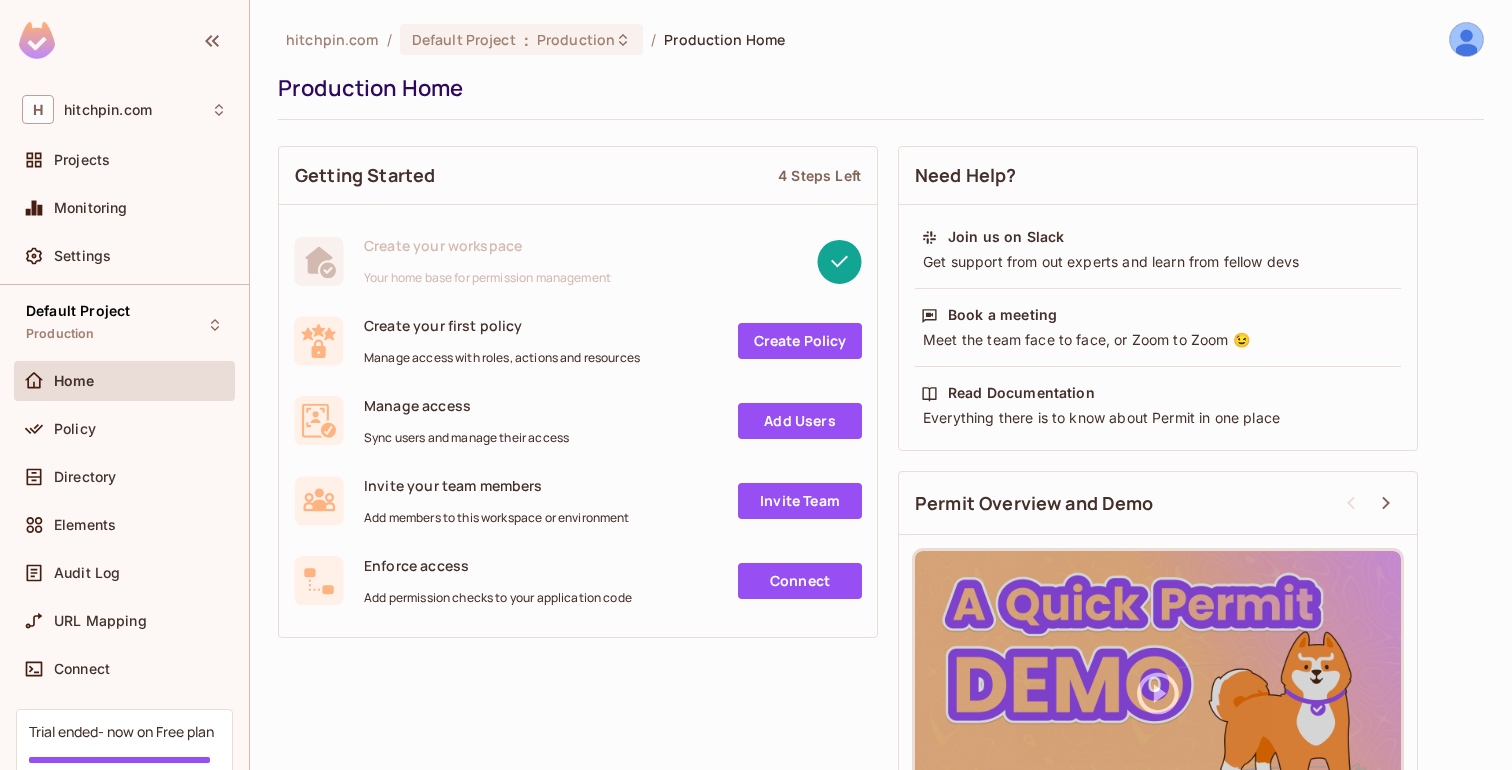 click on "Getting Started 4 Steps Left Create your workspace Your home base for permission management Create your first policy Manage access with roles, actions and resources Create Policy Manage access Sync users and manage their access Add Users Invite your team members Add members to this workspace or environment Invite Team Enforce access Add permission checks to your application code Connect Need Help? Join us on Slack Get support from out experts and learn from fellow devs Book a meeting Meet the team face to face, or Zoom to Zoom 😉 Read Documentation Everything there is to know about Permit in one place Permit Overview and Demo" at bounding box center (881, 502) 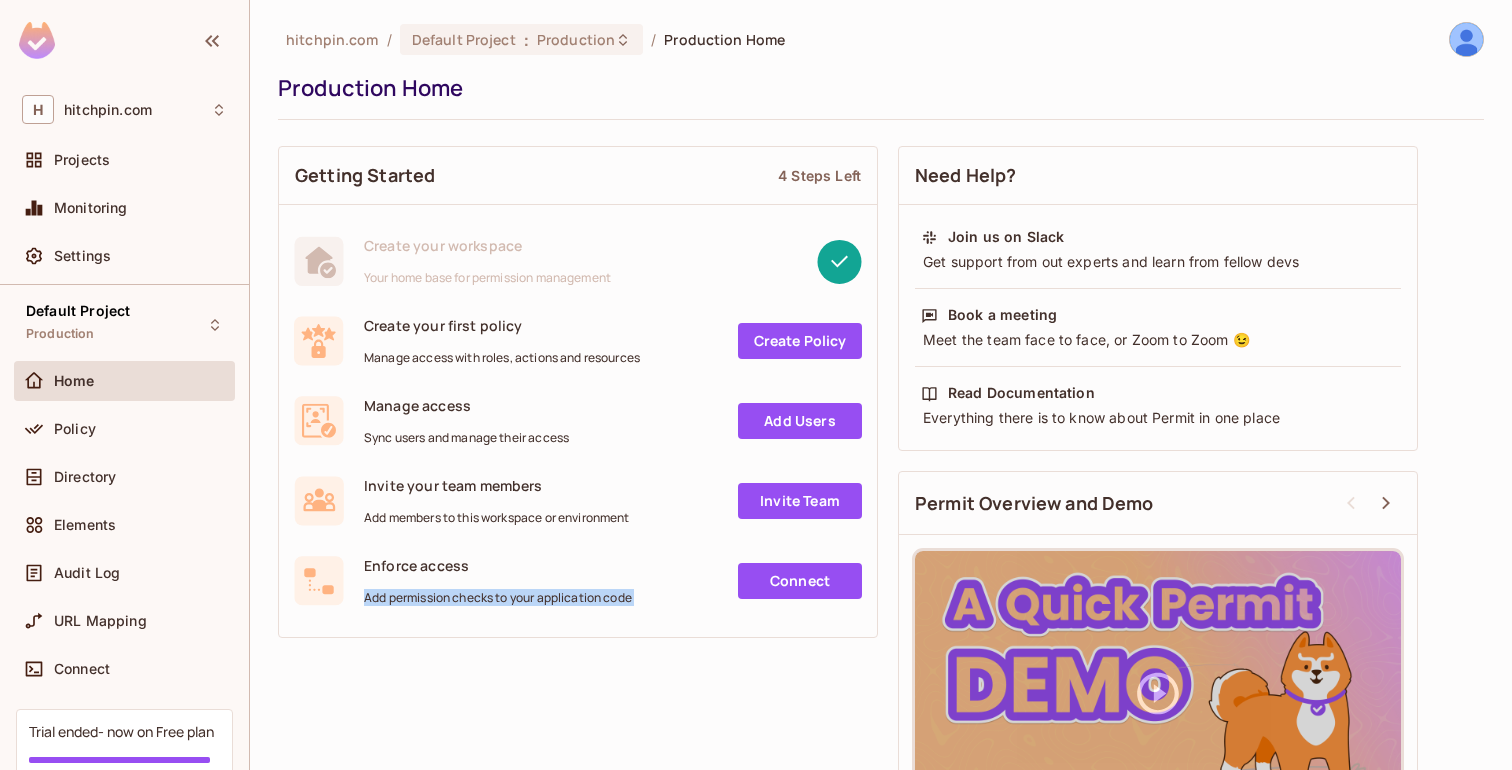 click on "Getting Started 4 Steps Left Create your workspace Your home base for permission management Create your first policy Manage access with roles, actions and resources Create Policy Manage access Sync users and manage their access Add Users Invite your team members Add members to this workspace or environment Invite Team Enforce access Add permission checks to your application code Connect Need Help? Join us on Slack Get support from out experts and learn from fellow devs Book a meeting Meet the team face to face, or Zoom to Zoom 😉 Read Documentation Everything there is to know about Permit in one place Permit Overview and Demo" at bounding box center (881, 502) 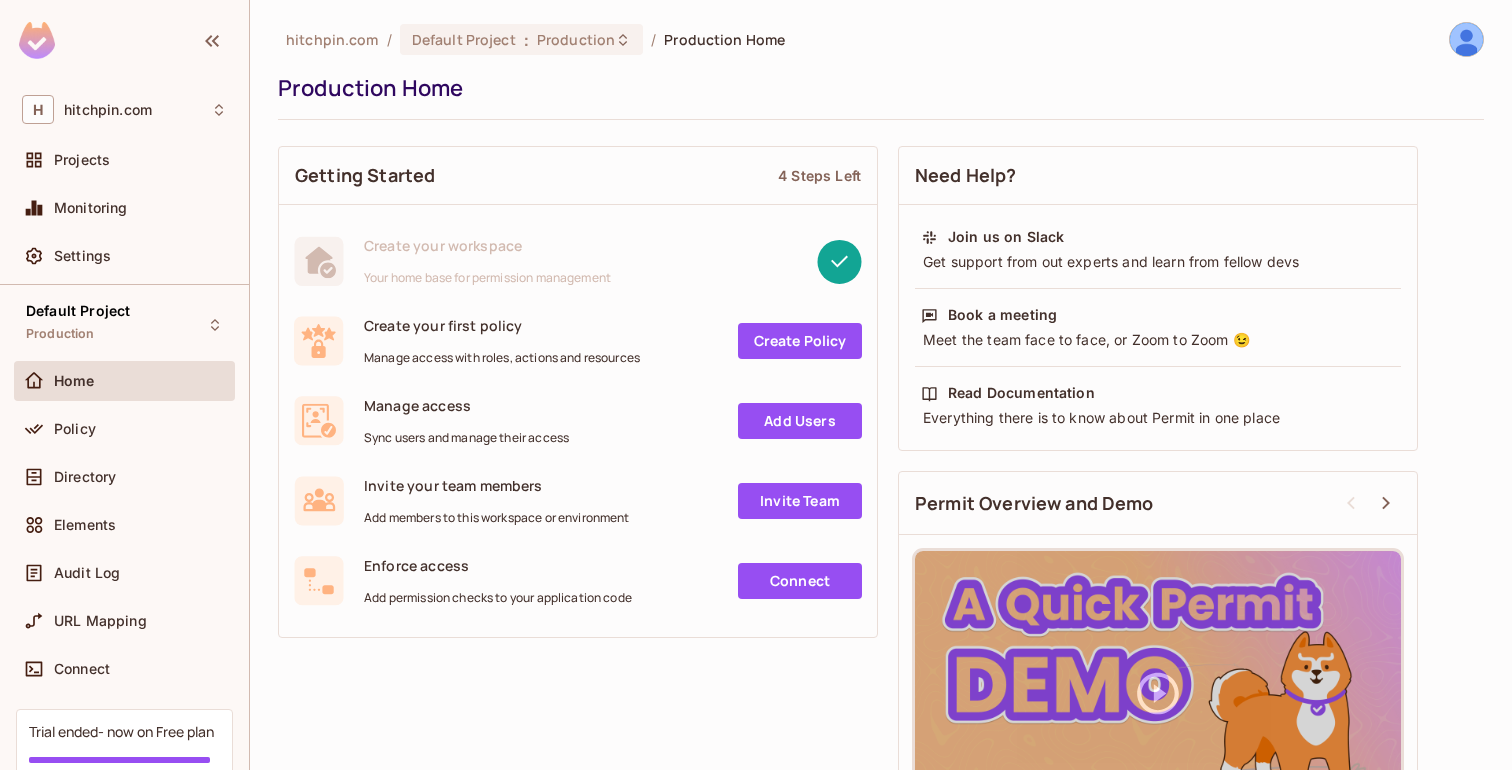 click on "Getting Started 4 Steps Left Create your workspace Your home base for permission management Create your first policy Manage access with roles, actions and resources Create Policy Manage access Sync users and manage their access Add Users Invite your team members Add members to this workspace or environment Invite Team Enforce access Add permission checks to your application code Connect Need Help? Join us on Slack Get support from out experts and learn from fellow devs Book a meeting Meet the team face to face, or Zoom to Zoom 😉 Read Documentation Everything there is to know about Permit in one place Permit Overview and Demo" at bounding box center [881, 502] 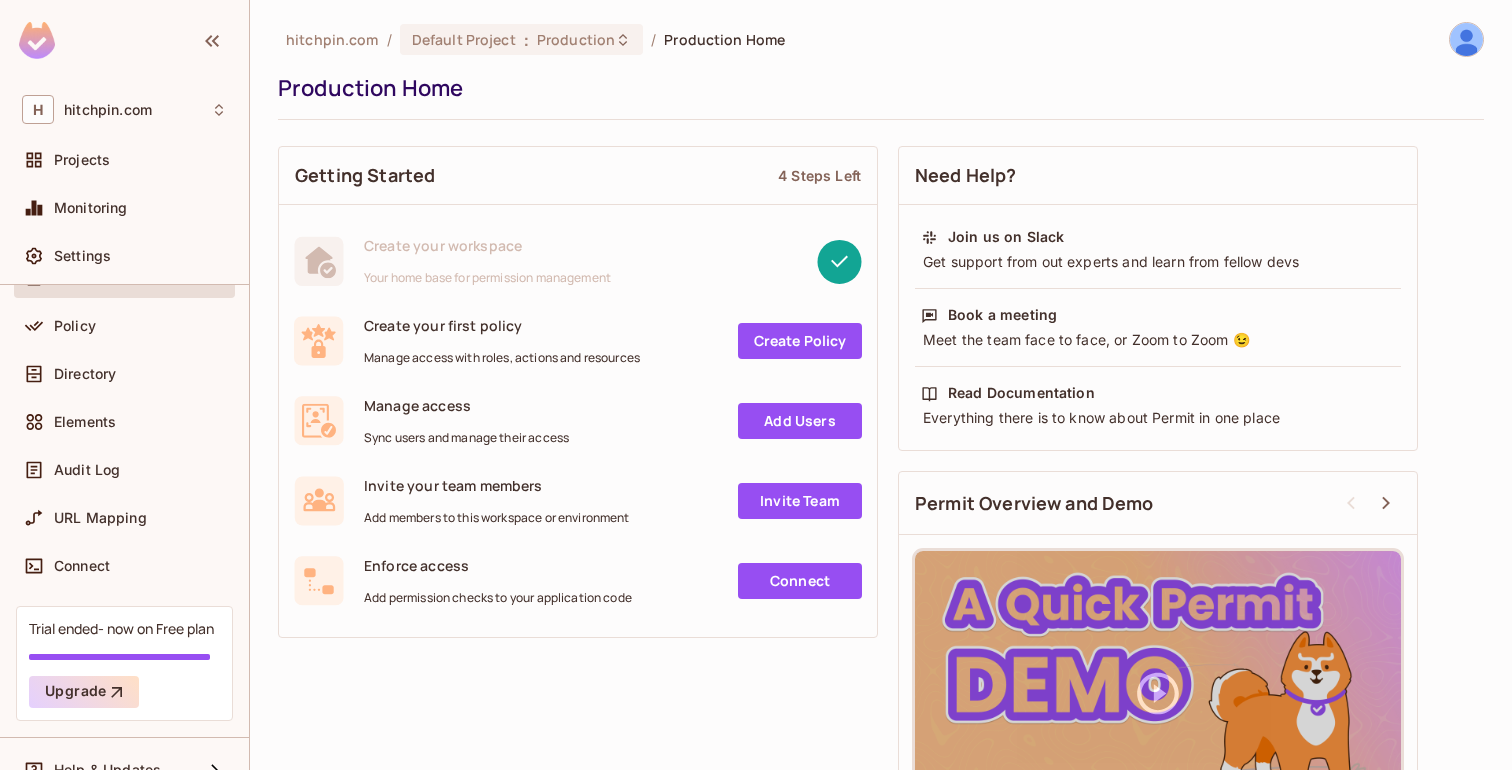 scroll, scrollTop: 107, scrollLeft: 0, axis: vertical 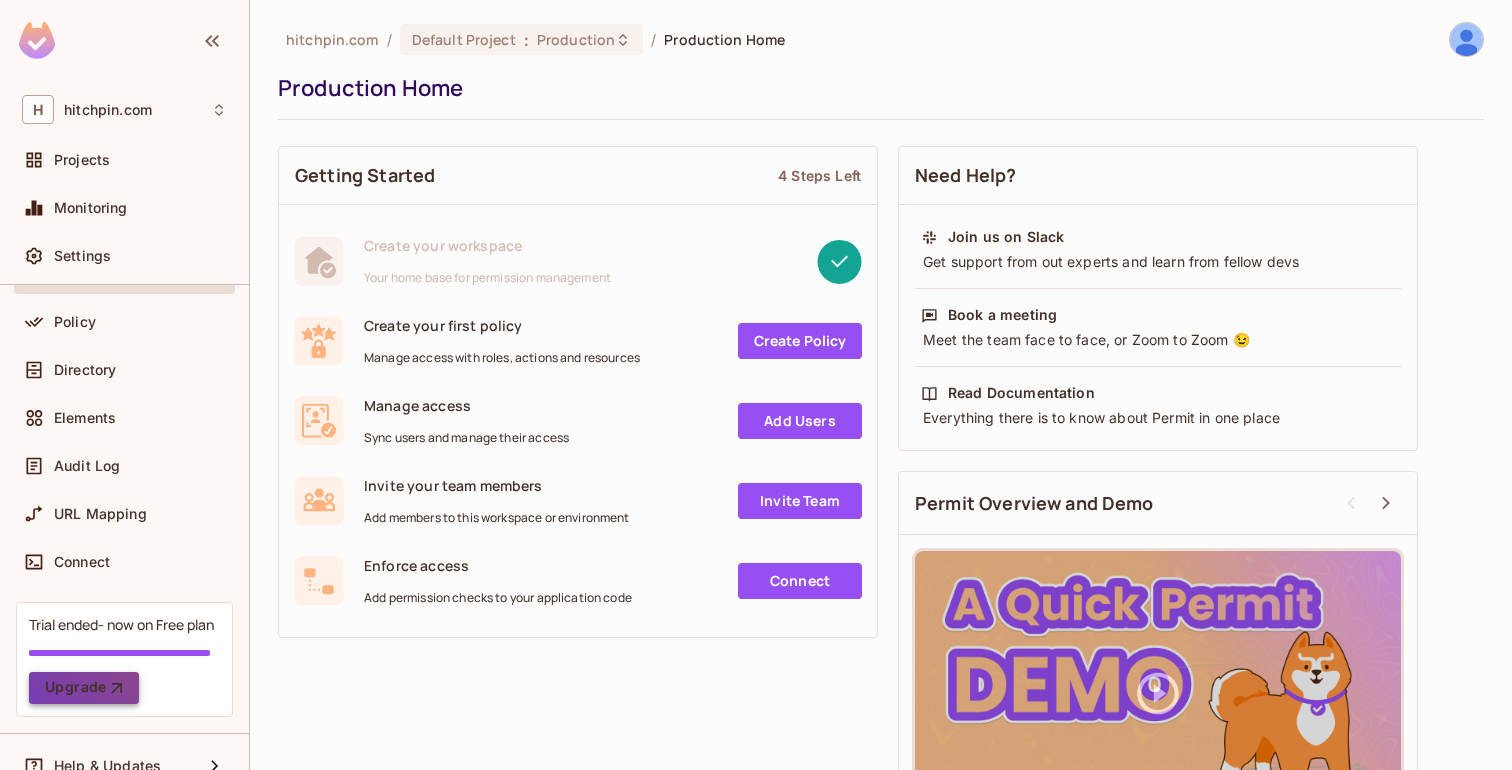 click 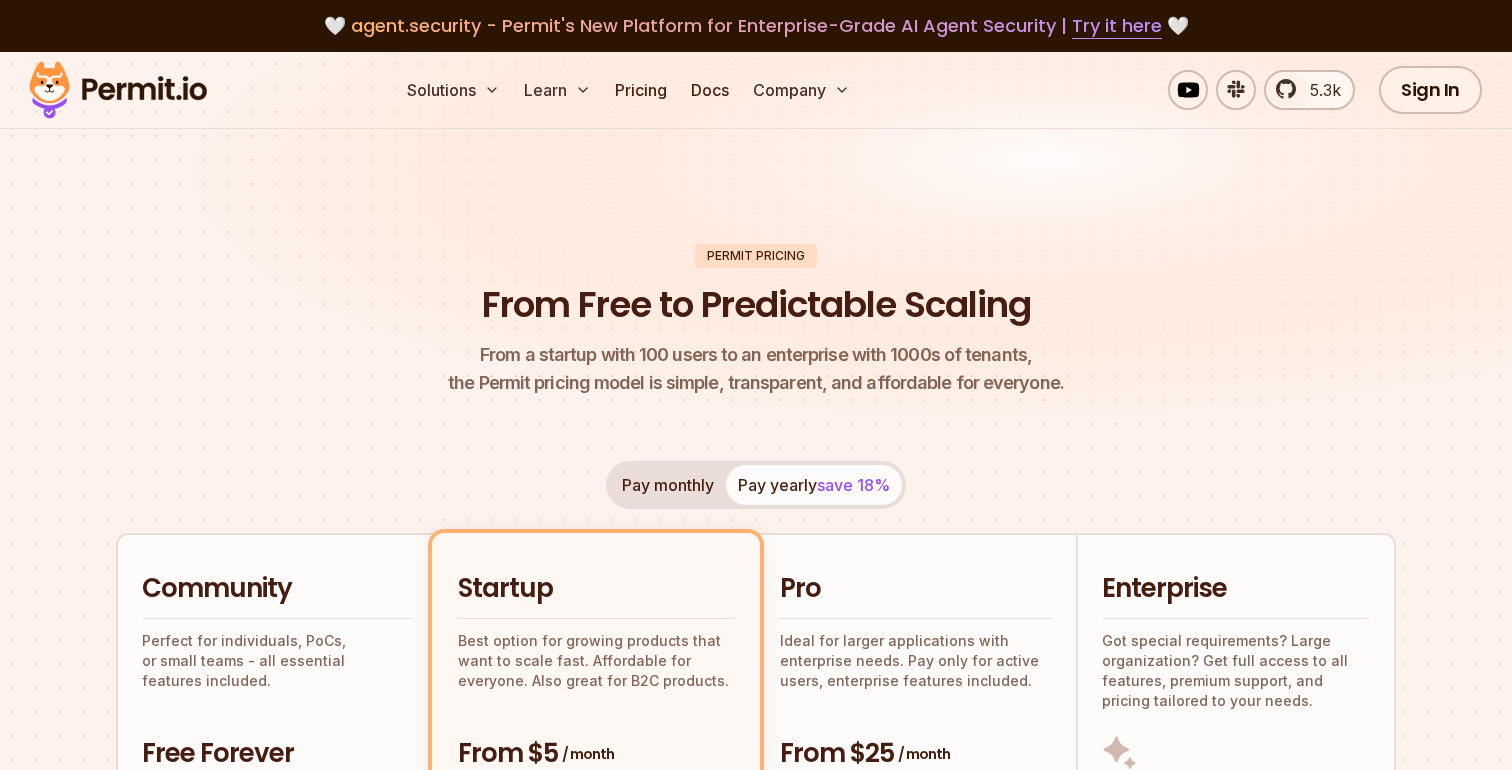 scroll, scrollTop: 0, scrollLeft: 0, axis: both 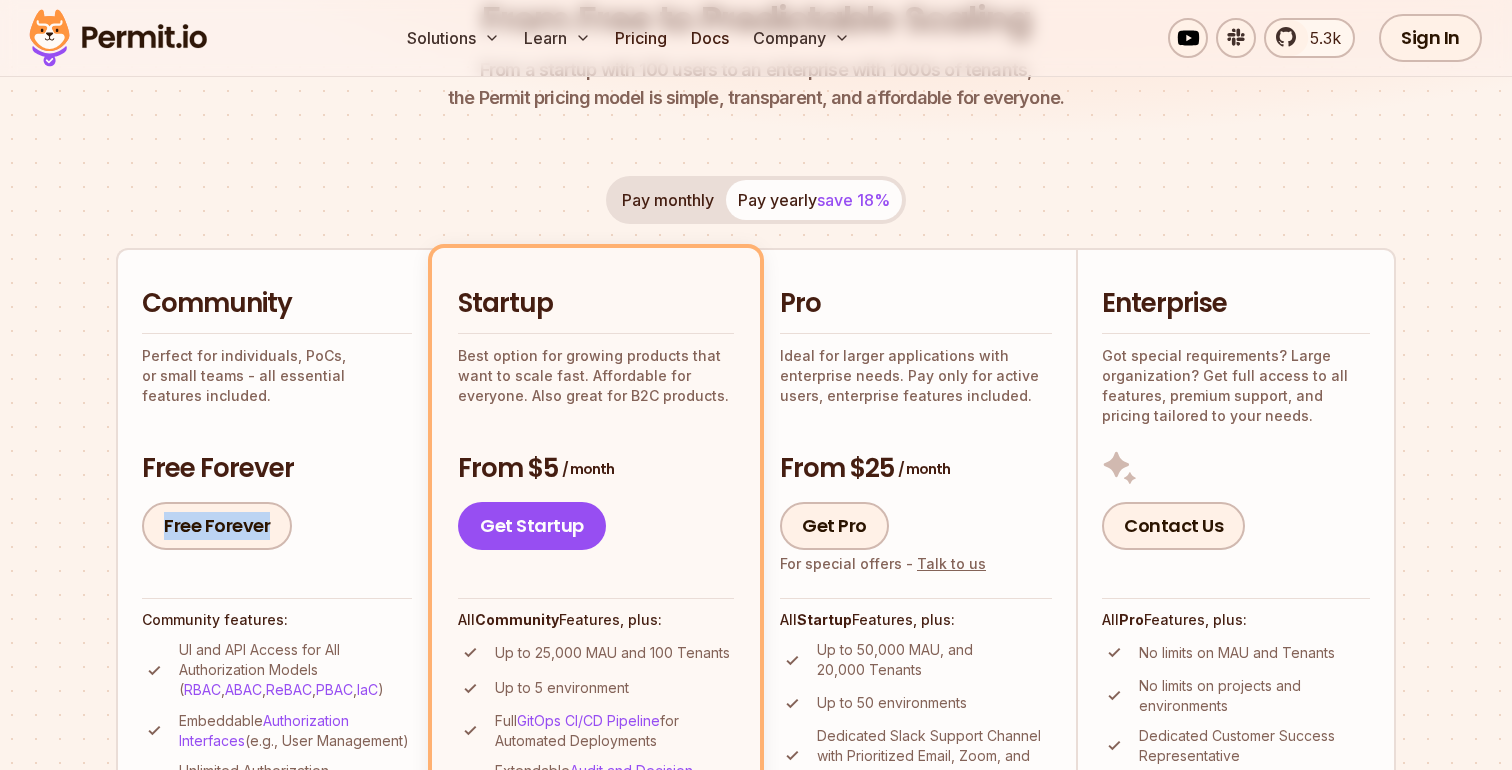 drag, startPoint x: 103, startPoint y: 532, endPoint x: 114, endPoint y: 560, distance: 30.083218 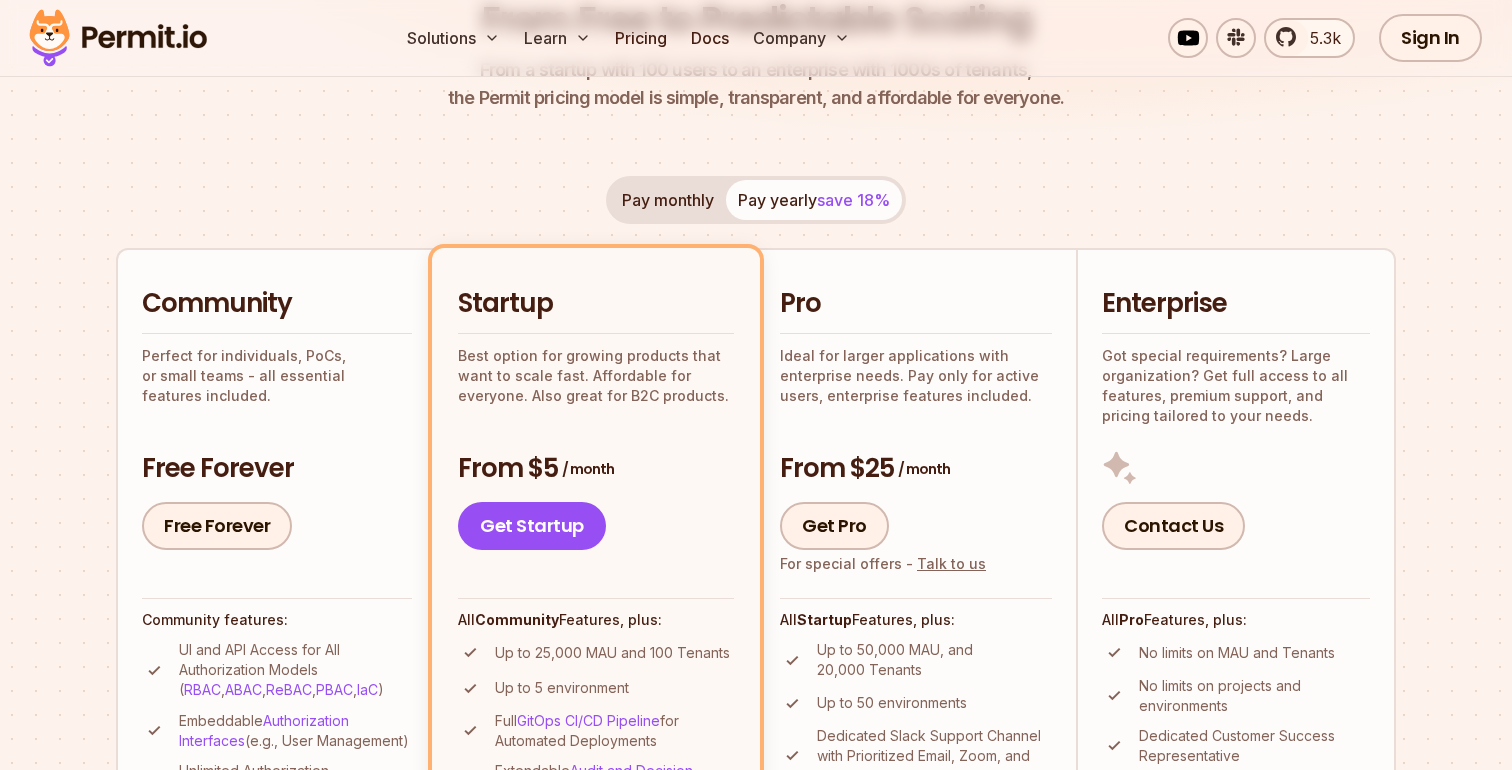 click on "Community Perfect for individuals, PoCs, or small teams - all essential features included. Free Forever Free Forever Community features: UI and API Access for All Authorization Models ( RBAC ,  ABAC ,  ReBAC , PBAC ,  IaC ) Embeddable  Authorization Interfaces  (e.g., User Management) Unlimited Authorization Microservices ( PDP ) Shared Access to  Workspaces and Environments Basic  Slack Support" at bounding box center [276, 626] 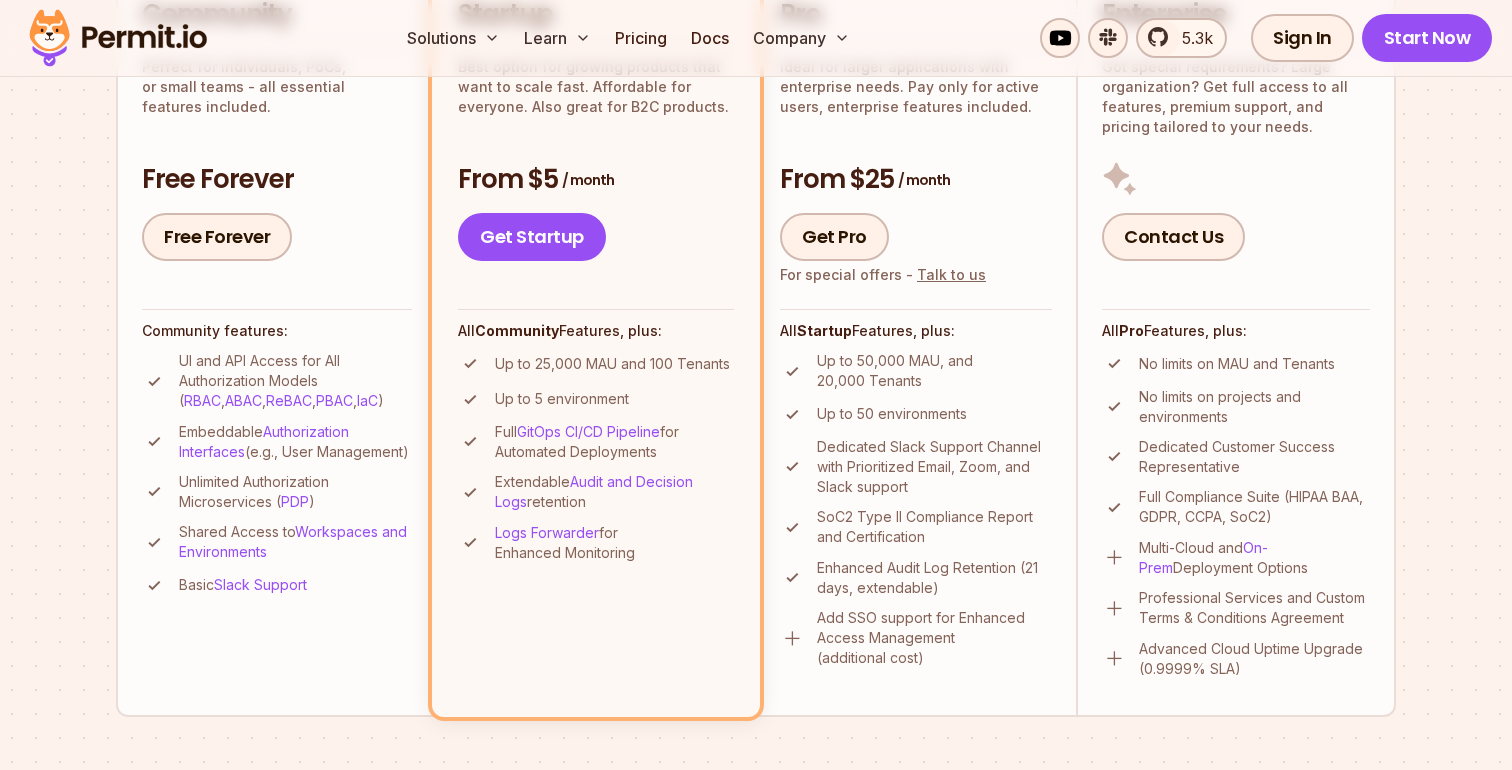 scroll, scrollTop: 577, scrollLeft: 0, axis: vertical 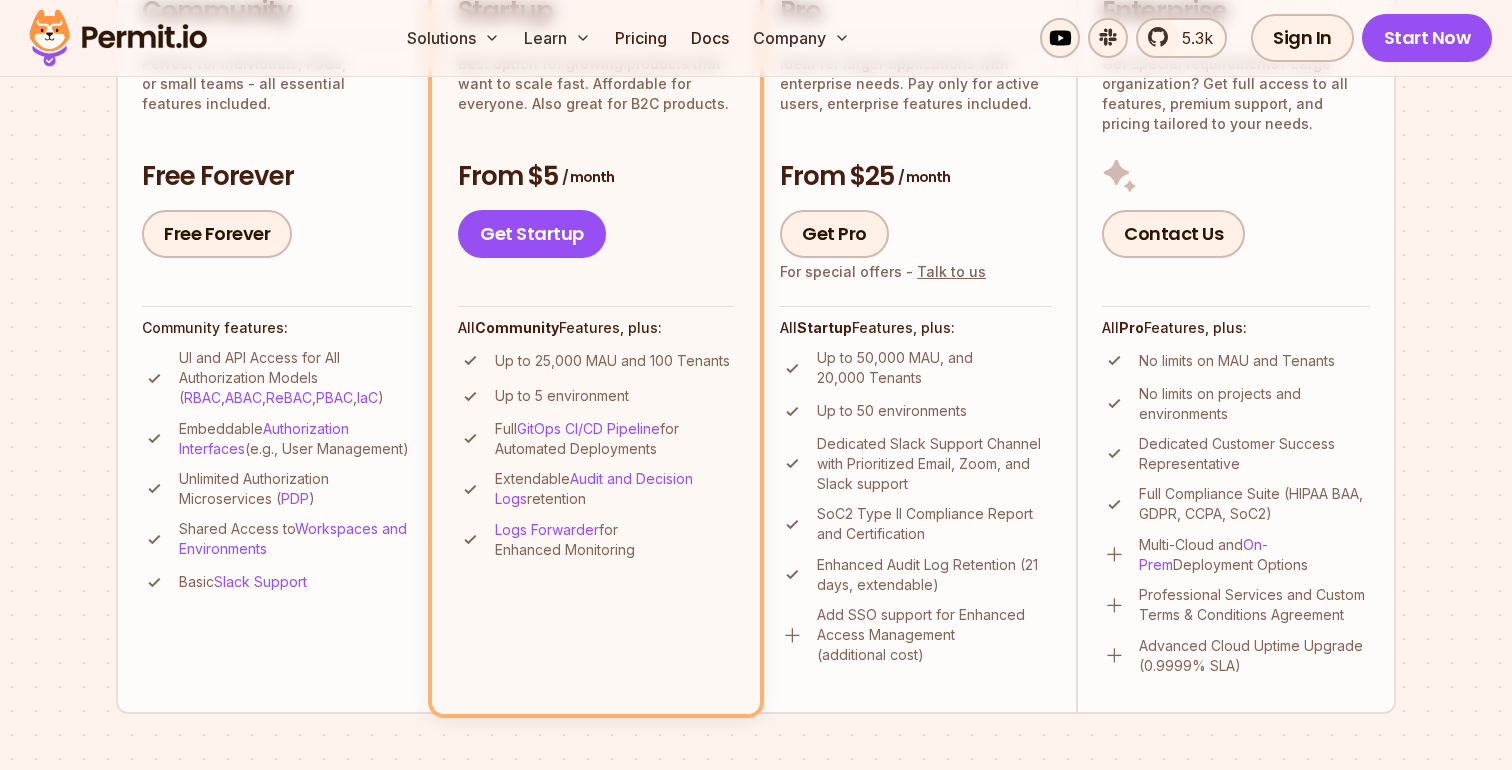 click on "Community Perfect for individuals, PoCs, or small teams - all essential features included. Free Forever Free Forever Community features: UI and API Access for All Authorization Models ( RBAC ,  ABAC ,  ReBAC , PBAC ,  IaC ) Embeddable  Authorization Interfaces  (e.g., User Management) Unlimited Authorization Microservices ( PDP ) Shared Access to  Workspaces and Environments Basic  Slack Support" at bounding box center [276, 334] 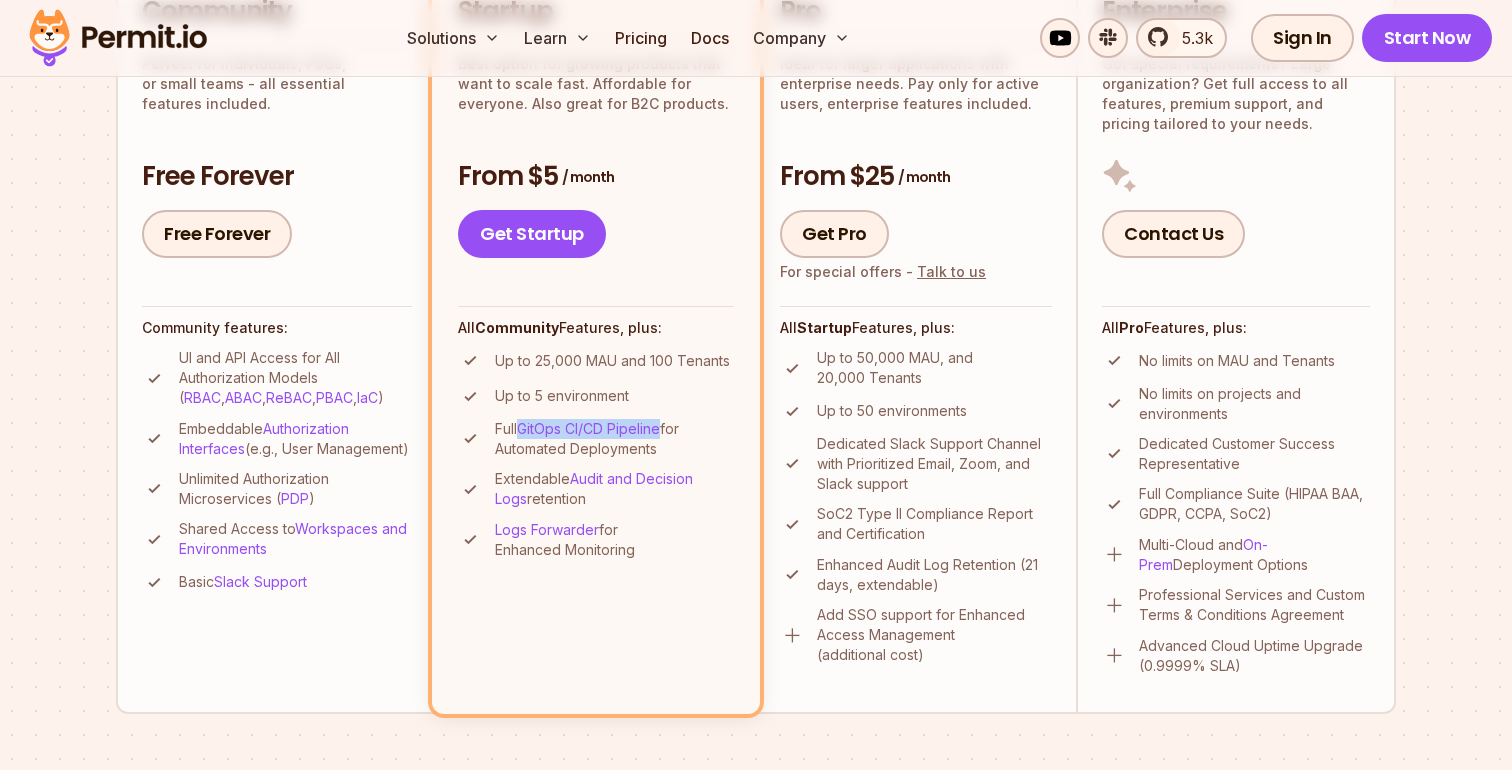 drag, startPoint x: 568, startPoint y: 621, endPoint x: 563, endPoint y: 410, distance: 211.05923 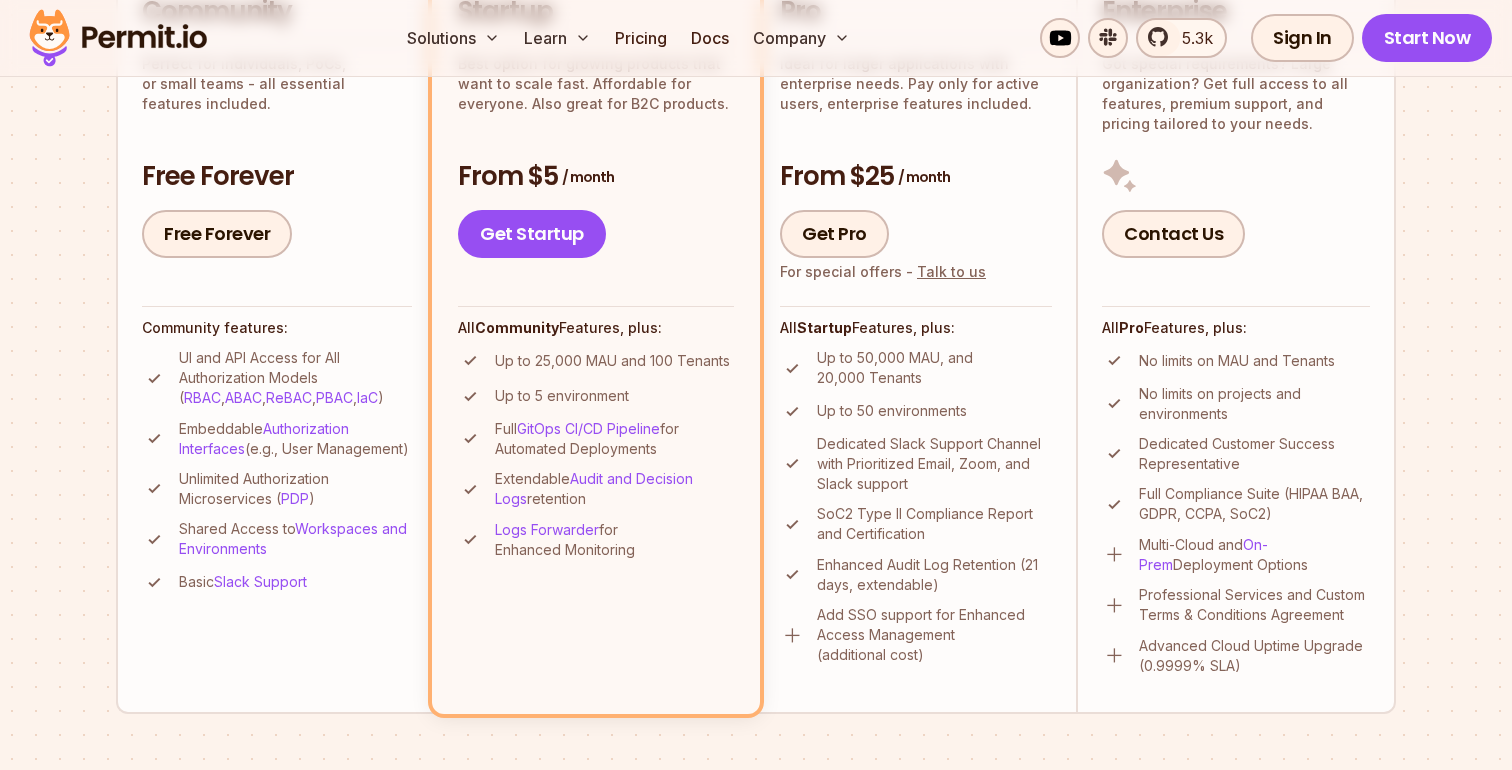 drag, startPoint x: 563, startPoint y: 410, endPoint x: 544, endPoint y: 358, distance: 55.362442 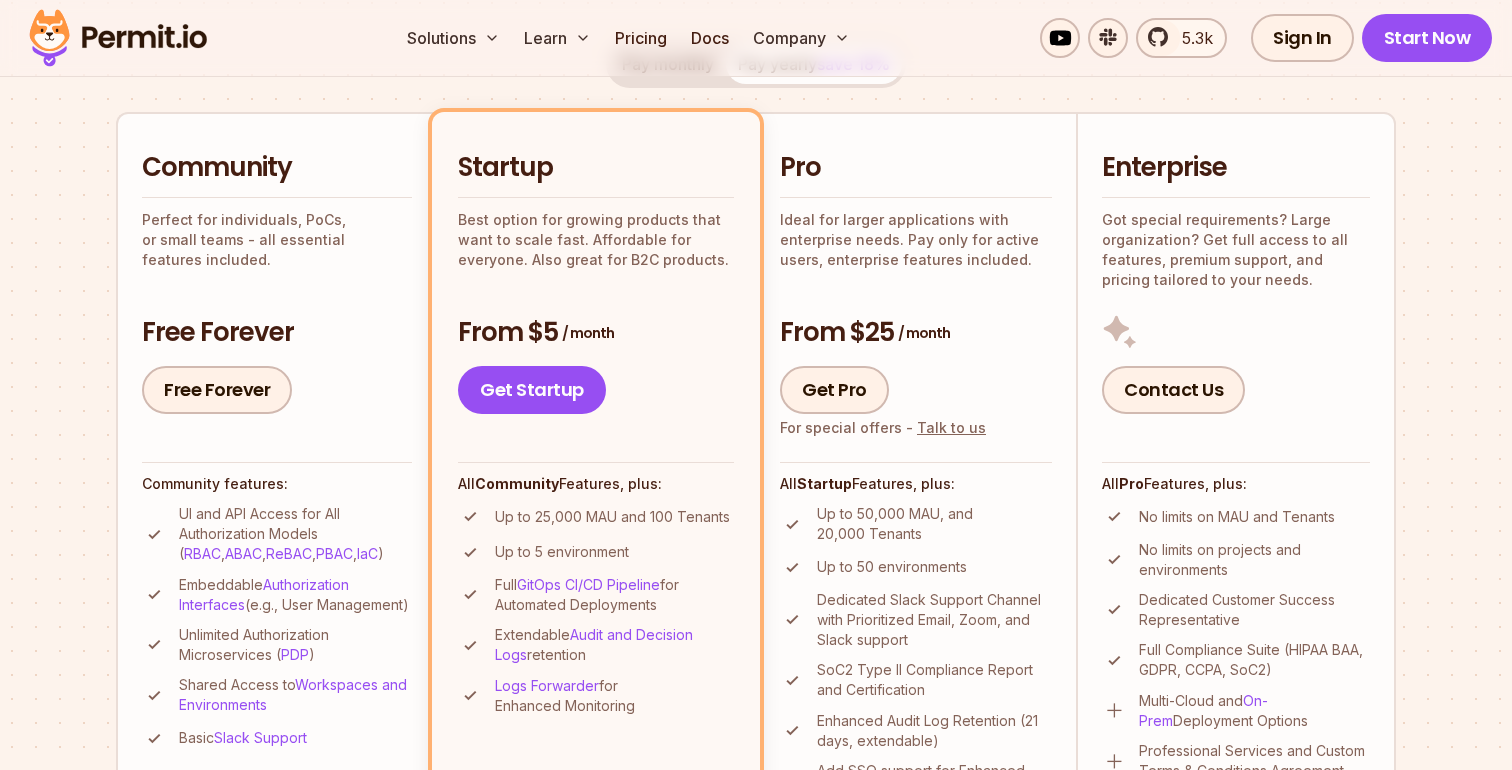 scroll, scrollTop: 406, scrollLeft: 0, axis: vertical 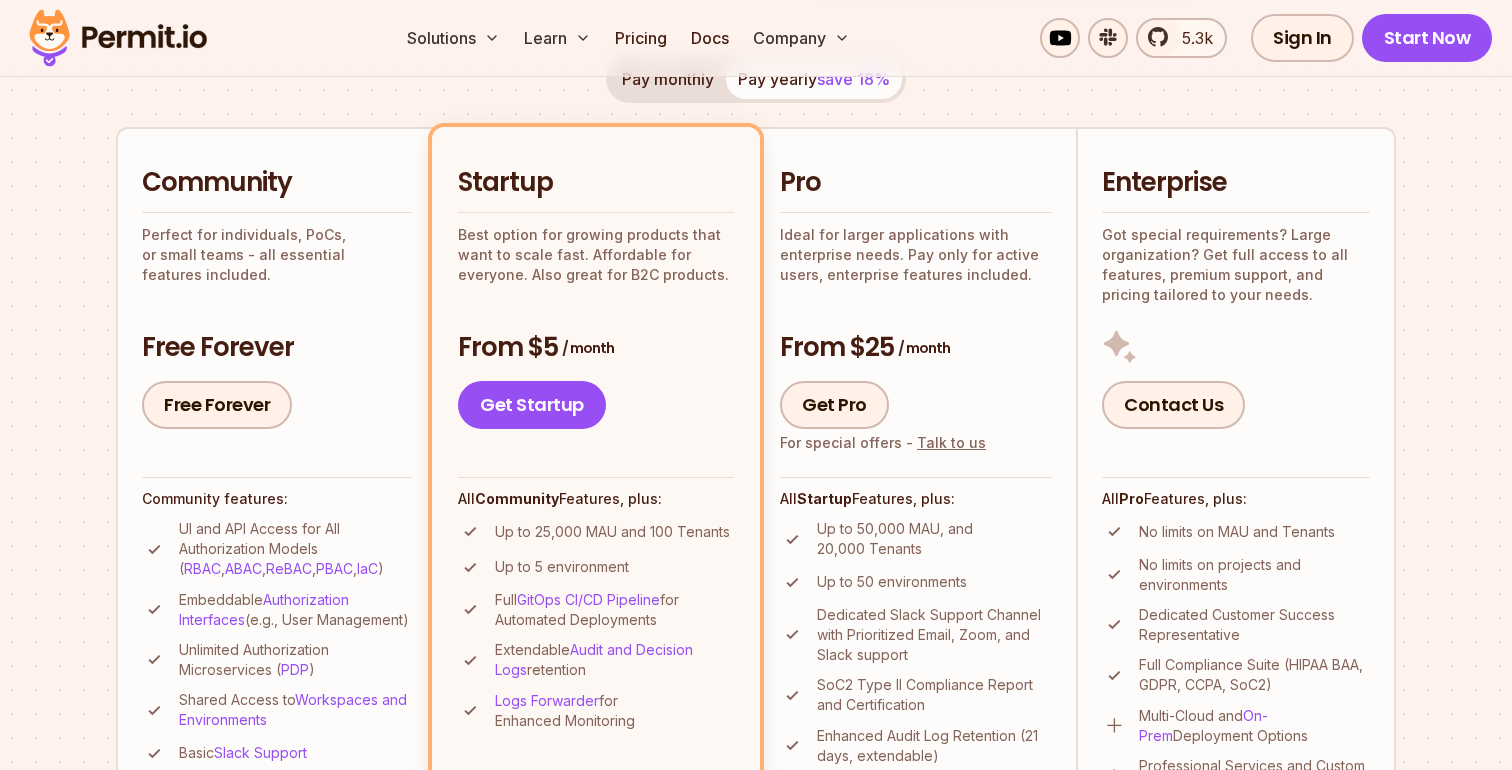 click on "Startup Best option for growing products that want to scale fast. Affordable for everyone. Also great for B2C products. From $5   / month Get Startup All  Community  Features, plus: Up to 25,000 MAU and 100 Tenants Up to 5 environment Full  GitOps CI/CD Pipeline  for Automated Deployments Extendable  Audit and Decision Logs  retention Logs Forwarder  for Enhanced Monitoring" at bounding box center [596, 505] 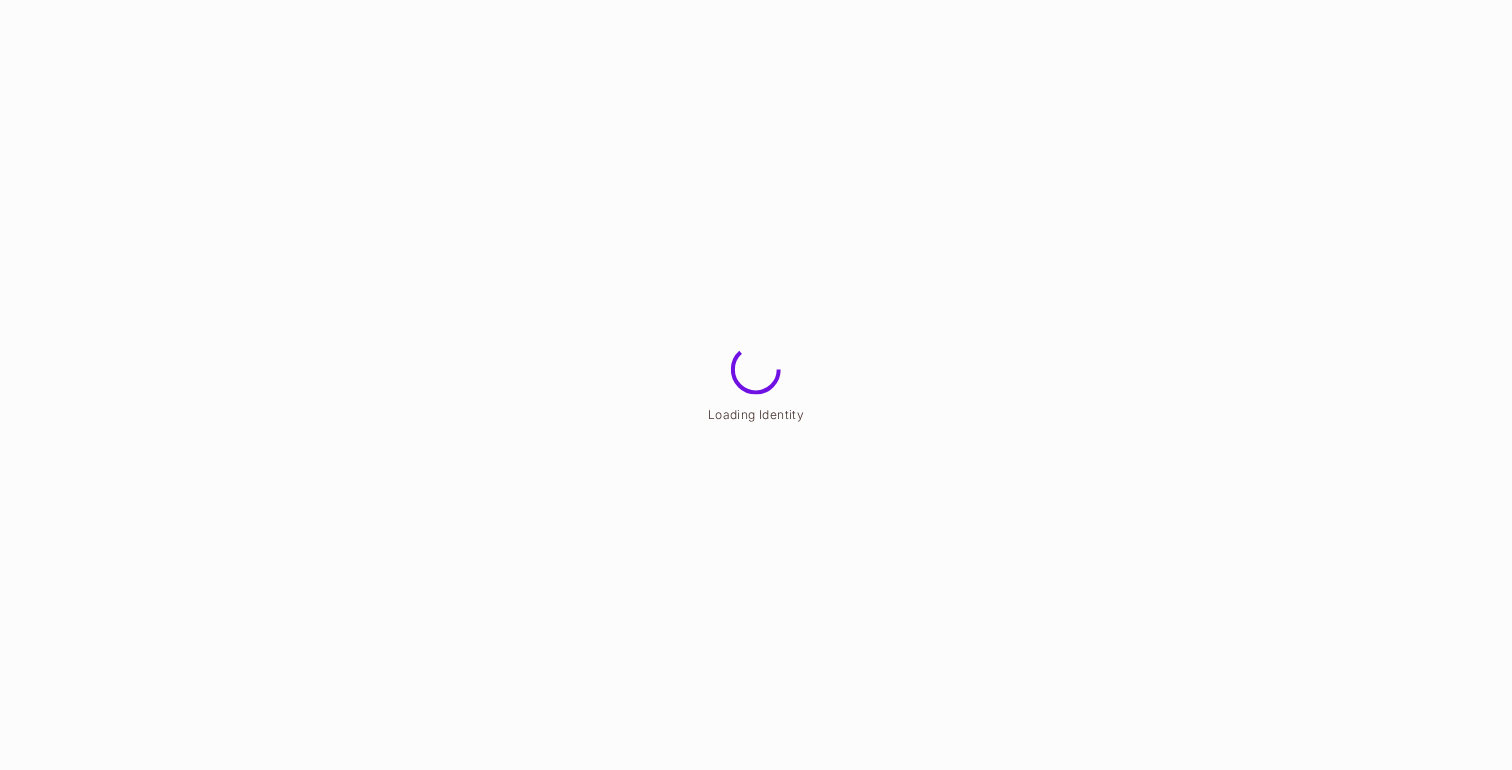 scroll, scrollTop: 0, scrollLeft: 0, axis: both 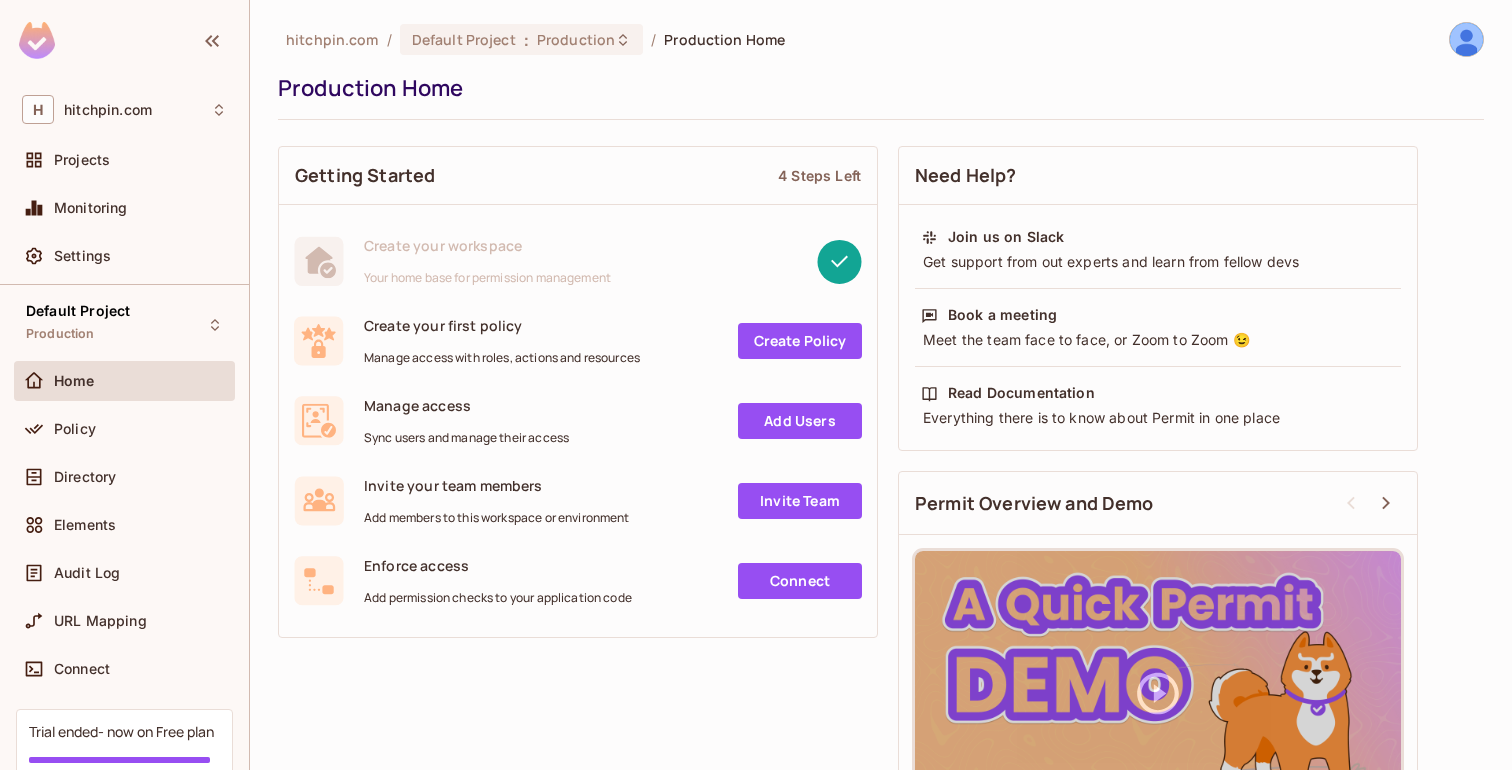click on "Getting Started 4 Steps Left Create your workspace Your home base for permission management Create your first policy Manage access with roles, actions and resources Create Policy Manage access Sync users and manage their access Add Users Invite your team members Add members to this workspace or environment Invite Team Enforce access Add permission checks to your application code Connect Need Help? Join us on Slack Get support from out experts and learn from fellow devs Book a meeting Meet the team face to face, or Zoom to Zoom 😉 Read Documentation Everything there is to know about Permit in one place Permit Overview and Demo" at bounding box center [881, 502] 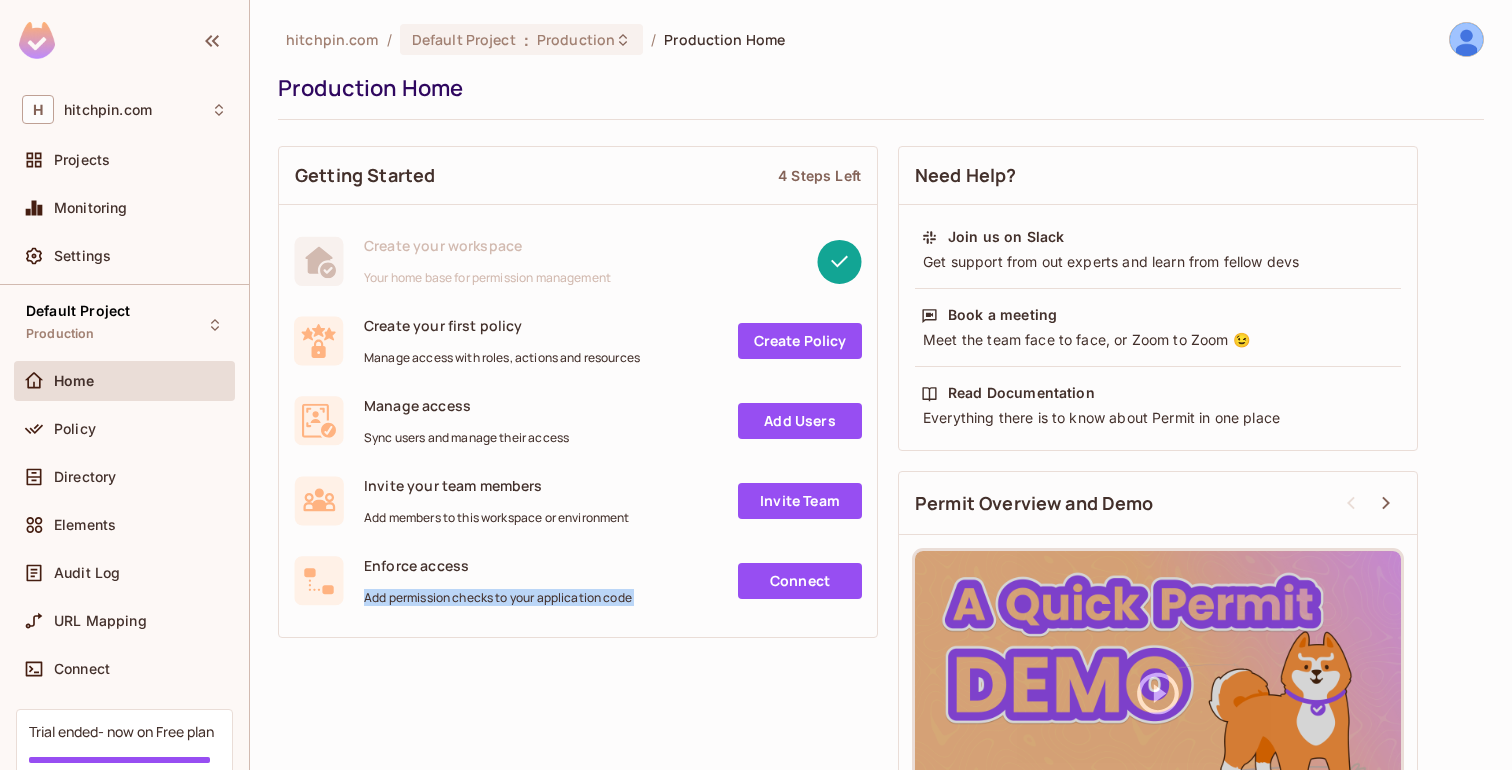 click on "Getting Started 4 Steps Left Create your workspace Your home base for permission management Create your first policy Manage access with roles, actions and resources Create Policy Manage access Sync users and manage their access Add Users Invite your team members Add members to this workspace or environment Invite Team Enforce access Add permission checks to your application code Connect Need Help? Join us on Slack Get support from out experts and learn from fellow devs Book a meeting Meet the team face to face, or Zoom to Zoom 😉 Read Documentation Everything there is to know about Permit in one place Permit Overview and Demo" at bounding box center [881, 502] 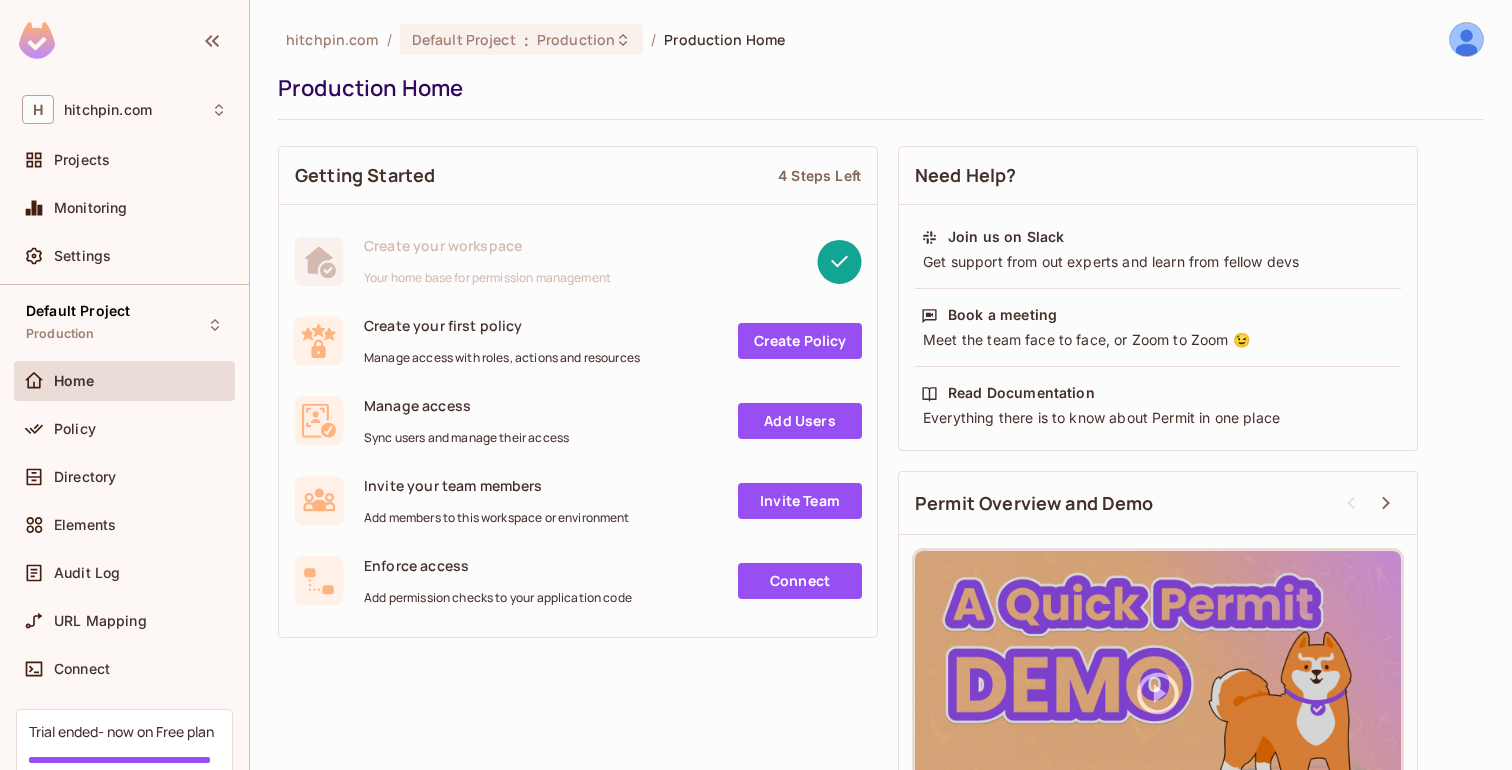 click on "Getting Started 4 Steps Left Create your workspace Your home base for permission management Create your first policy Manage access with roles, actions and resources Create Policy Manage access Sync users and manage their access Add Users Invite your team members Add members to this workspace or environment Invite Team Enforce access Add permission checks to your application code Connect Need Help? Join us on Slack Get support from out experts and learn from fellow devs Book a meeting Meet the team face to face, or Zoom to Zoom 😉 Read Documentation Everything there is to know about Permit in one place Permit Overview and Demo" at bounding box center [881, 502] 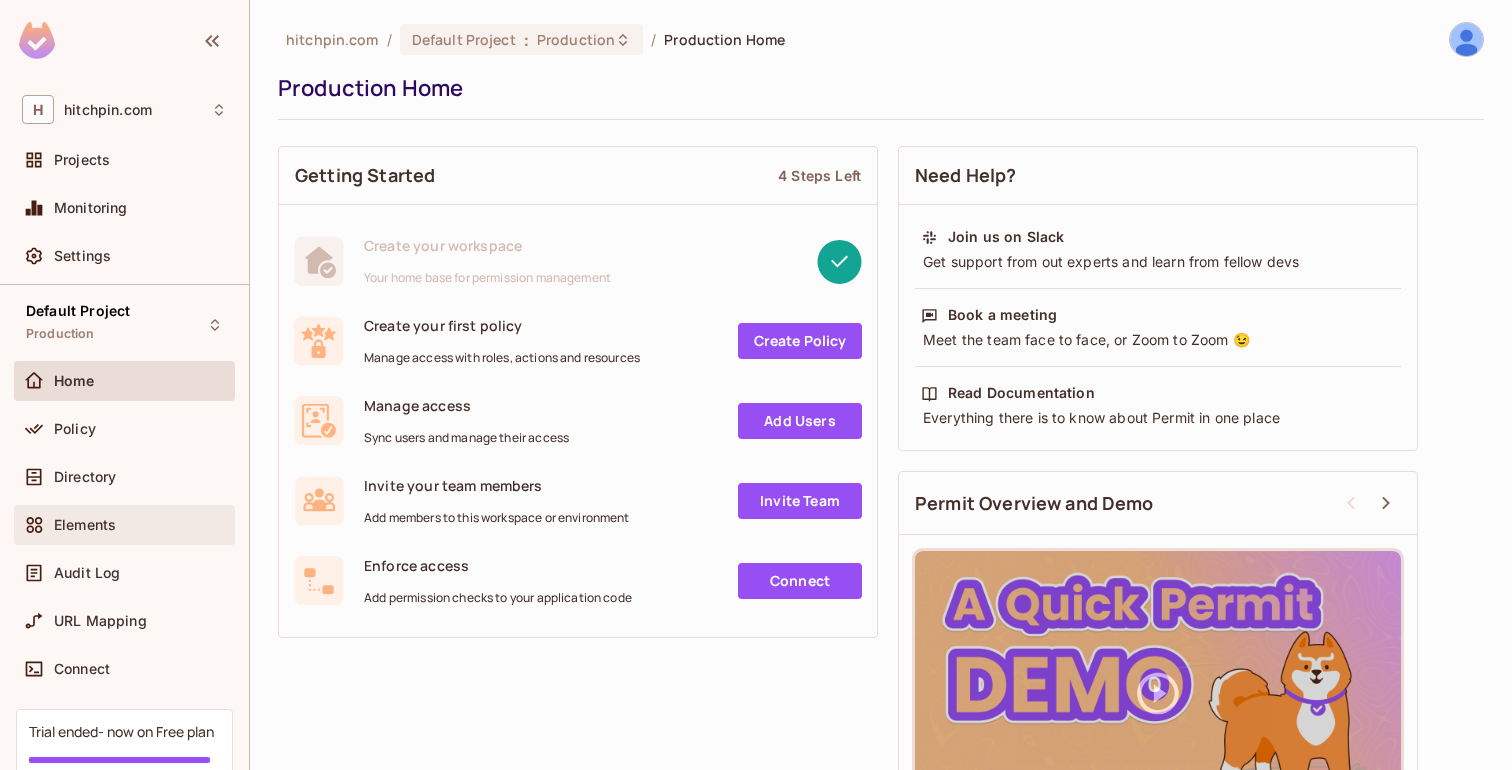 click on "Elements" at bounding box center (124, 525) 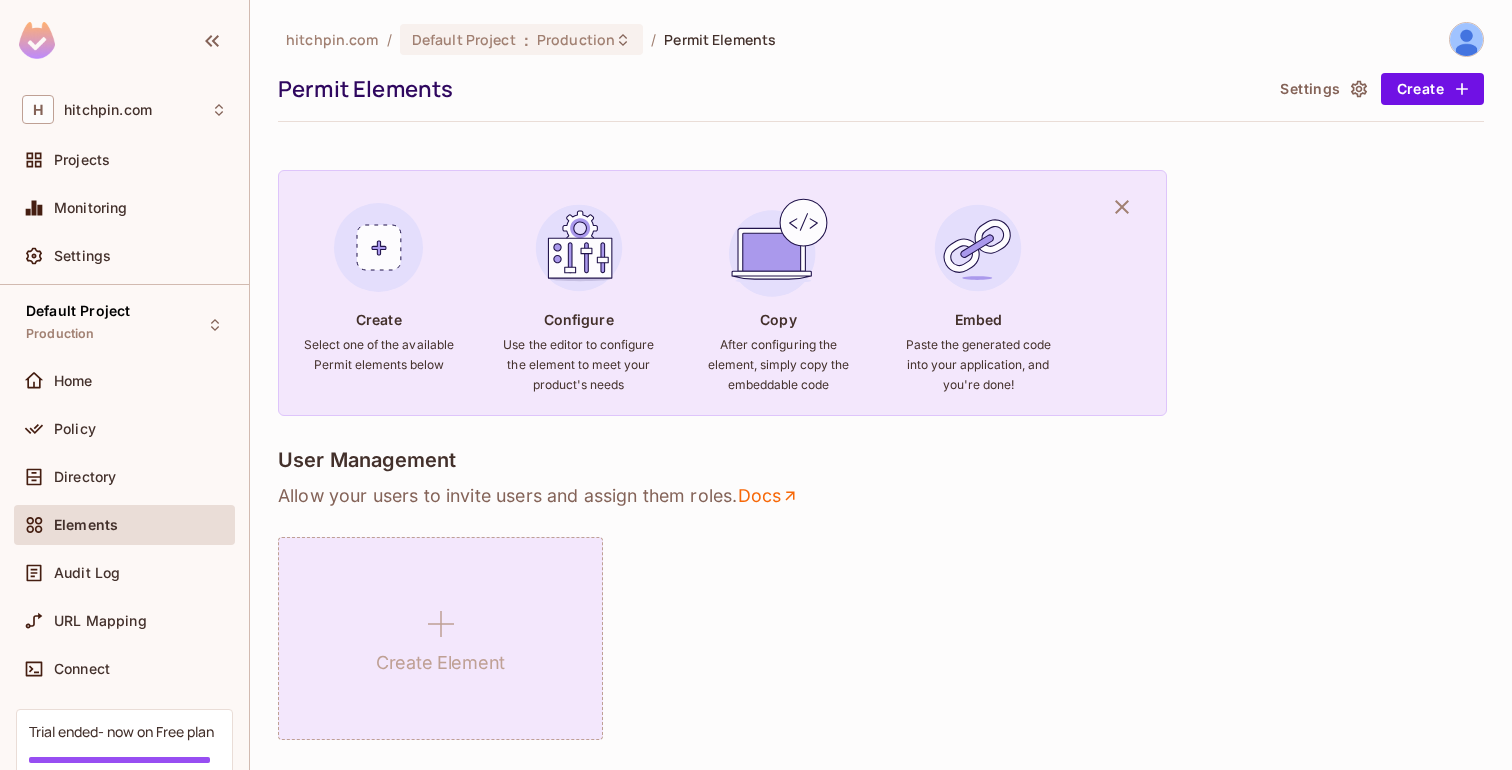 click 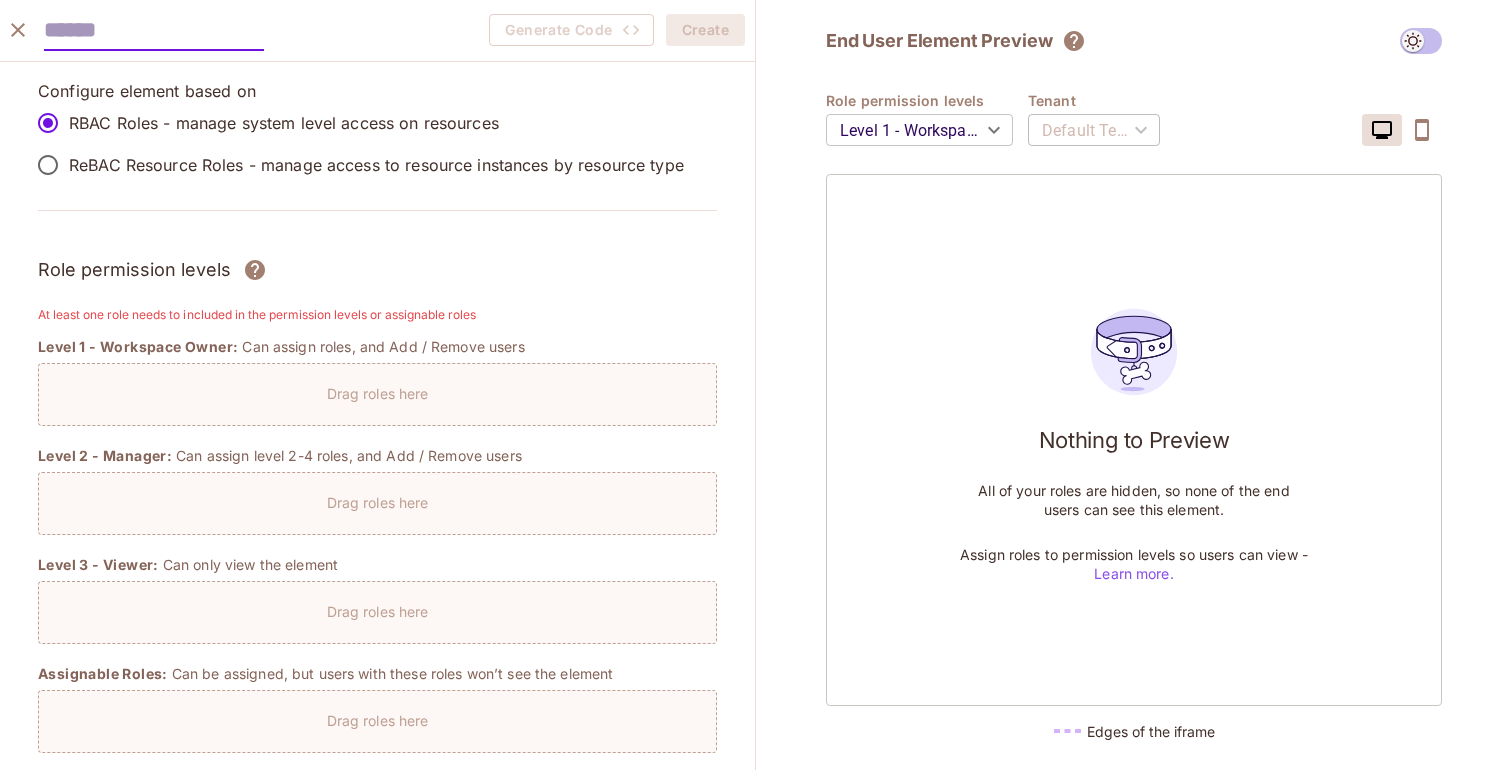 click on "H [DOMAIN] Projects Monitoring Settings Default Project Production Home Policy Directory Elements Audit Log URL Mapping Connect Trial ended- now on Free plan Upgrade Help & Updates [DOMAIN] / Default Project : Production / Permit Elements Permit Elements Settings Create Create Select one of the available Permit elements below Configure Use the editor to configure the element to meet your product's needs Copy After configuring the element, simply copy the embeddable code Embed Paste the generated code into your application, and you're done! User Management Allow your users to invite users and assign them roles . Docs Create Element Audit Logs Allow users to monitor access-control decisions . Docs Create Element Approval Flows NEW Allow users to trigger and complete processes for additional permissions. Docs Access Request Allows users to request resource access. Requests are managed via the user management element . Docs Create Element Operation Approval . Docs Create Element . Docs" at bounding box center (756, 385) 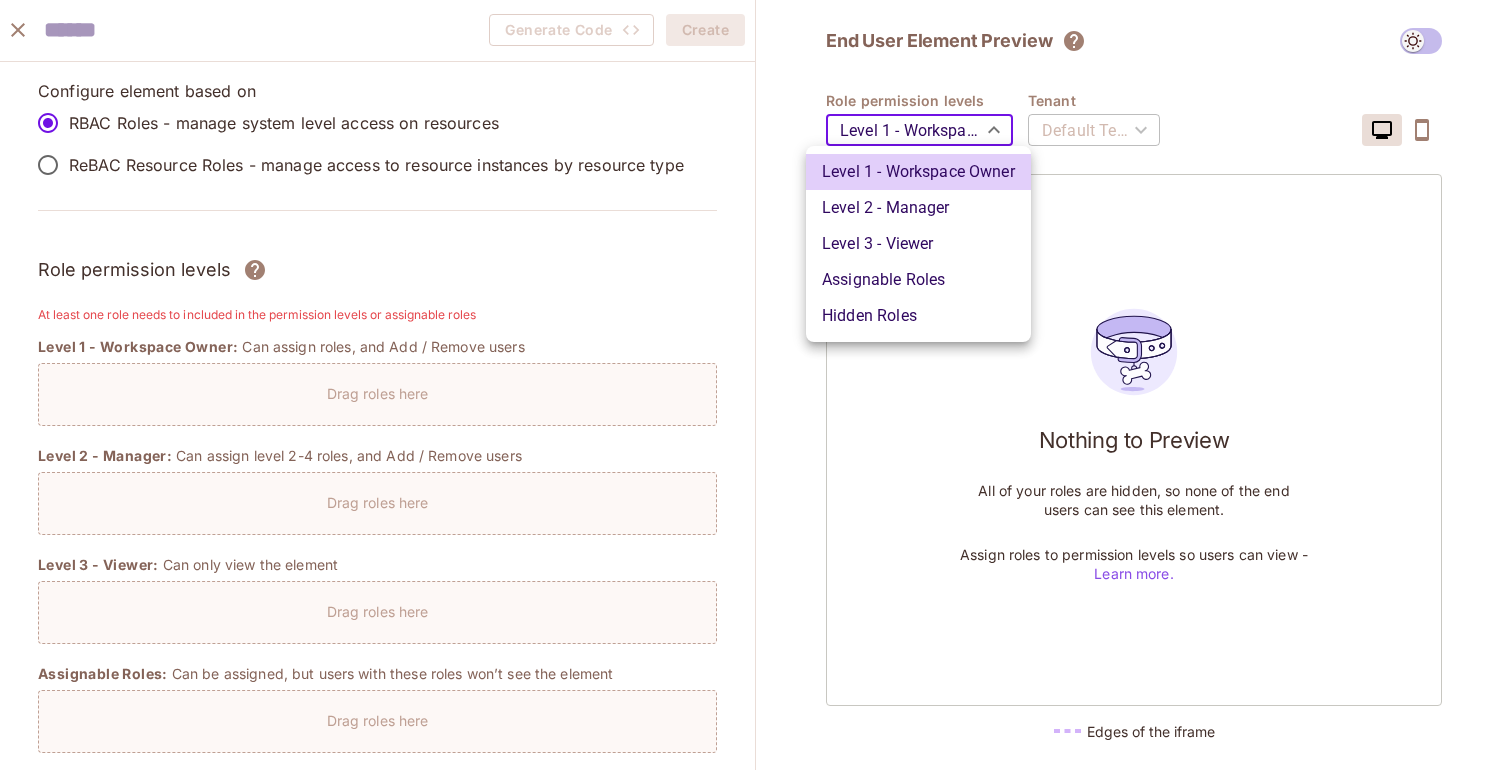 click at bounding box center (756, 385) 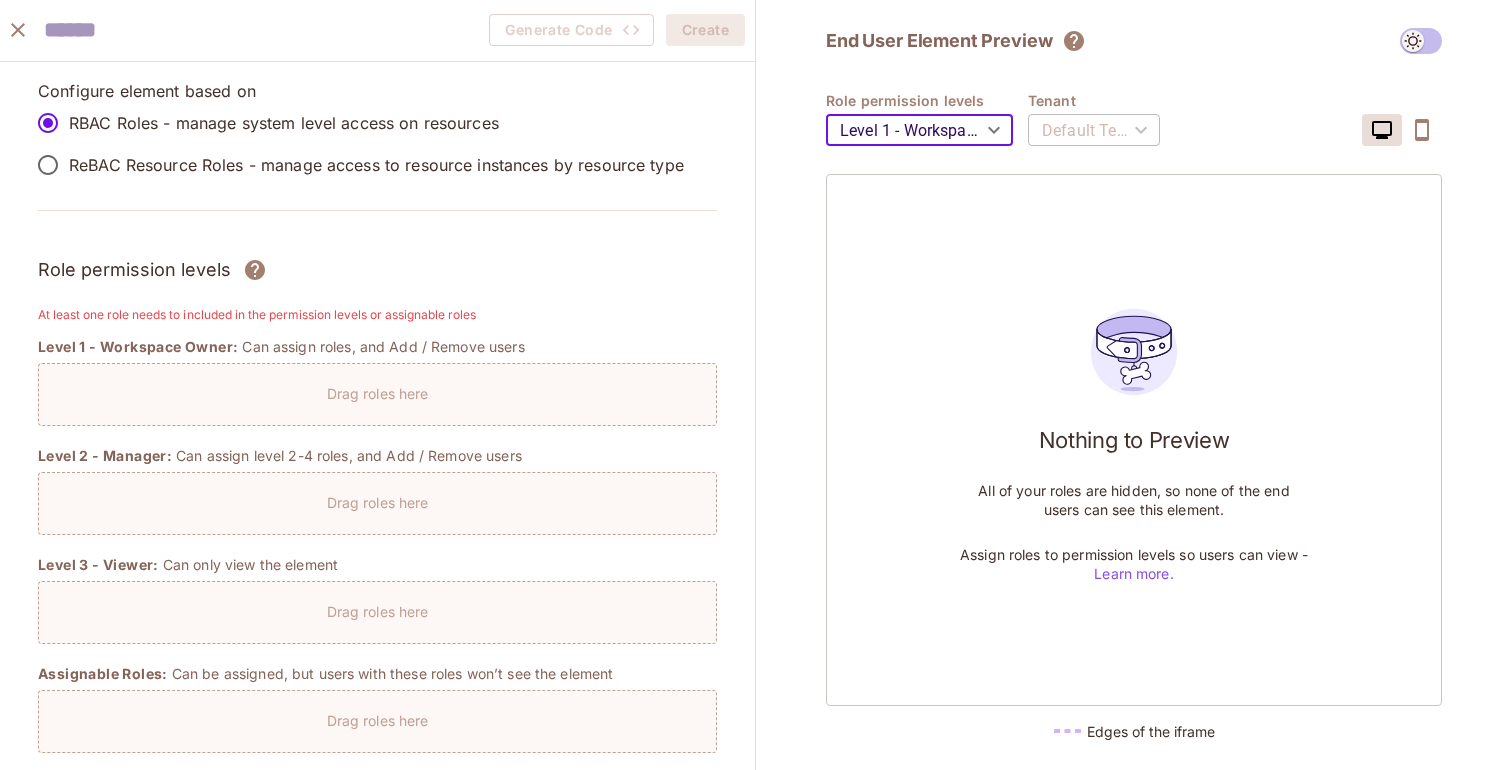 click on "All of your roles are hidden, so none of the end users can see this element." at bounding box center [1134, 500] 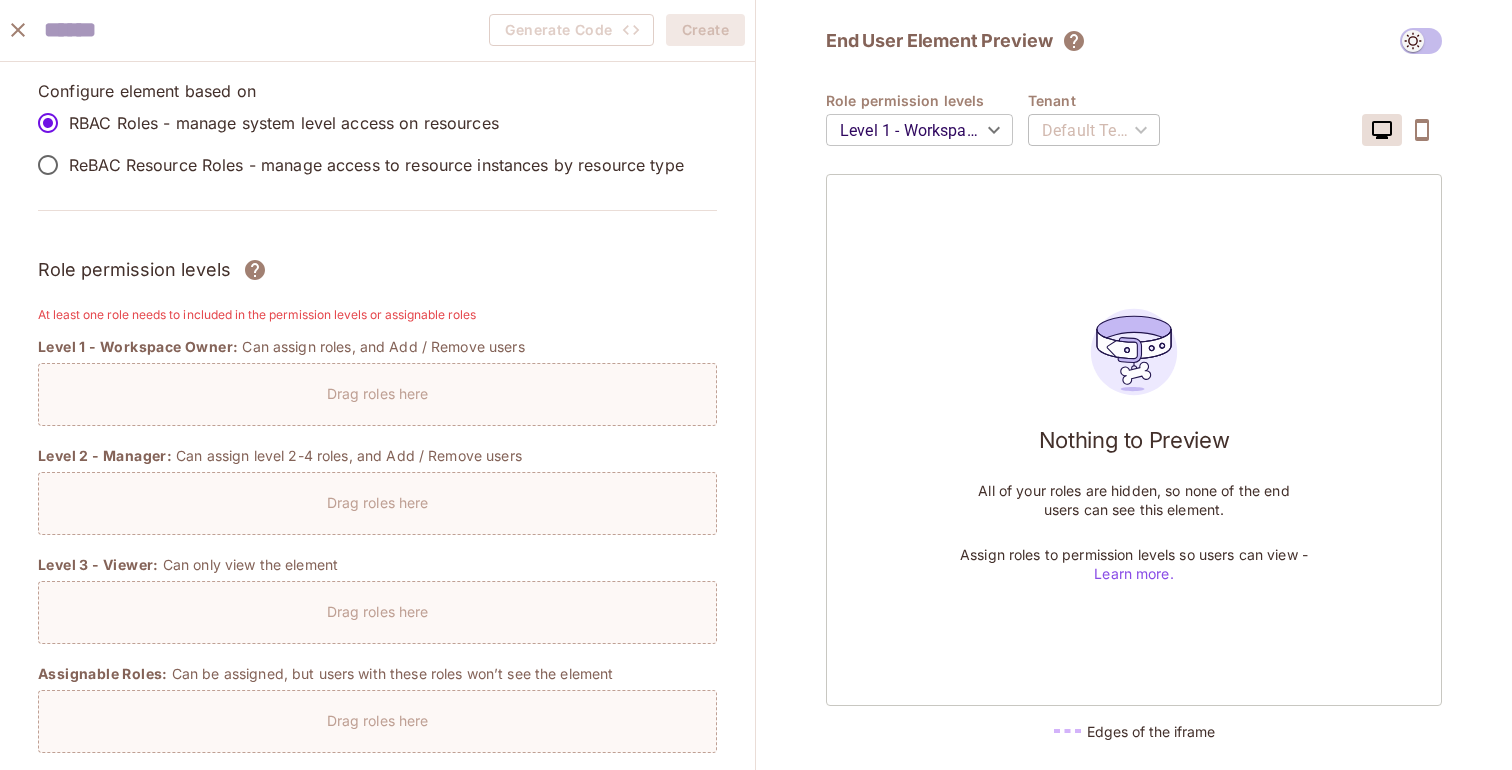 click on "ReBAC Resource Roles - manage access to resource instances by resource type" at bounding box center [376, 165] 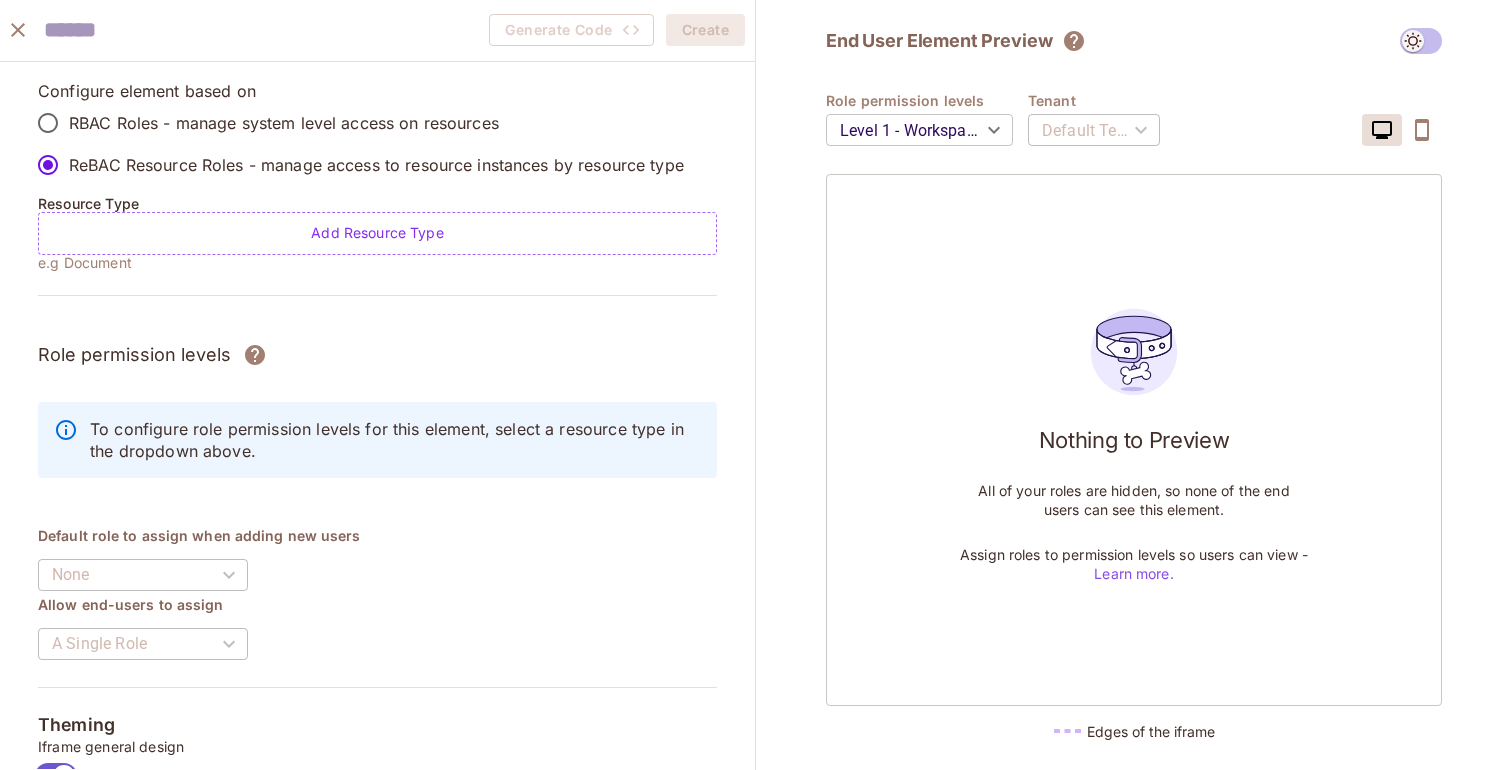 click on "RBAC Roles - manage system level access on resources" at bounding box center [355, 123] 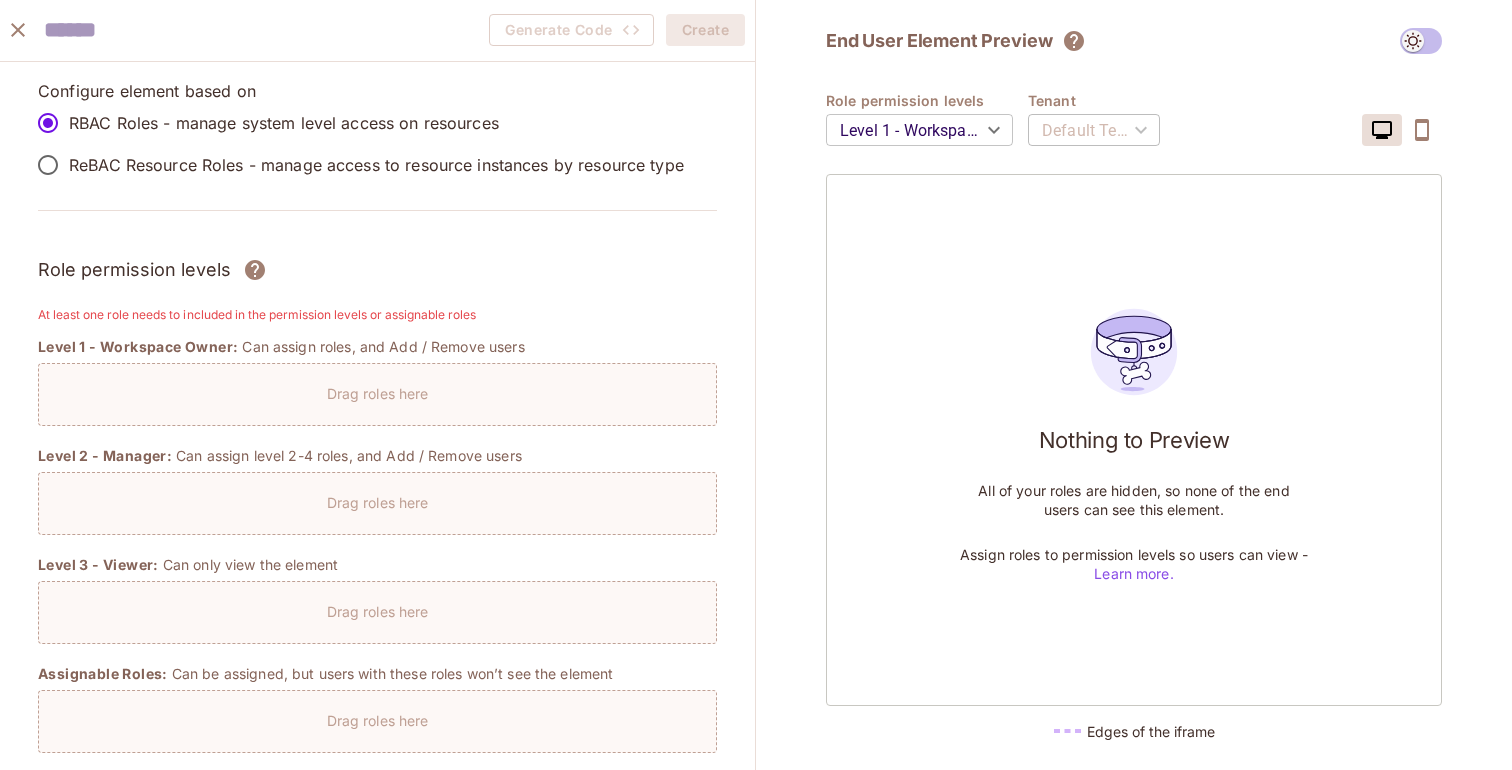 click on "Configure element based on RBAC Roles - manage system level access on resources ReBAC Resource Roles - manage access to resource instances by resource type" at bounding box center [377, 157] 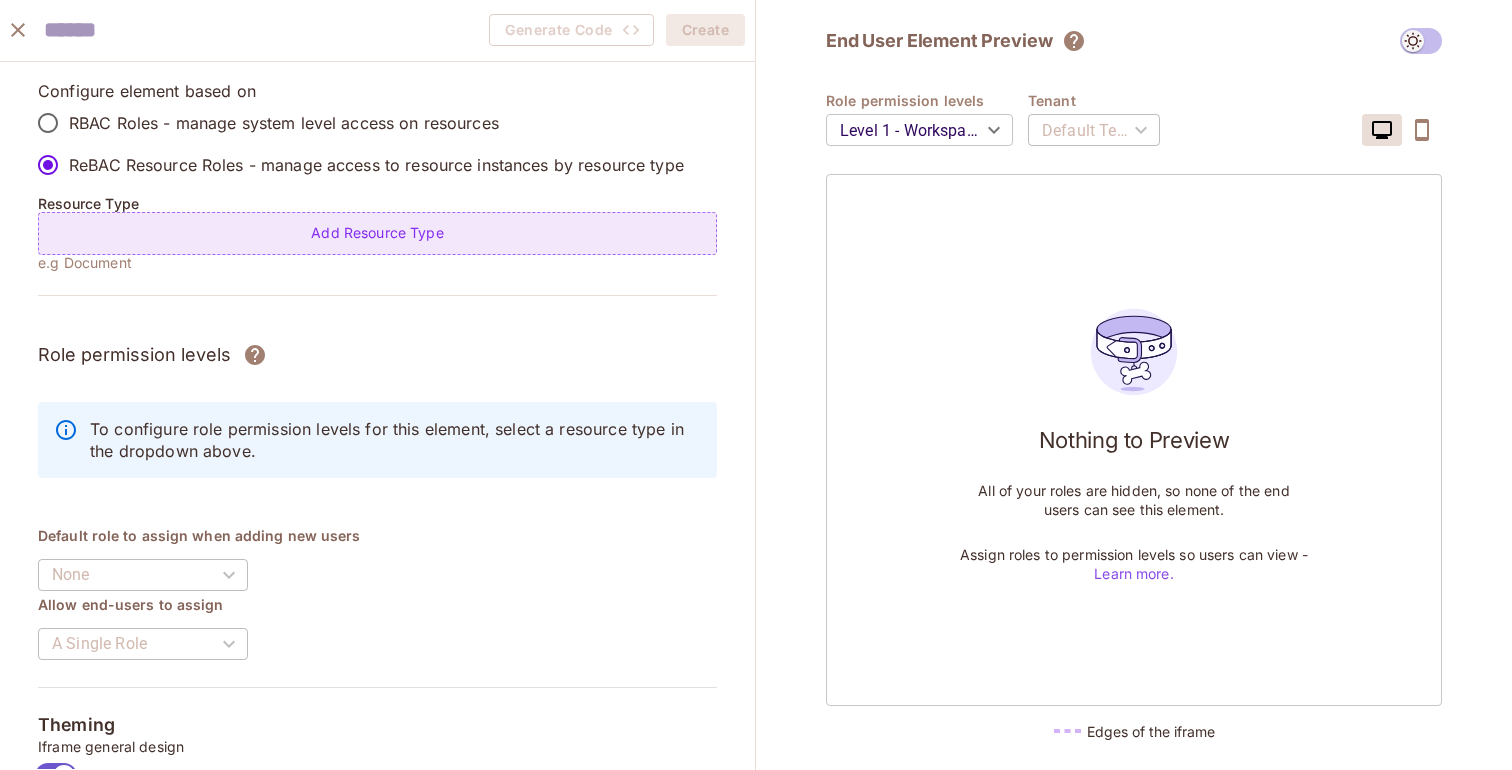 click on "Add Resource Type" at bounding box center (377, 233) 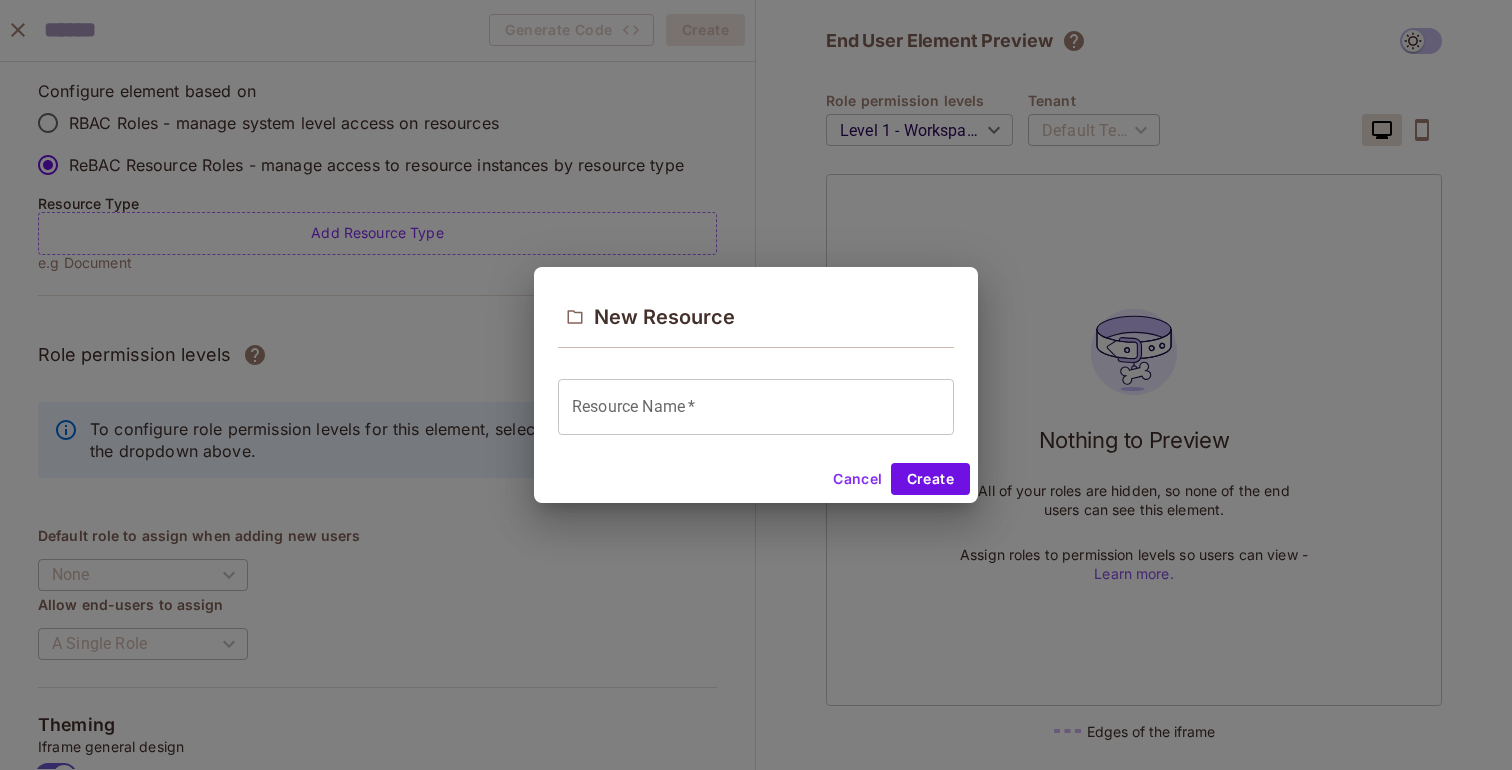 click on "New Resource" at bounding box center (664, 317) 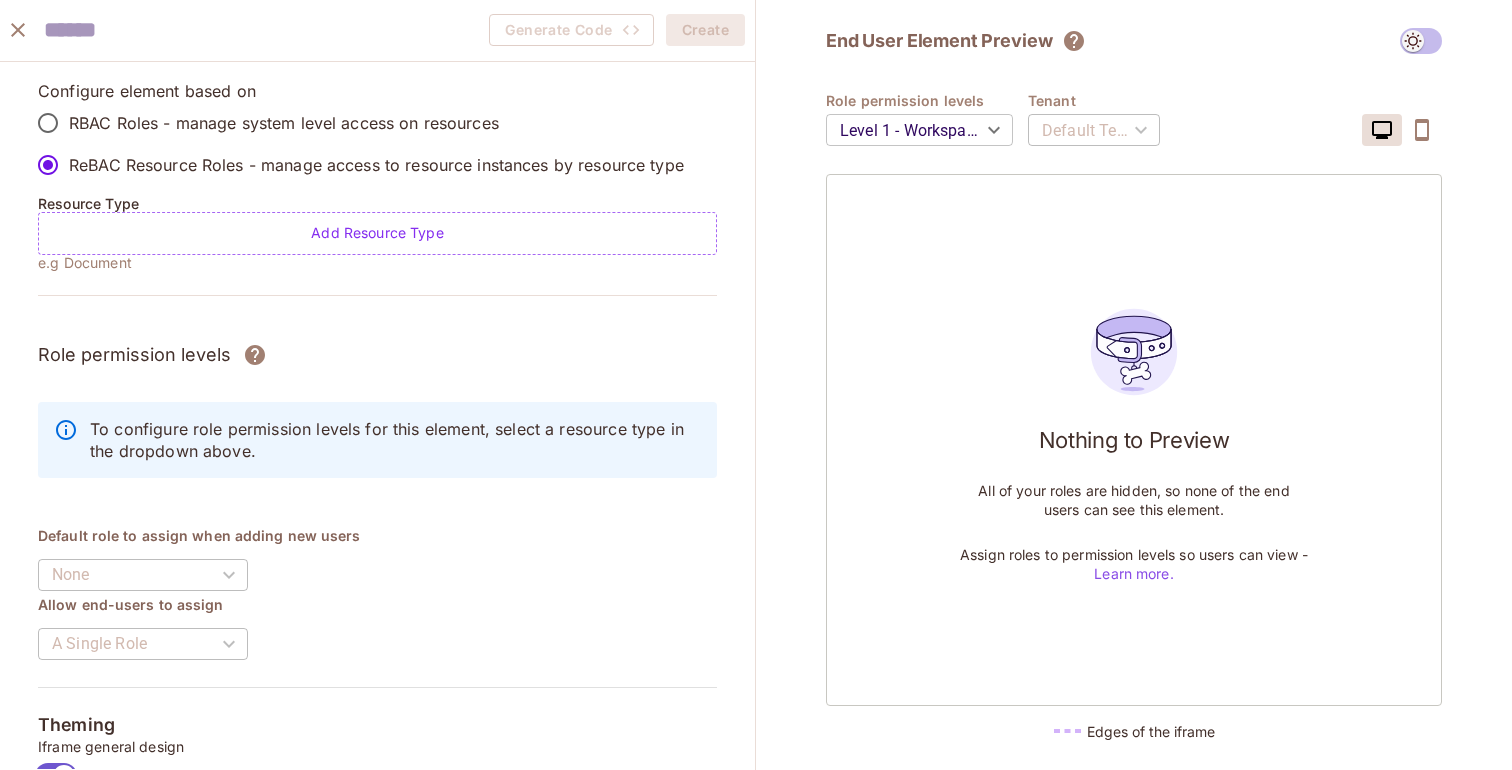 click on "**********" at bounding box center (377, 963) 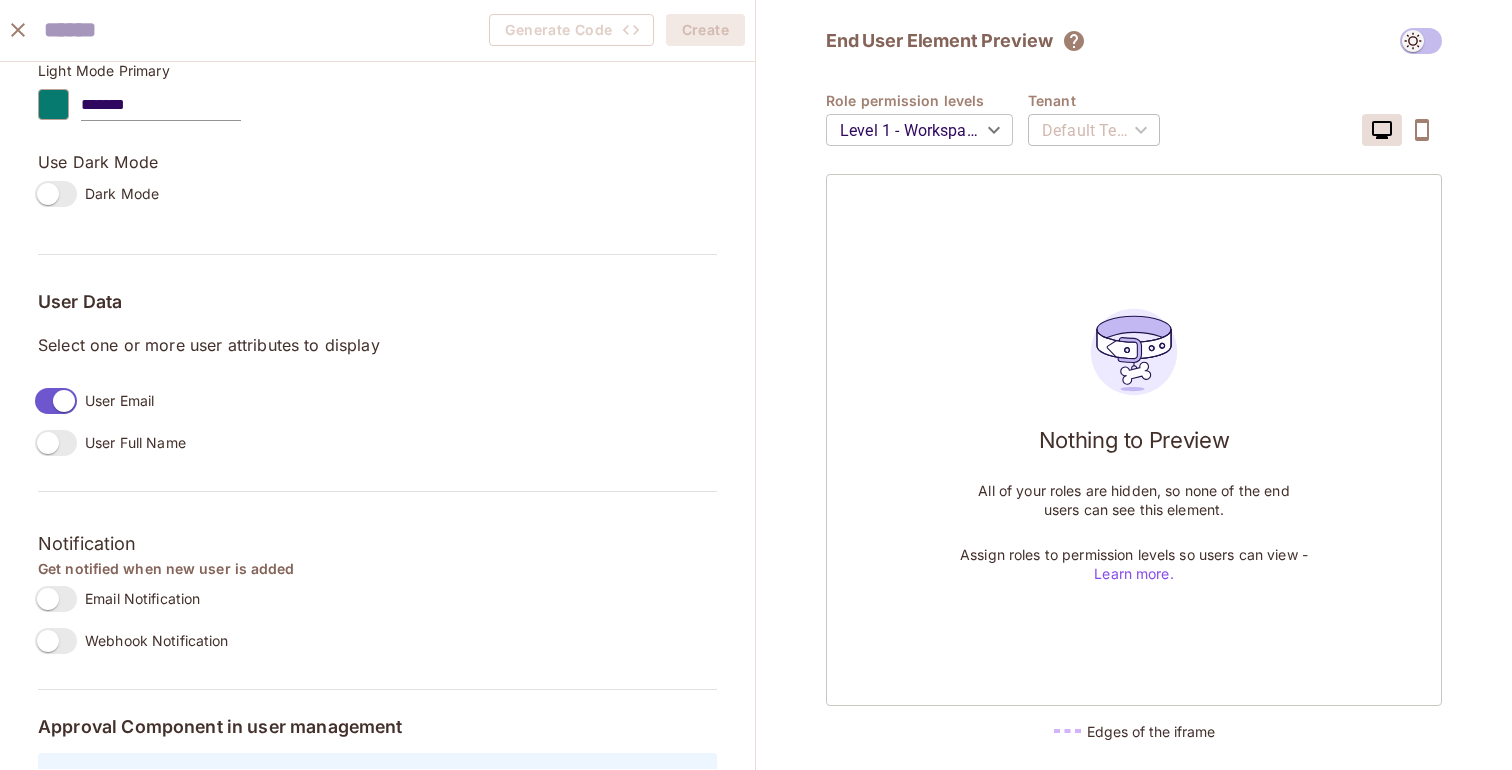scroll, scrollTop: 1096, scrollLeft: 0, axis: vertical 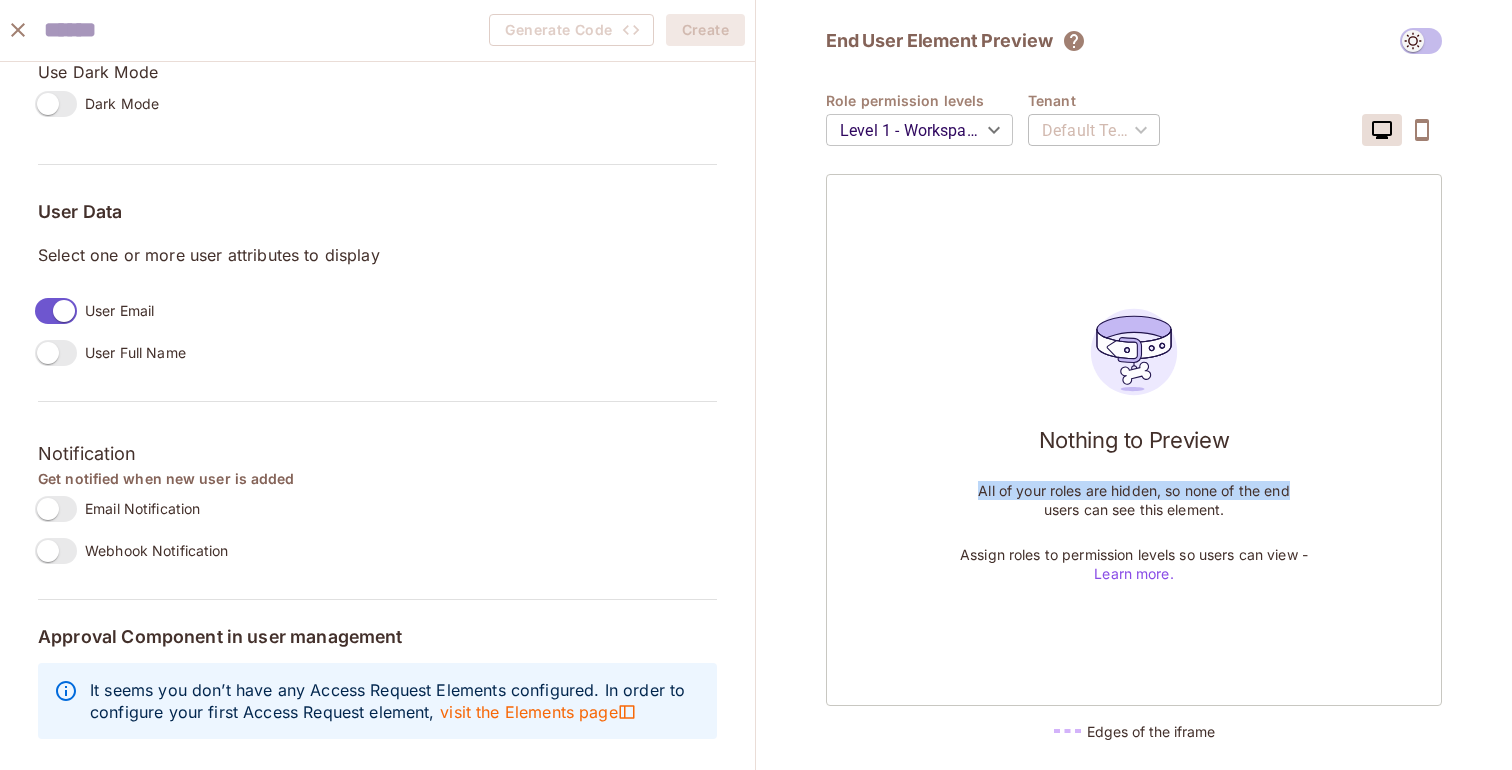 drag, startPoint x: 917, startPoint y: 340, endPoint x: 1316, endPoint y: 494, distance: 427.68796 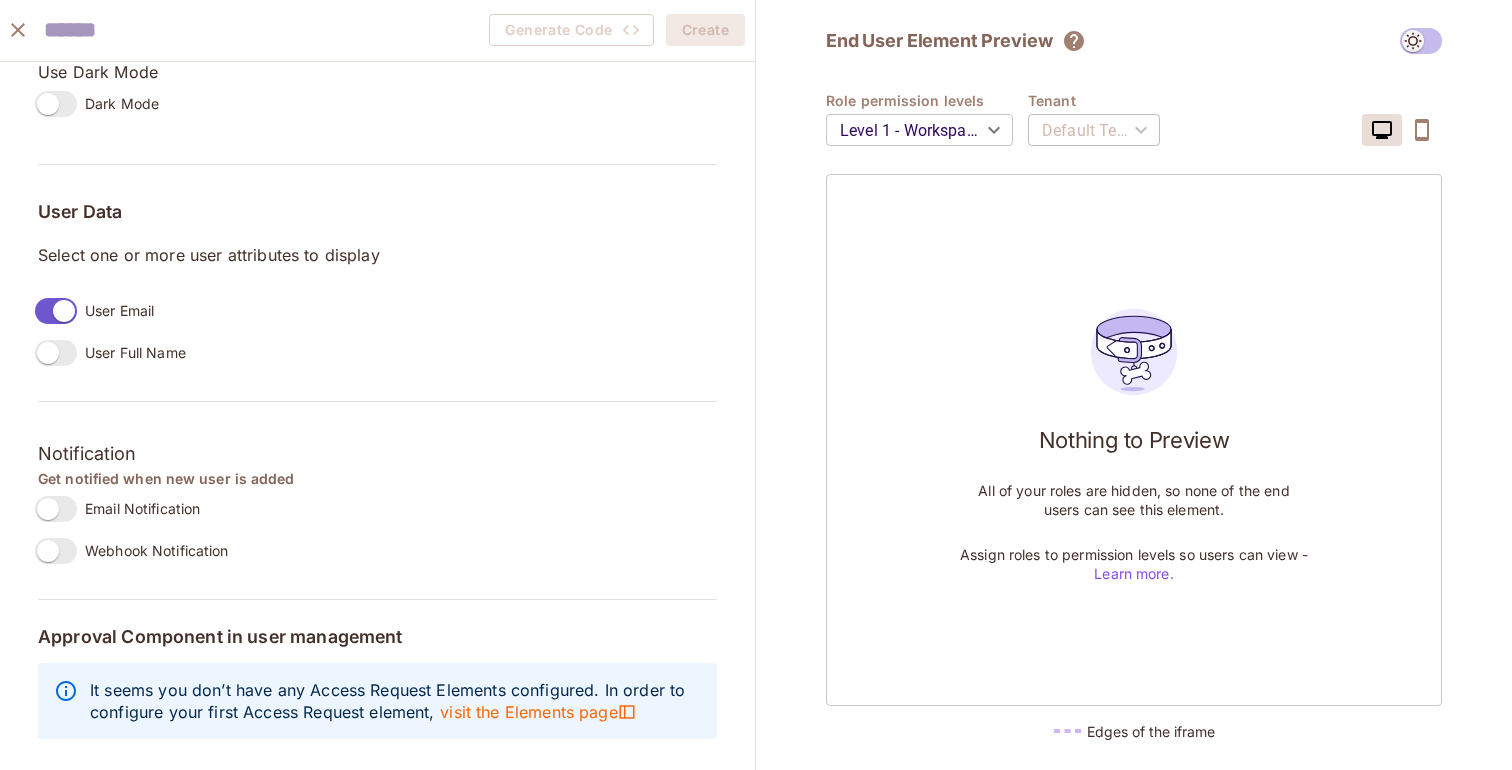 click on "H hitchpin.com Projects Monitoring Settings Default Project Production Home Policy Directory Elements Audit Log URL Mapping Connect Trial ended- now on Free plan Upgrade Help & Updates hitchpin.com / Default Project : Production / Permit Elements Permit Elements Settings Create Create Select one of the available Permit elements below Configure Use the editor to configure the element to meet your product's needs Copy After configuring the element, simply copy the embeddable code Embed Paste the generated code into your application, and you're done! User Management   Allow your users to invite users and assign them roles .  Docs Create Element Audit Logs   Allow users to monitor access-control decisions .  Docs Create Element Approval Flows NEW Allow users to trigger and complete processes for additional permissions.   Docs Access Request   Allows users to request resource access. Requests are managed via the user management element .  Docs Create Element Operation Approval   .  Docs Create Element   .  Docs" at bounding box center [756, 385] 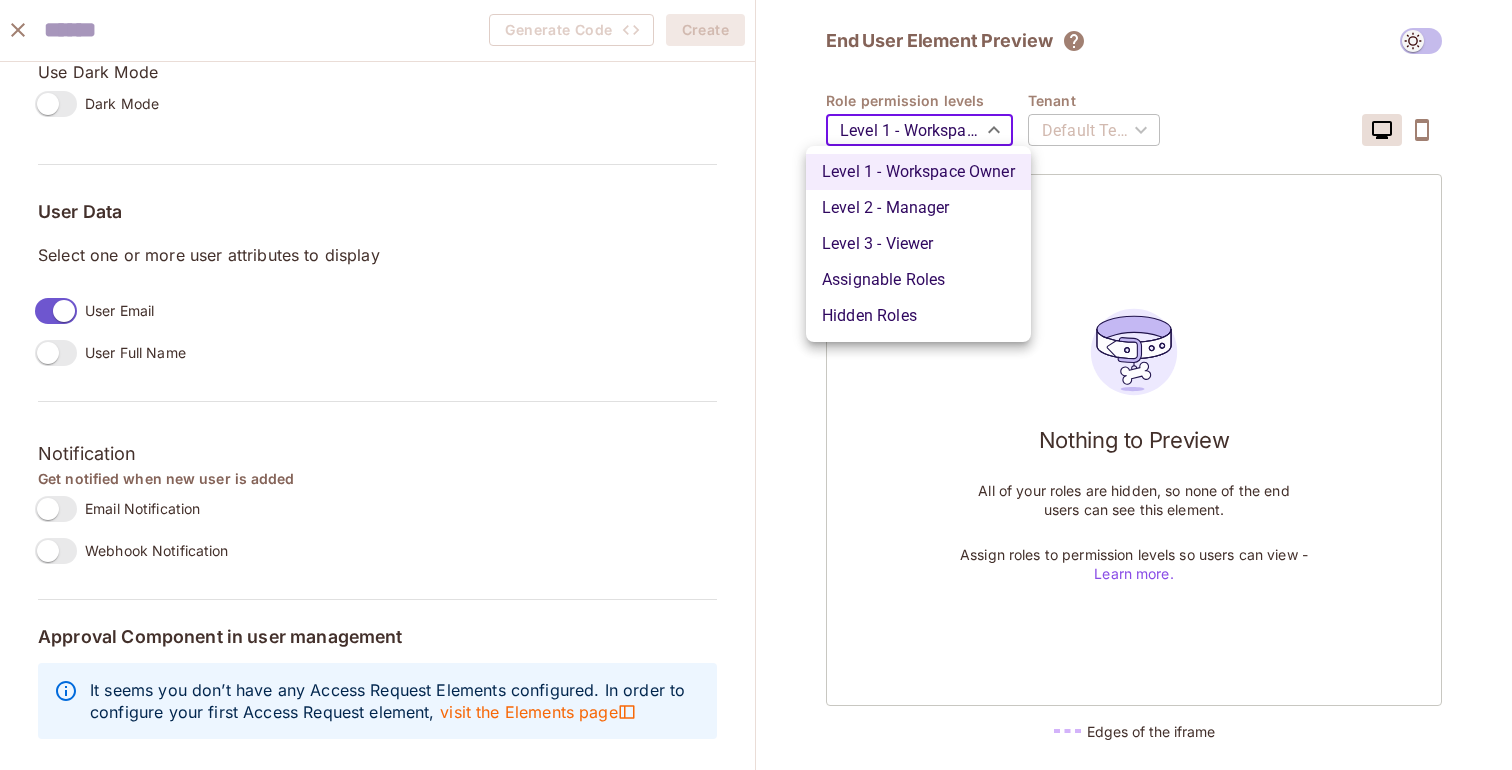 click on "Level 3 - Viewer" at bounding box center [918, 244] 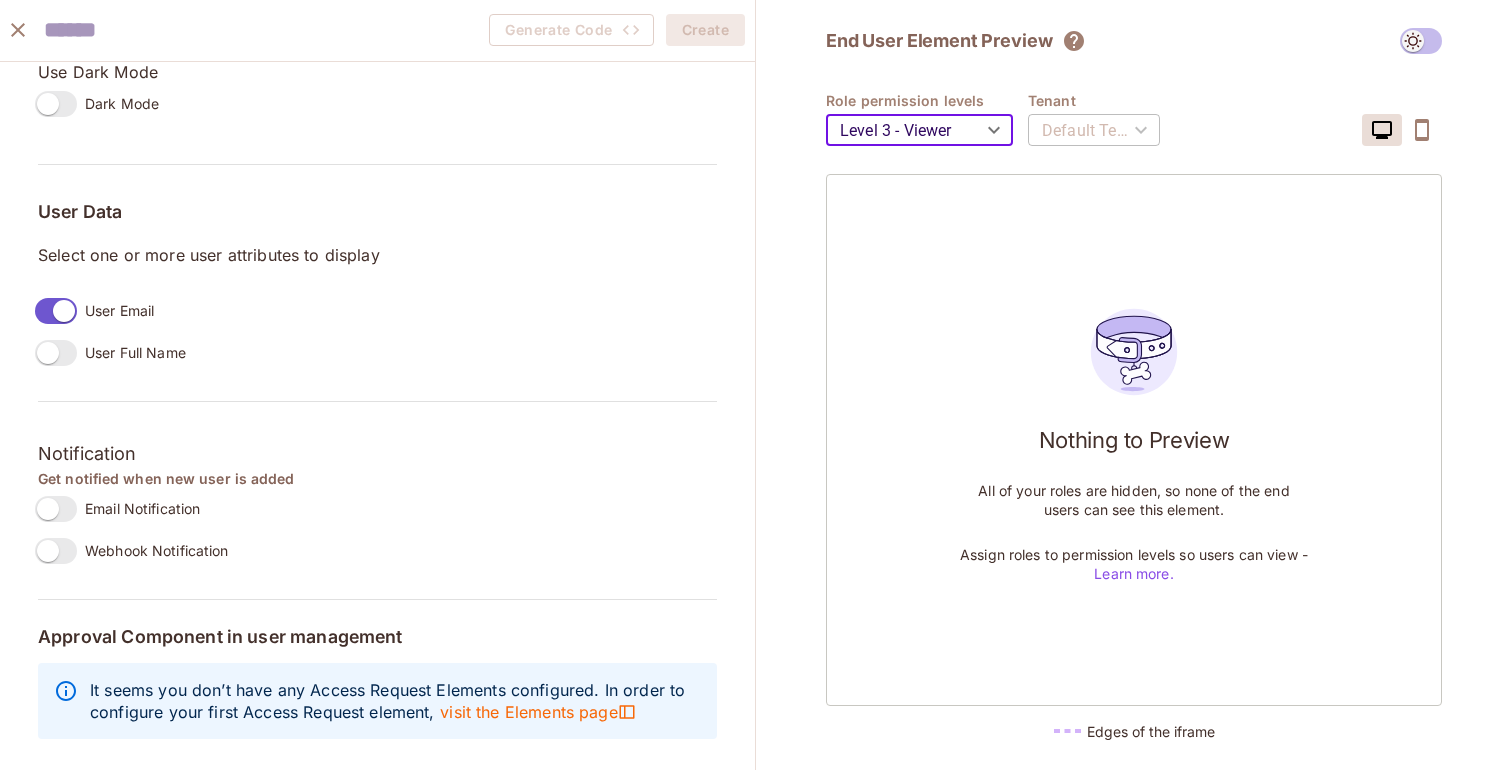 click on "H hitchpin.com Projects Monitoring Settings Default Project Production Home Policy Directory Elements Audit Log URL Mapping Connect Trial ended- now on Free plan Upgrade Help & Updates hitchpin.com / Default Project : Production / Permit Elements Permit Elements Settings Create Create Select one of the available Permit elements below Configure Use the editor to configure the element to meet your product's needs Copy After configuring the element, simply copy the embeddable code Embed Paste the generated code into your application, and you're done! User Management   Allow your users to invite users and assign them roles .  Docs Create Element Audit Logs   Allow users to monitor access-control decisions .  Docs Create Element Approval Flows NEW Allow users to trigger and complete processes for additional permissions.   Docs Access Request   Allows users to request resource access. Requests are managed via the user management element .  Docs Create Element Operation Approval   .  Docs Create Element   .  Docs" at bounding box center (756, 385) 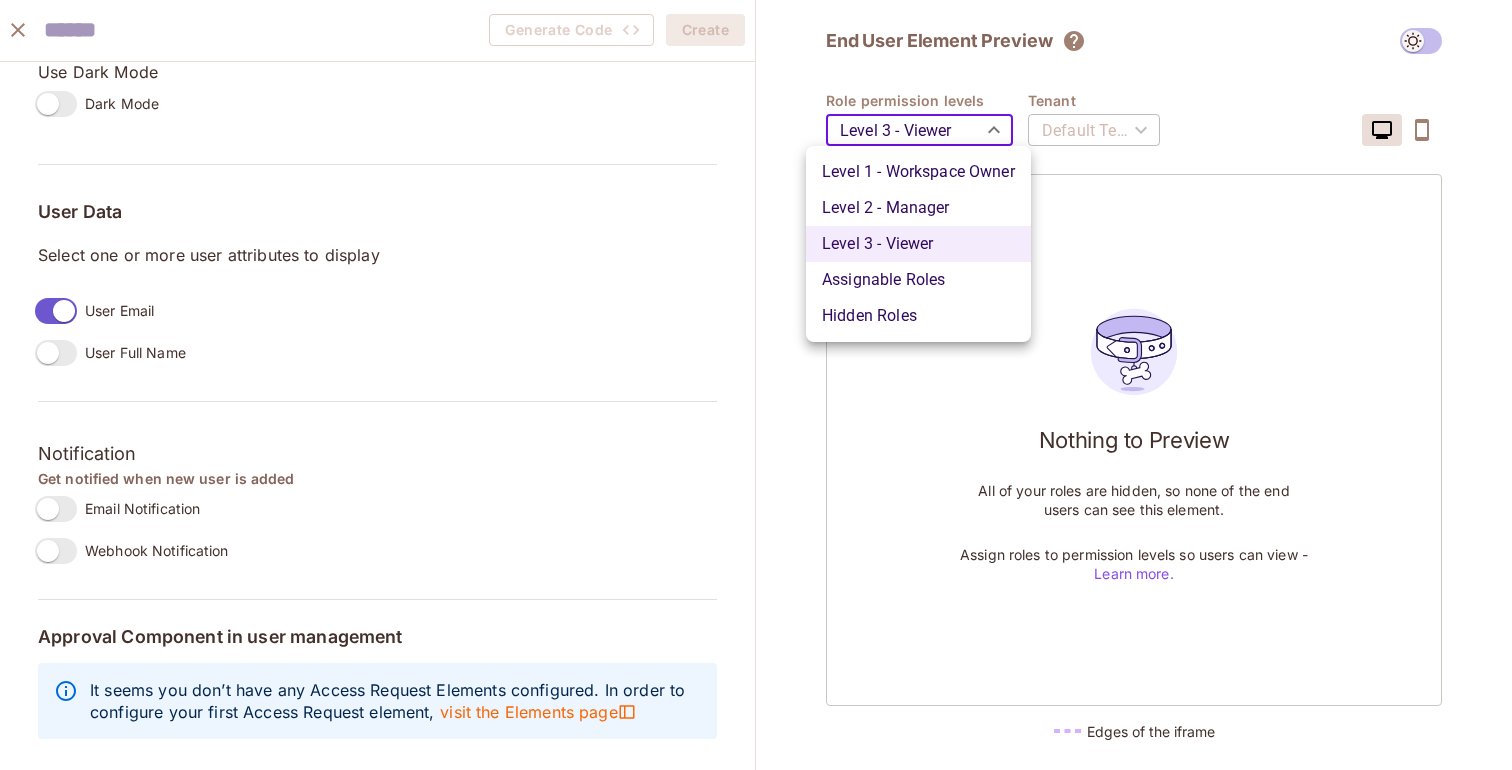 drag, startPoint x: 1083, startPoint y: 265, endPoint x: 1110, endPoint y: 30, distance: 236.54597 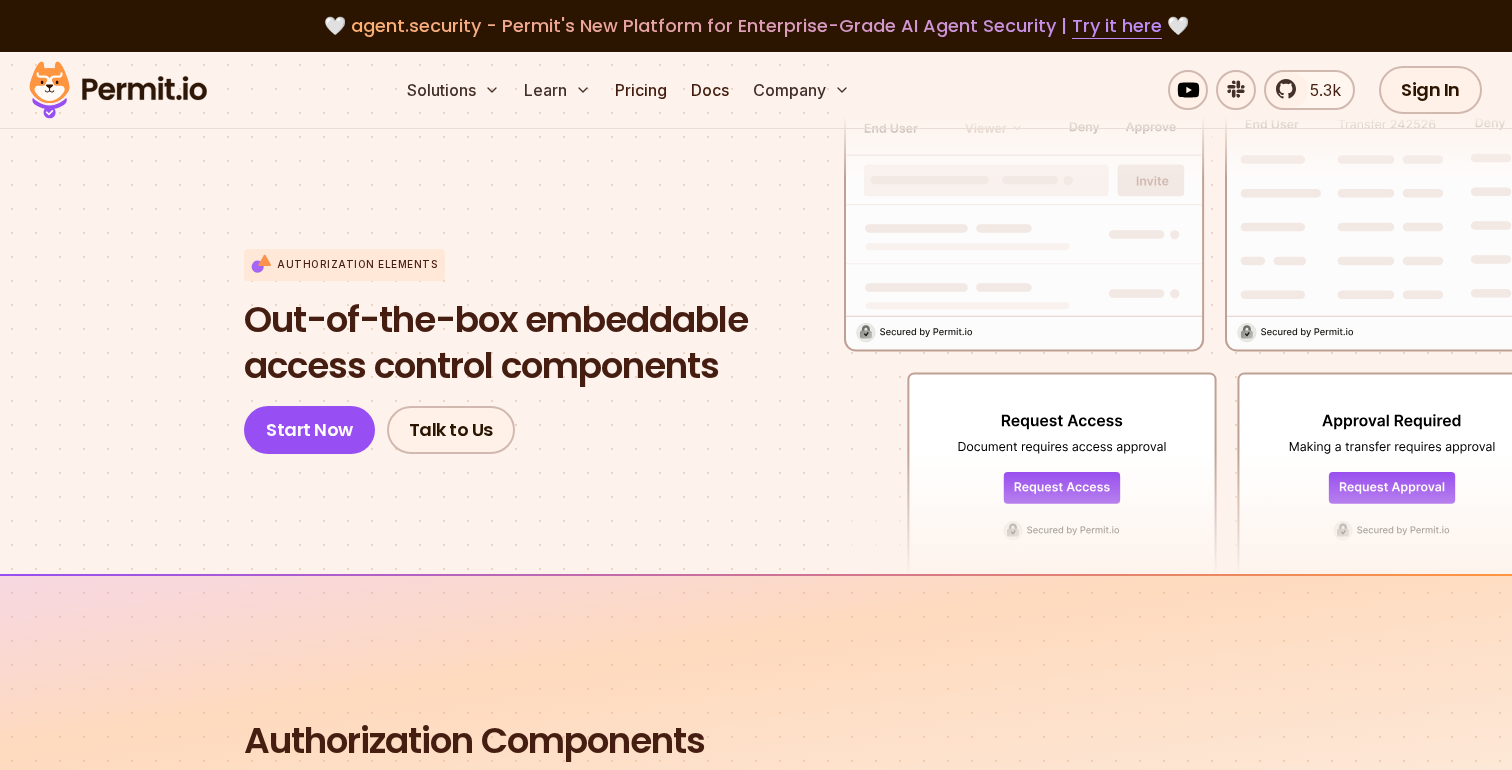 scroll, scrollTop: 0, scrollLeft: 0, axis: both 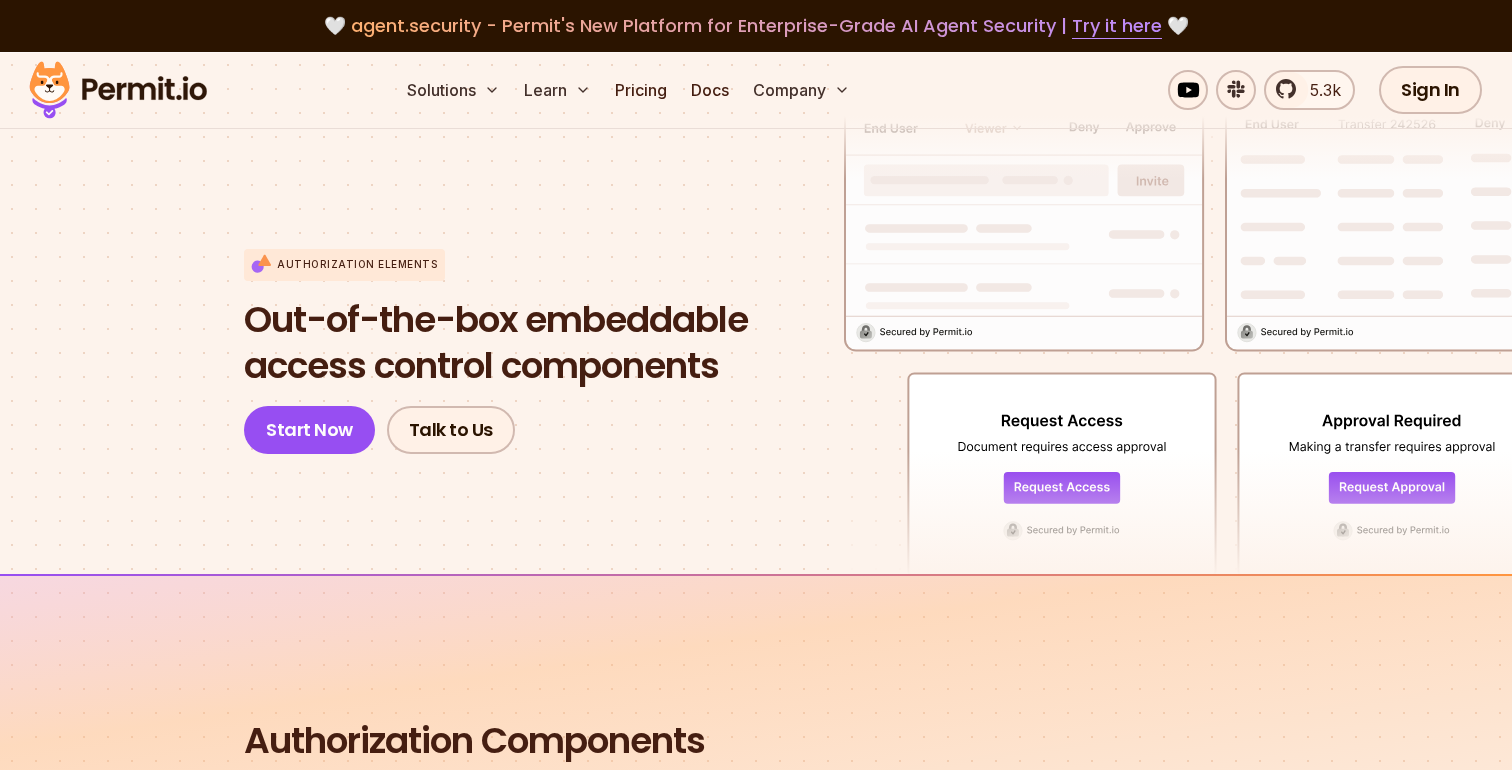 click on "Authorization Components  for Any Use Case User Management Approval Flows Audit Logs User Management Allow your users to manage access-control and permissions within safe boundaries Allow your users to effortlessly manage users and their permissions in a secure, embeddable UI component. Use permission levels to define who can manage users, view the component, and more. No need to create new roles: You components work with any roles and policies created in Permit. Approve and manage access requests Learn More Approval Flows New Enable your users to manage access and process approval requests Access Request Allows users to request resource access. Operation Approval Allows users to get approval for completing operations. Approval Management Allows users to review operation approval requests. Learn More Access Request Operation Approval Approval Management Audit Logs Provide your users with decision monitoring capabilities for each access control policy Learn More Delegate control within safe boundaries" at bounding box center [756, 1727] 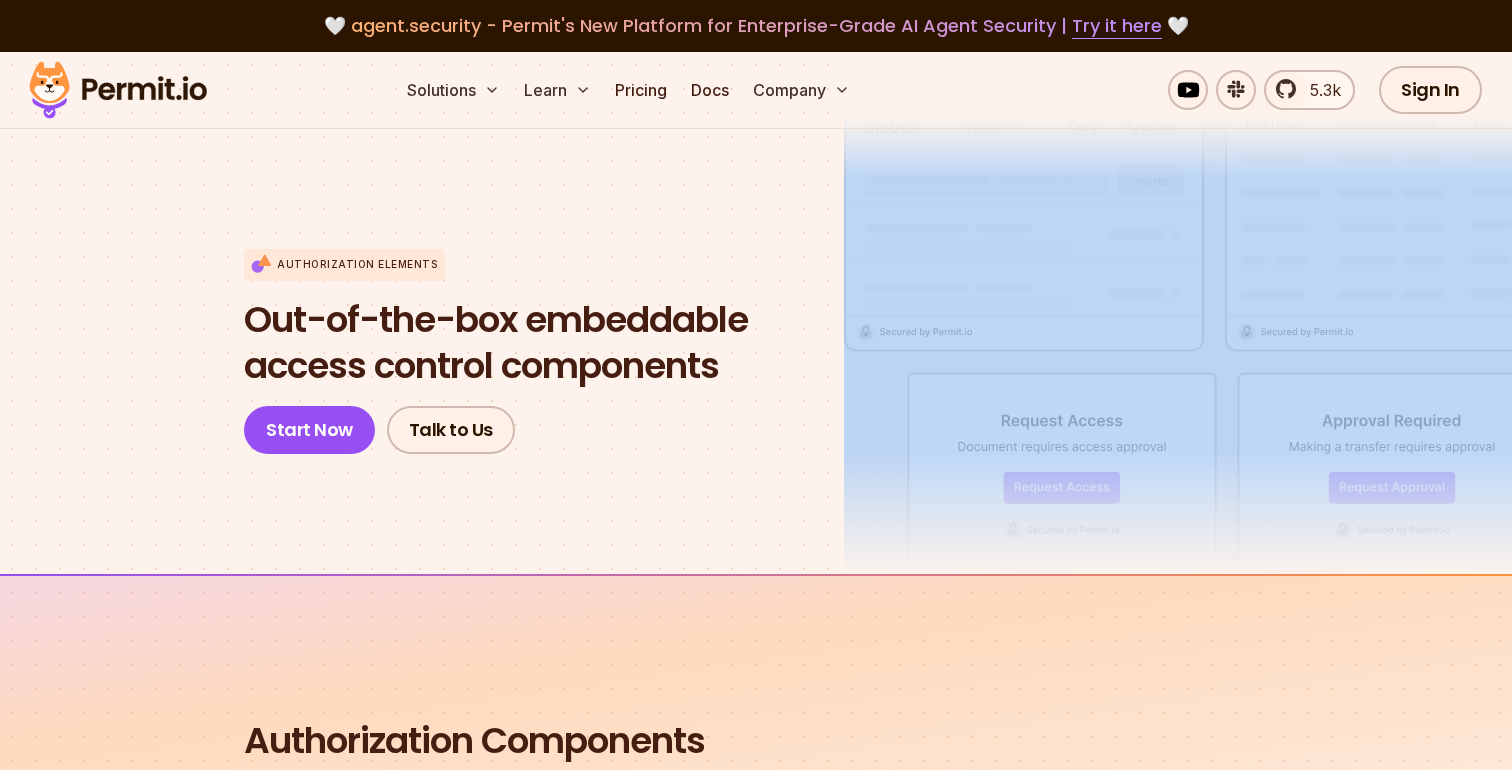 drag, startPoint x: 254, startPoint y: 663, endPoint x: 462, endPoint y: 159, distance: 545.2339 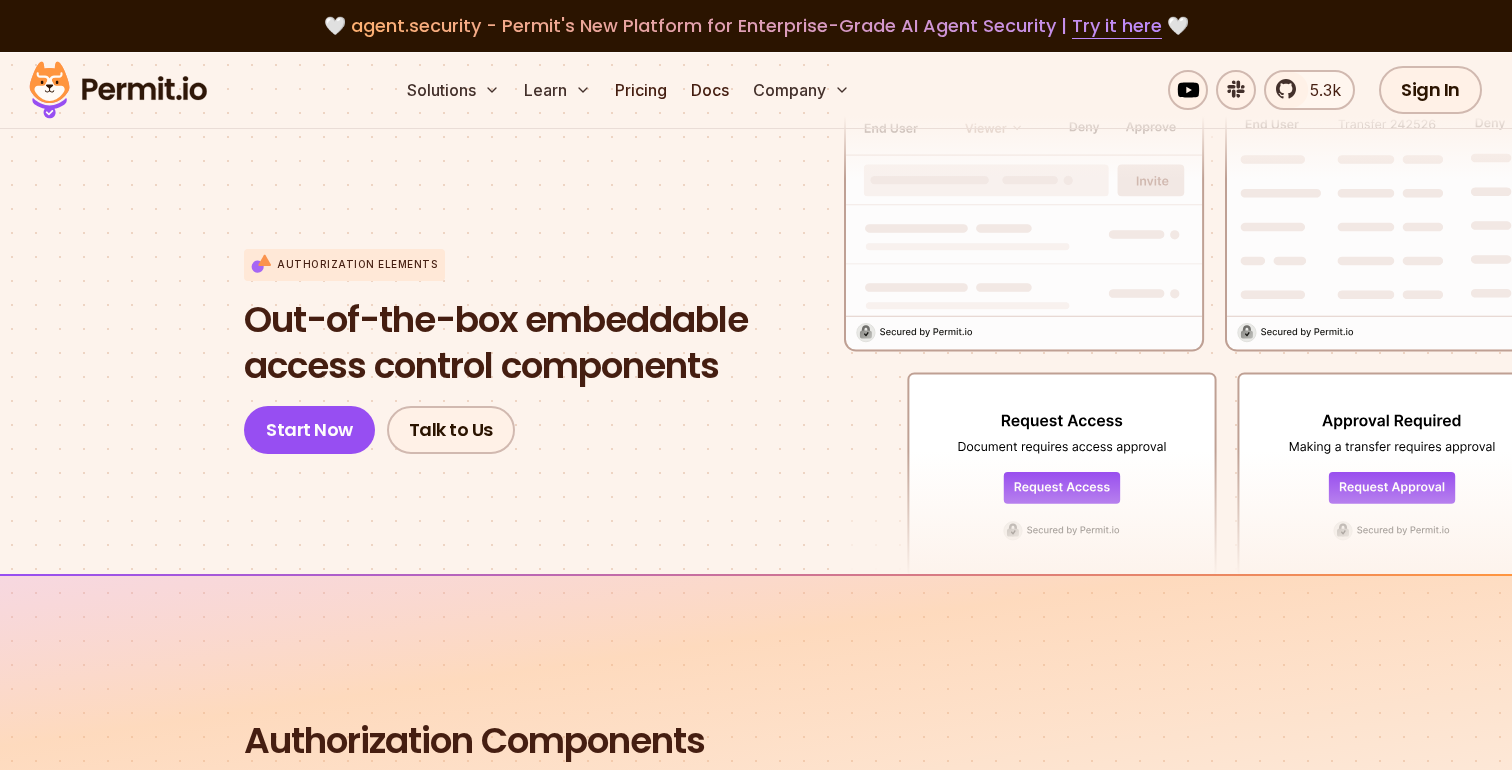 click at bounding box center (544, 314) 